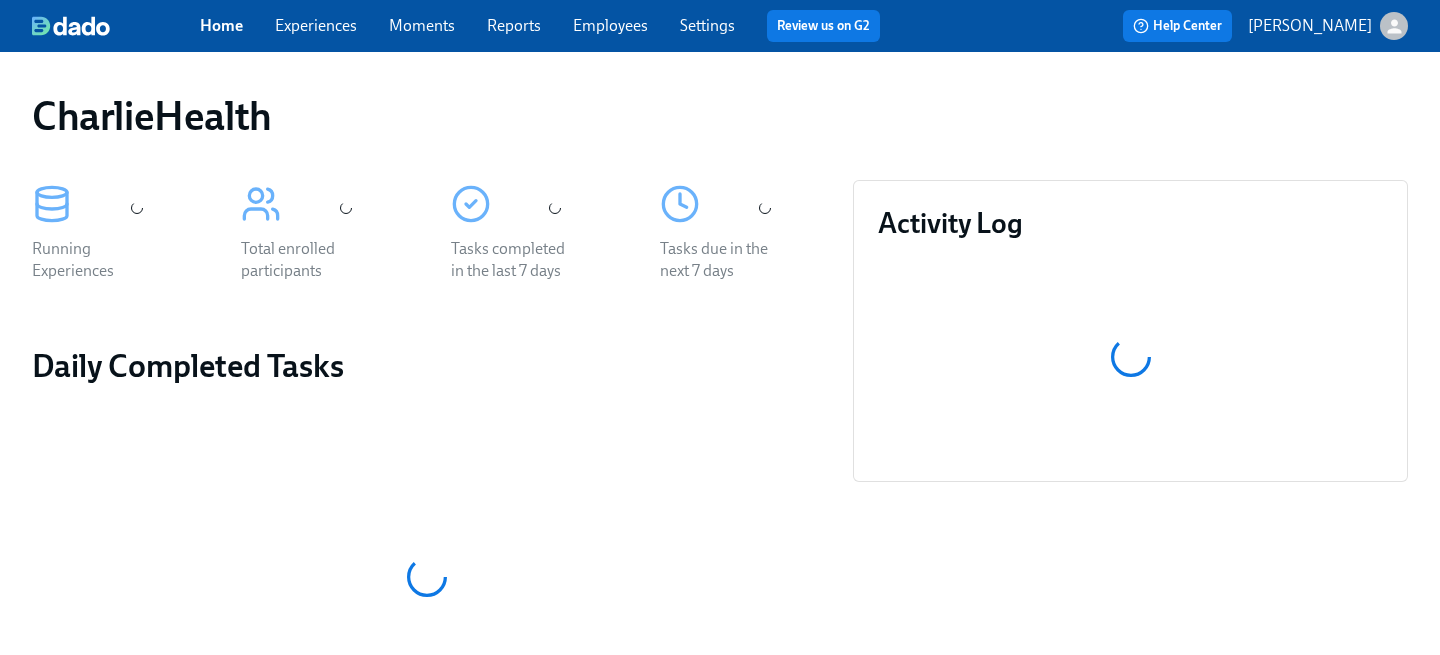 scroll, scrollTop: 0, scrollLeft: 0, axis: both 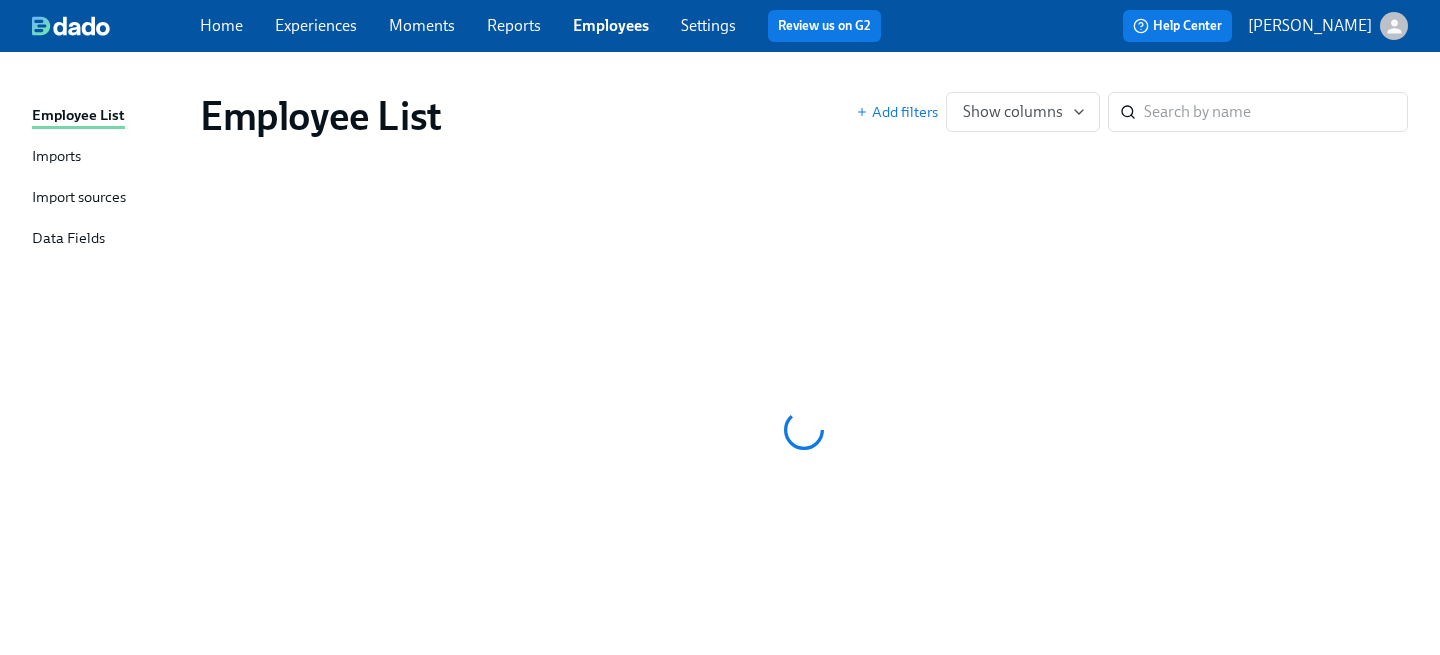 click on "Employees" at bounding box center [611, 25] 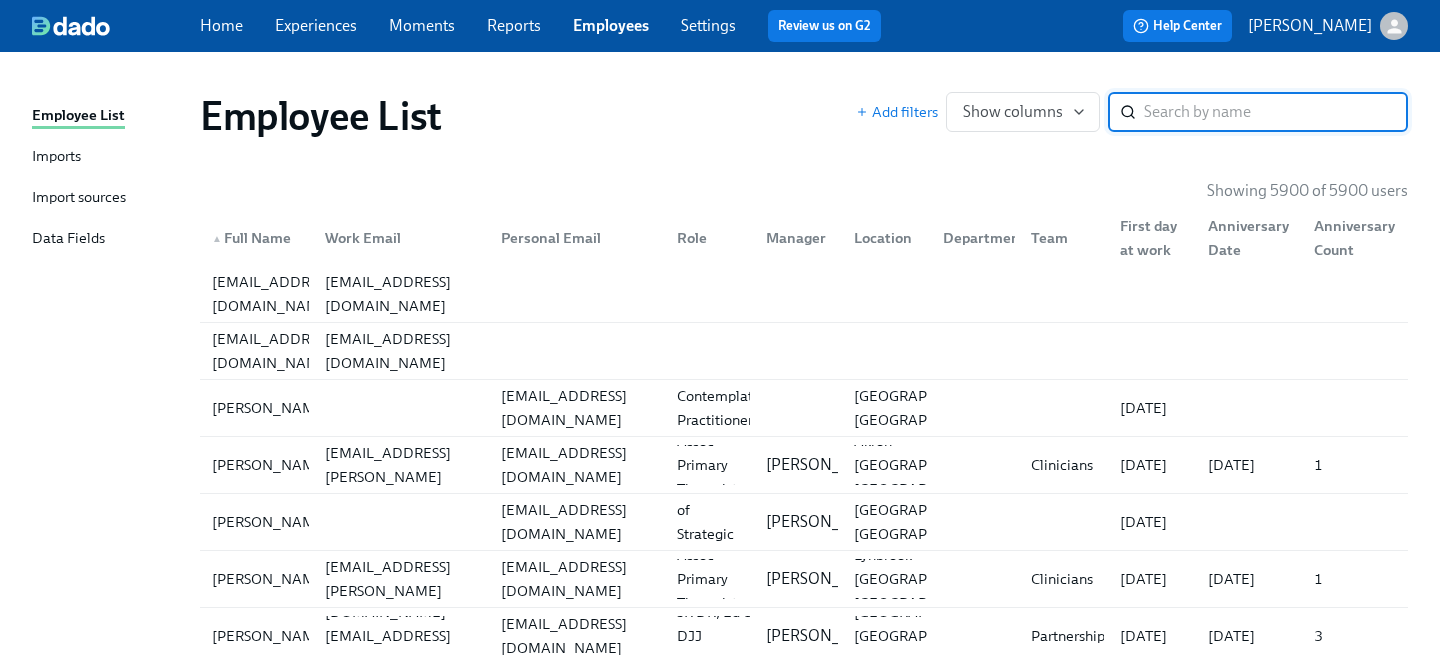 click at bounding box center (1276, 112) 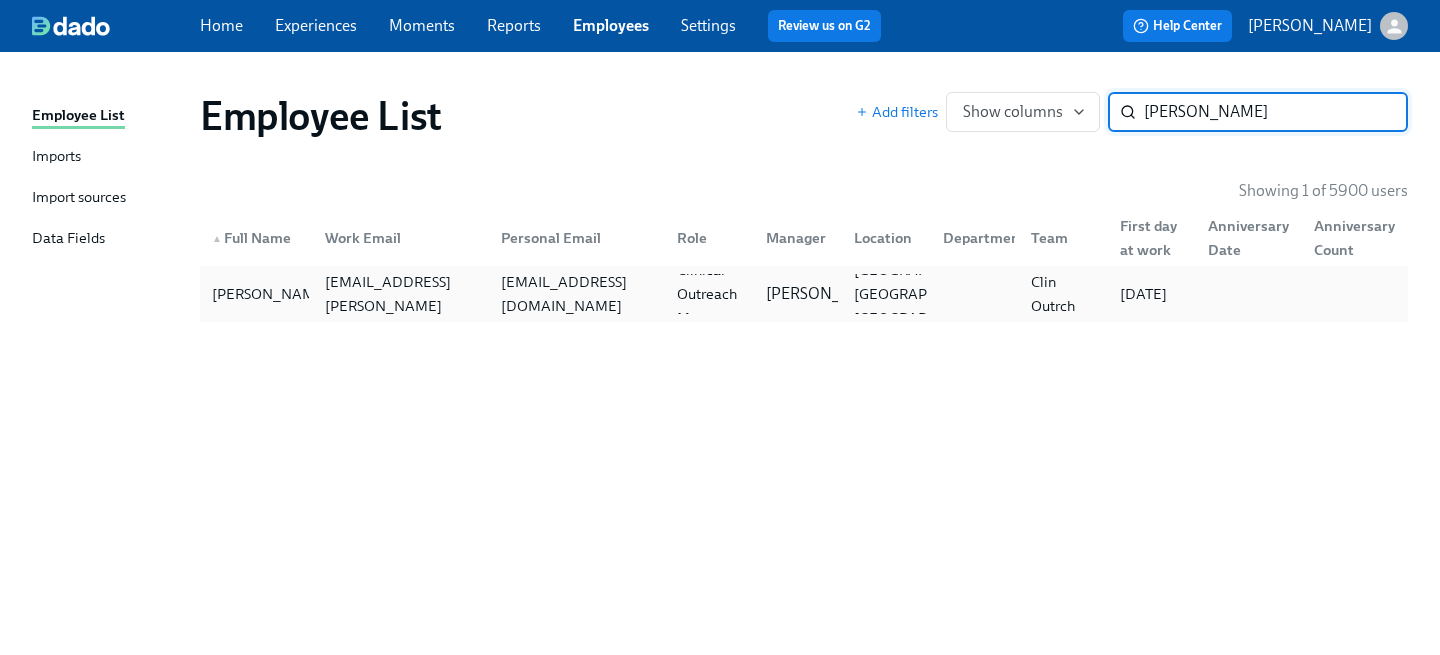 type on "[PERSON_NAME]" 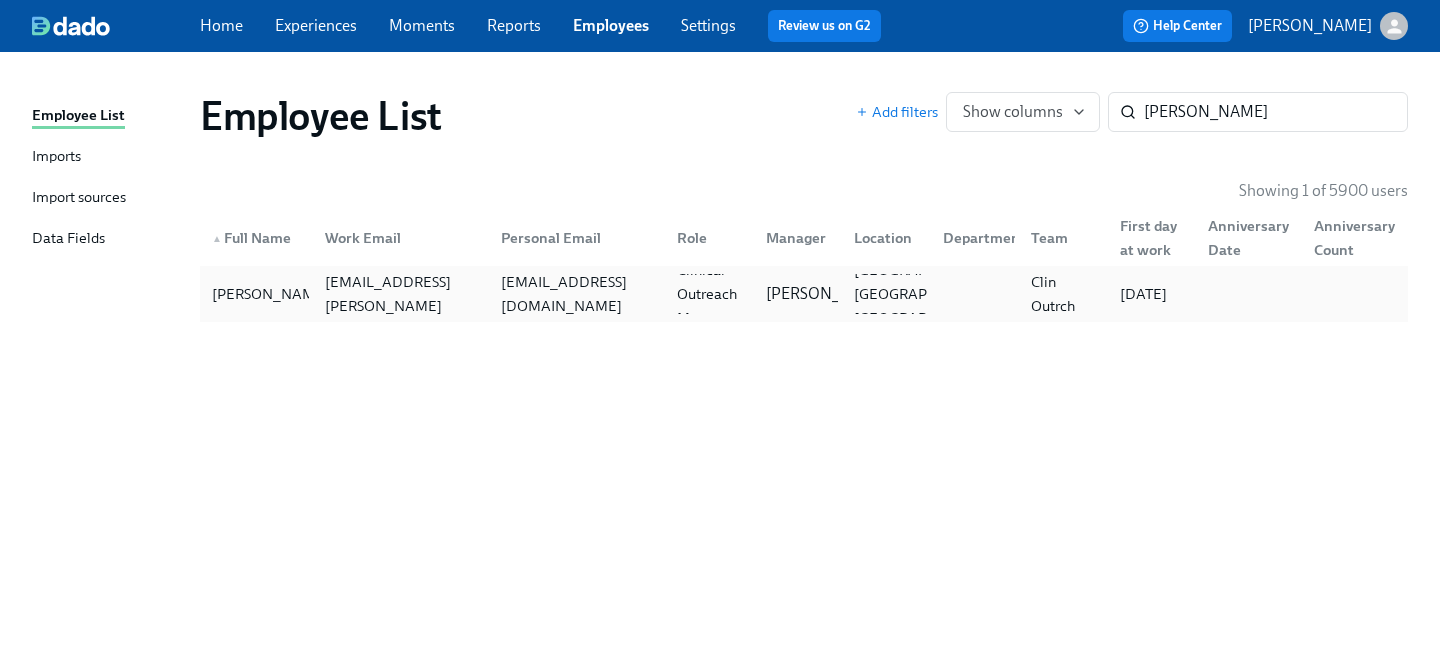 click on "[EMAIL_ADDRESS][DOMAIN_NAME]" at bounding box center (577, 294) 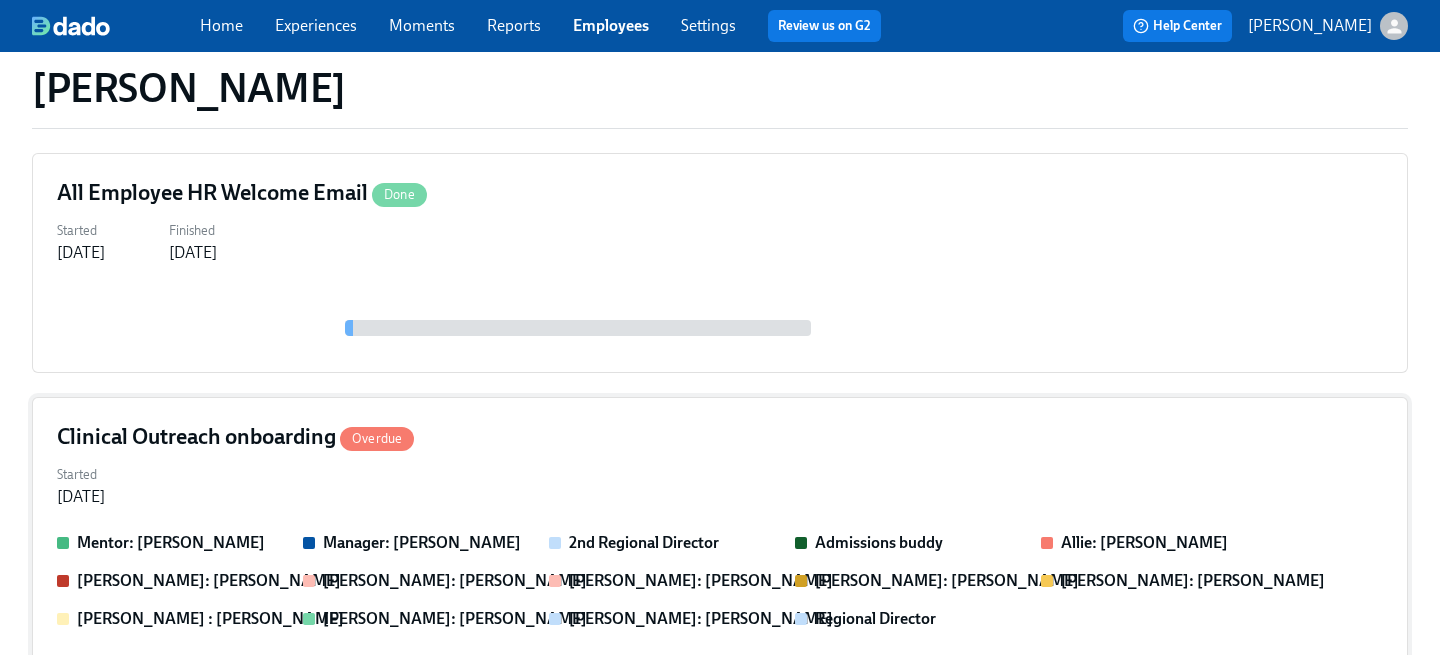 scroll, scrollTop: 236, scrollLeft: 0, axis: vertical 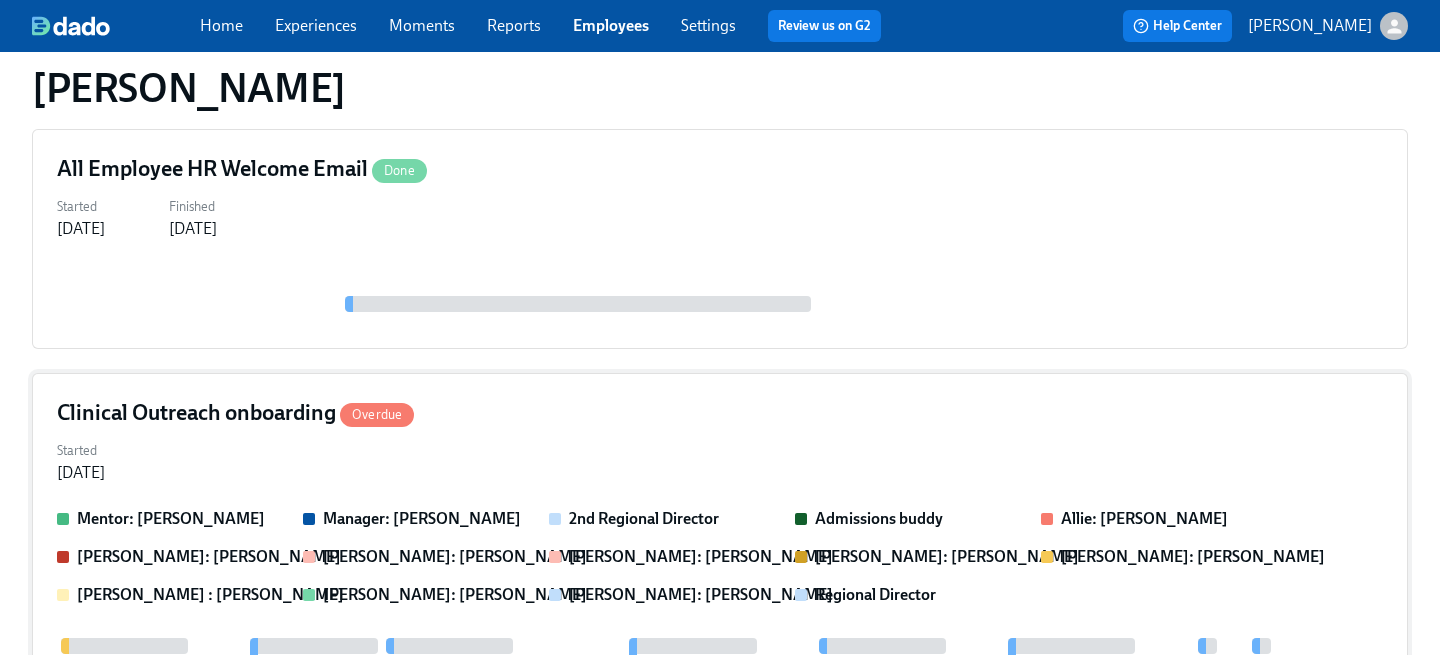 click on "Started [DATE]" at bounding box center [720, 460] 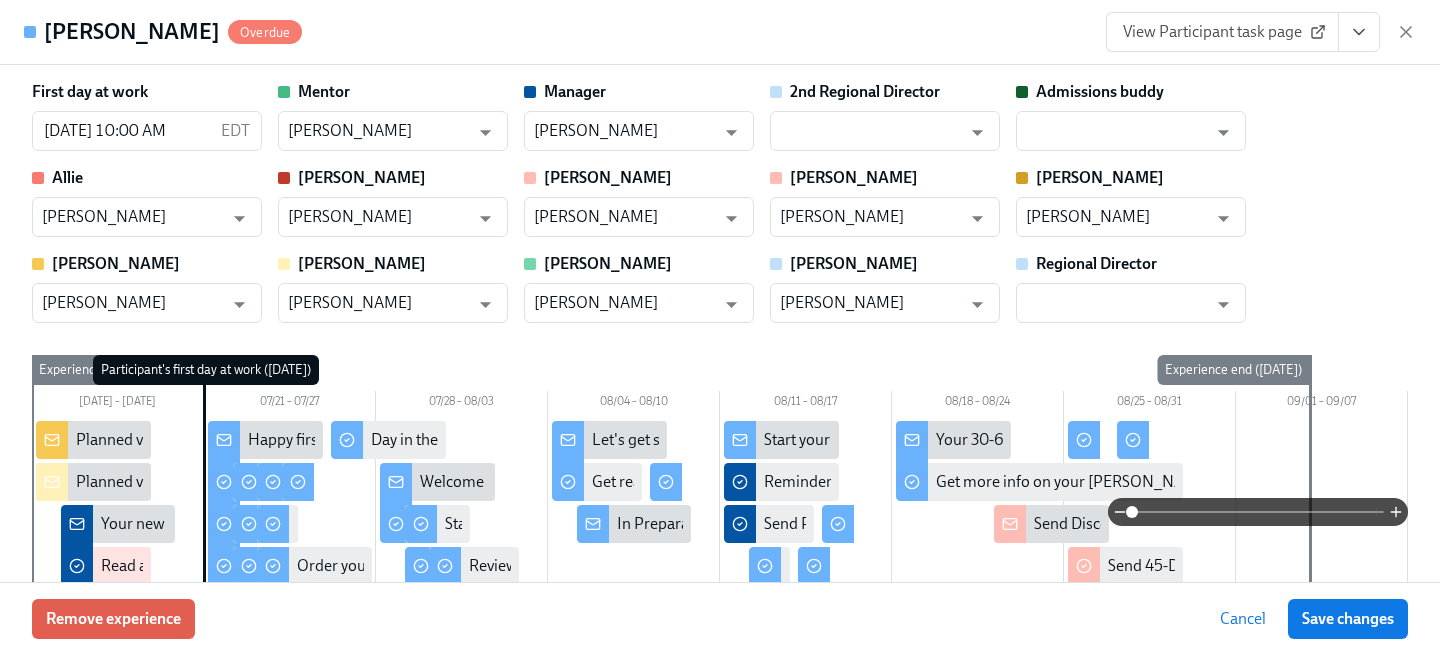 click on "View Participant task page" at bounding box center [1222, 32] 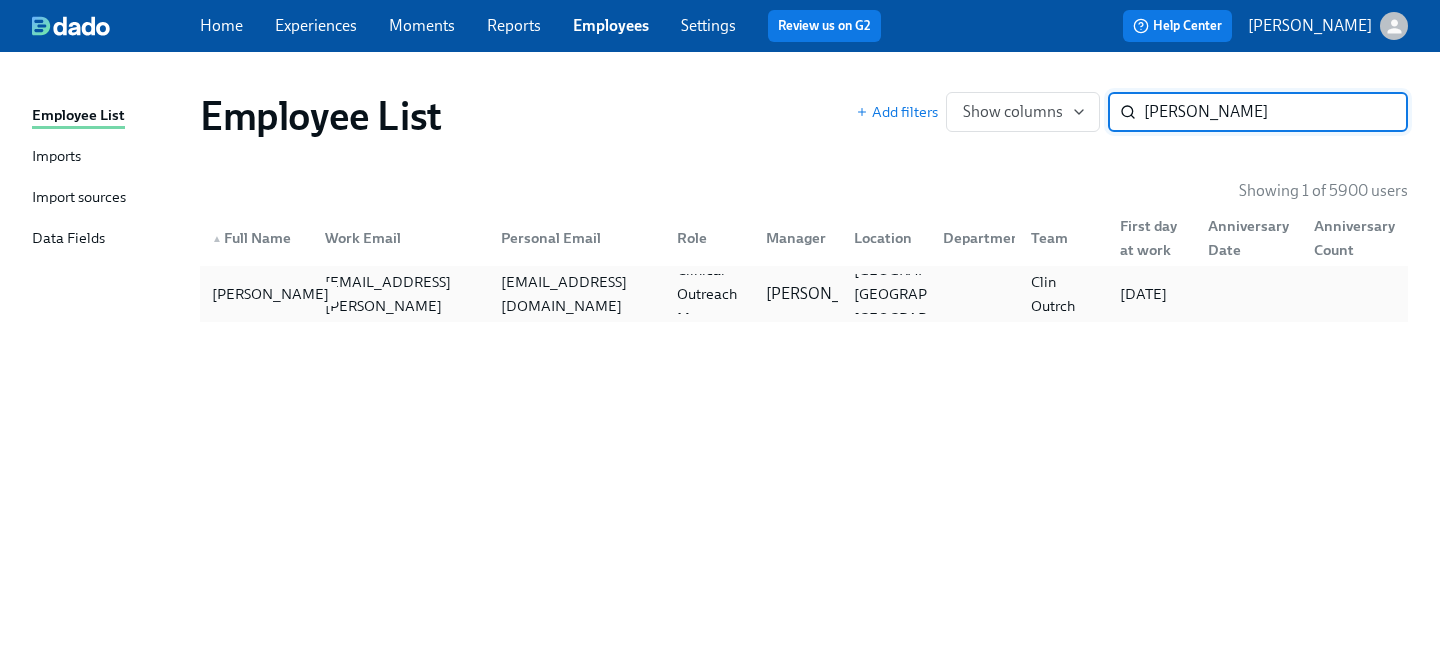 click on "[PERSON_NAME]" at bounding box center (270, 294) 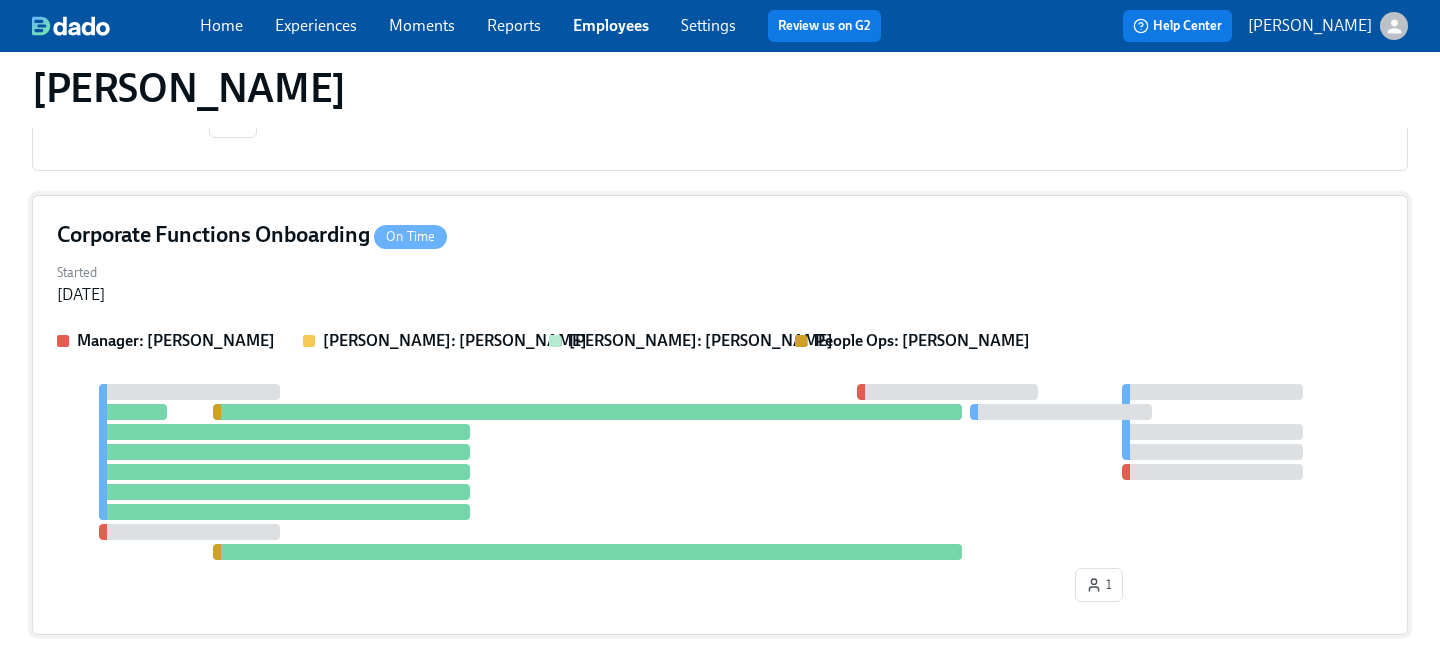 scroll, scrollTop: 1279, scrollLeft: 0, axis: vertical 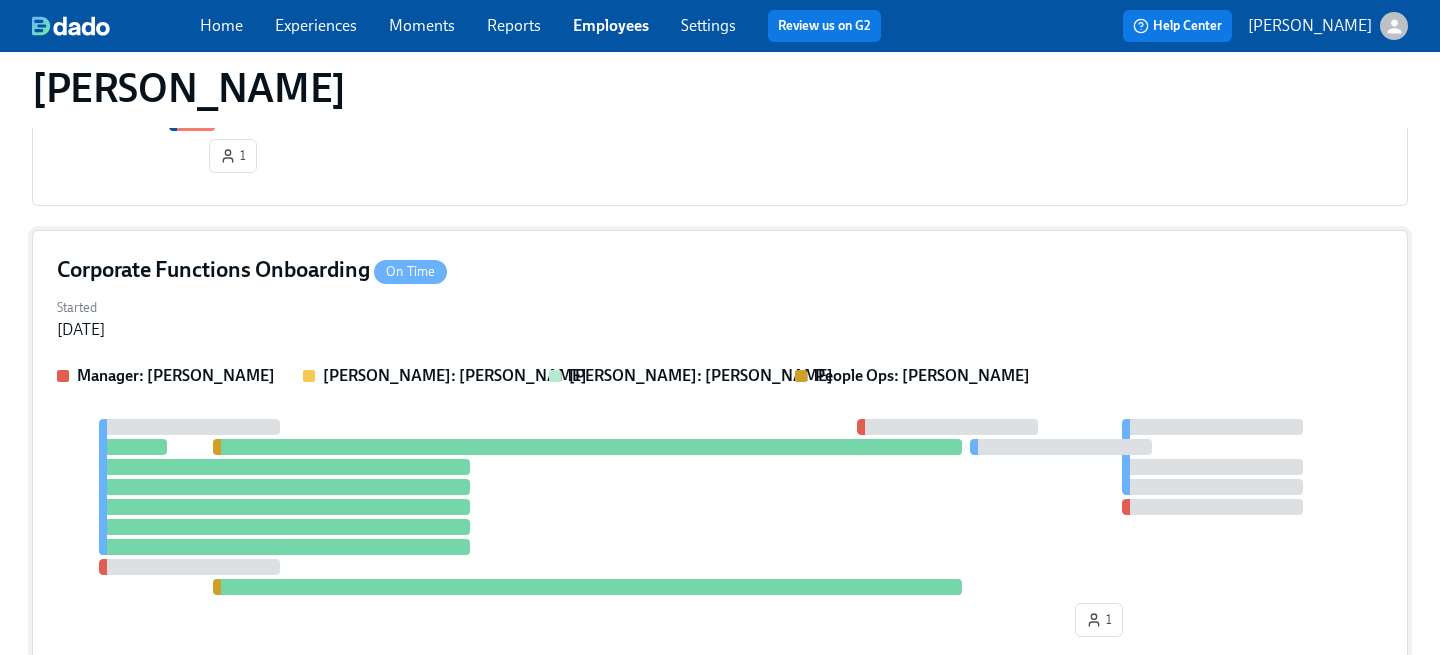 click on "Started [DATE]" at bounding box center (720, 317) 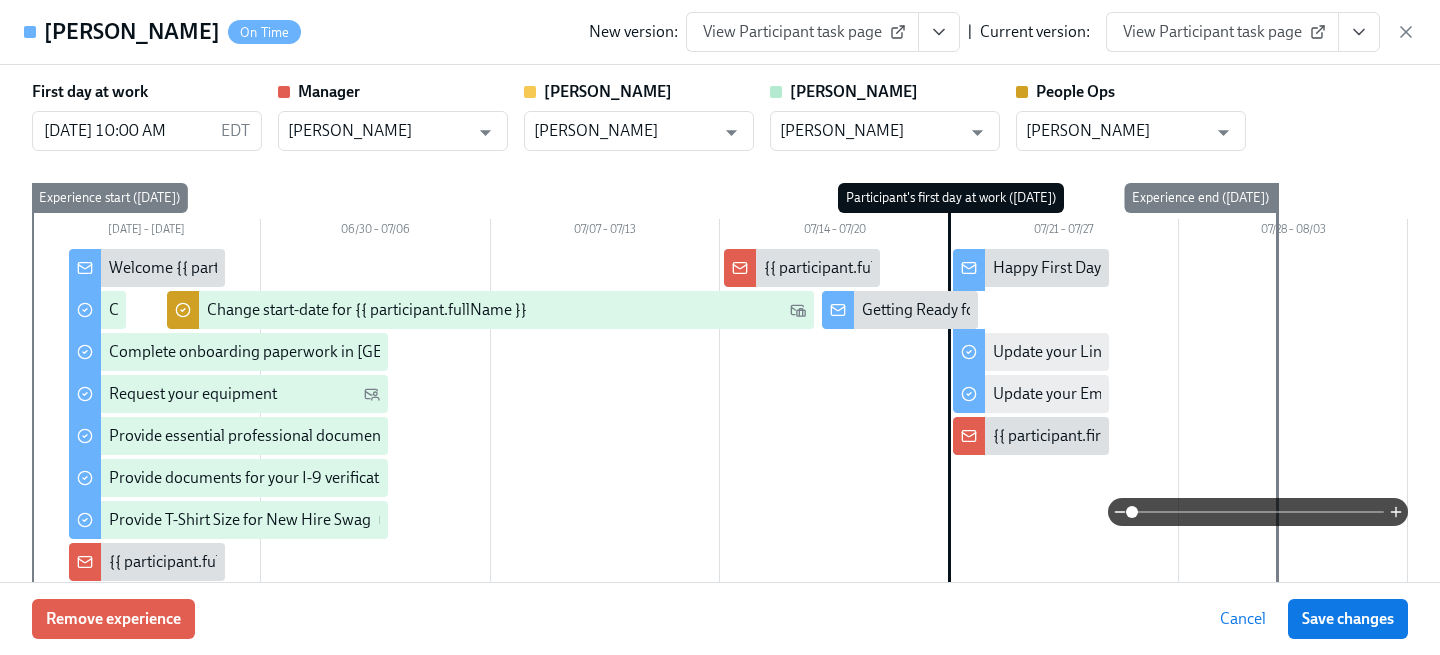click on "View Participant task page" at bounding box center (1222, 32) 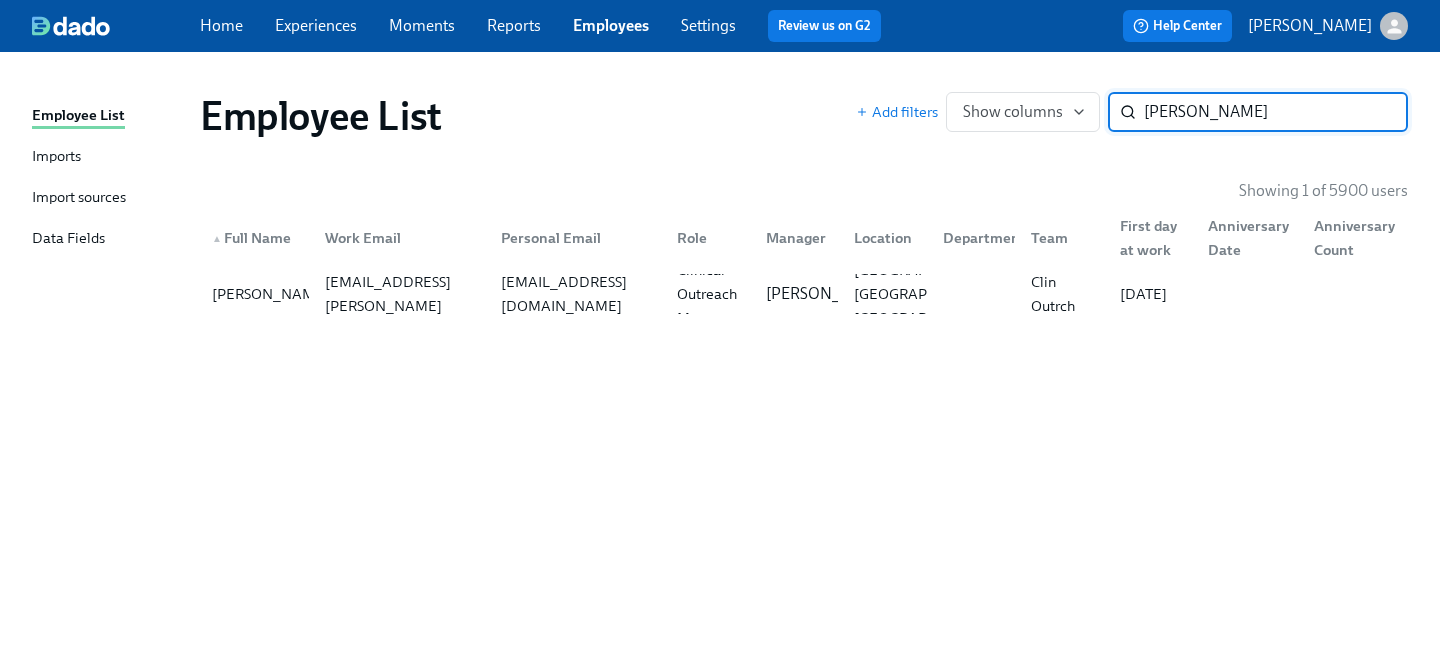 drag, startPoint x: 1198, startPoint y: 110, endPoint x: 770, endPoint y: 92, distance: 428.37833 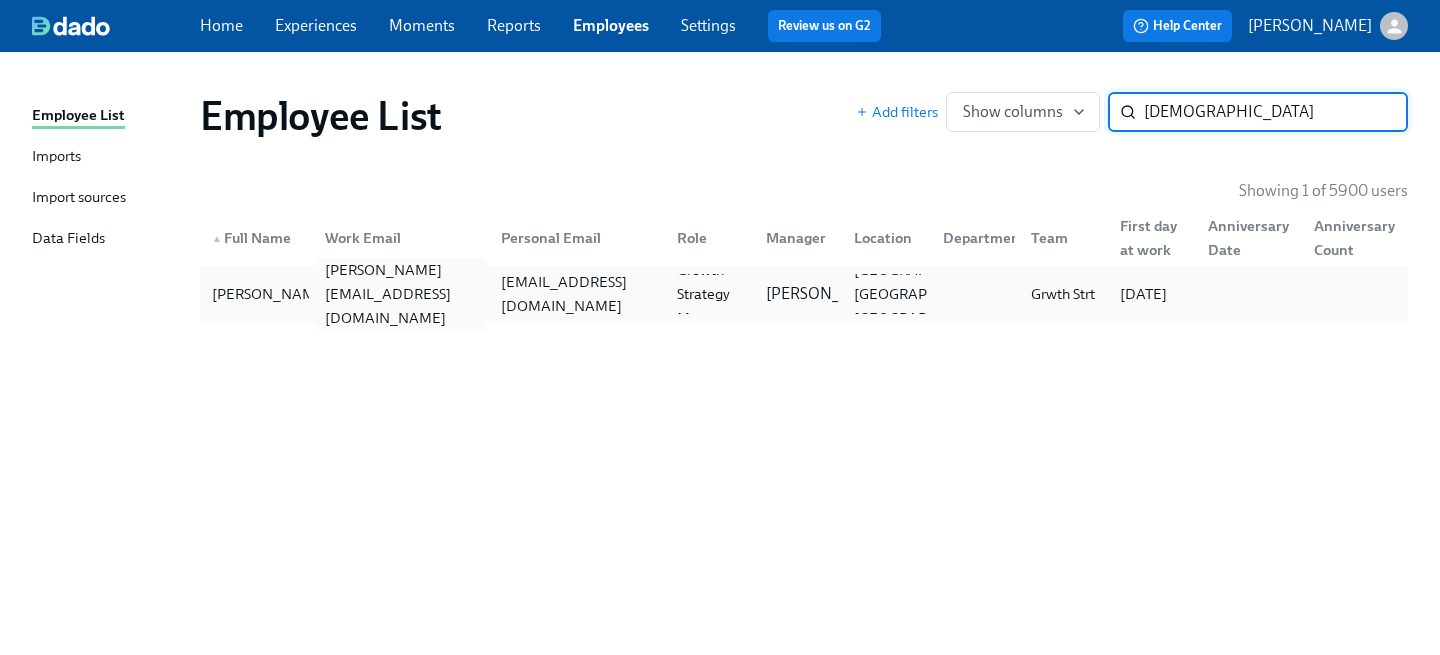 type on "[DEMOGRAPHIC_DATA]" 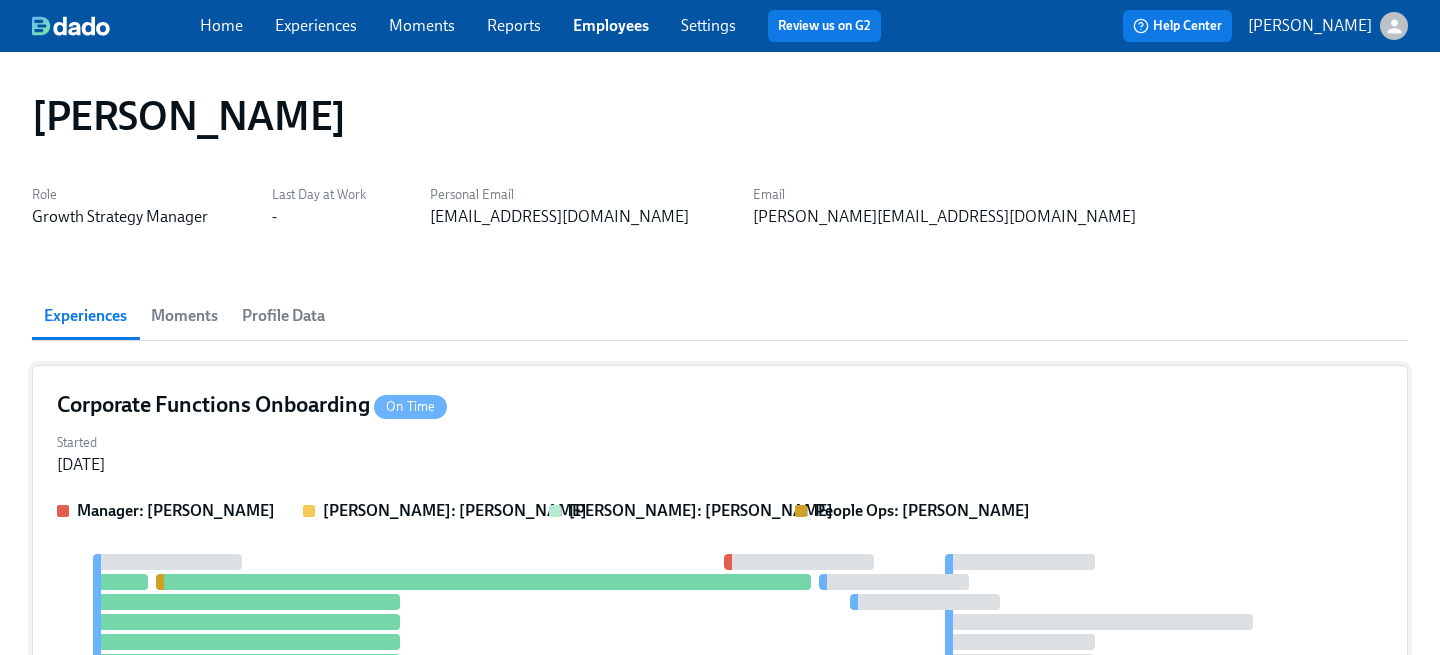 click on "Corporate Functions Onboarding   On Time" at bounding box center [720, 405] 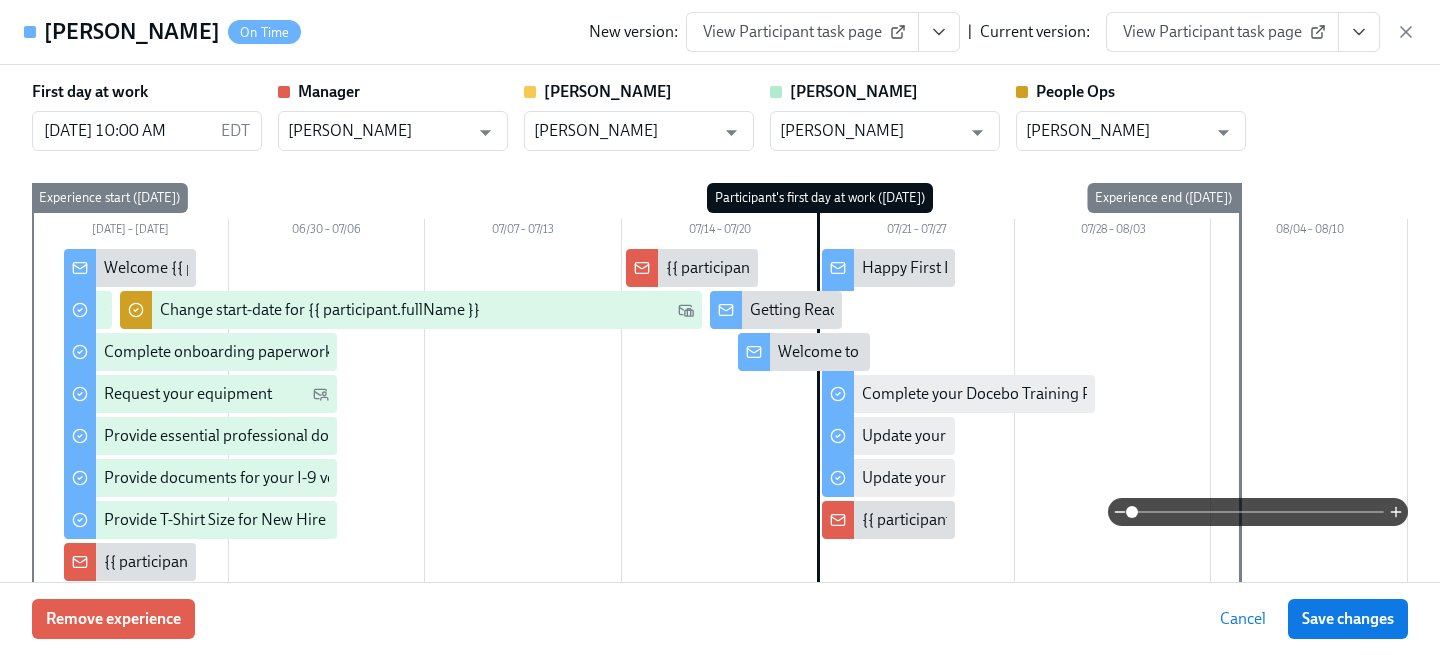 click on "View Participant task page" at bounding box center (1222, 32) 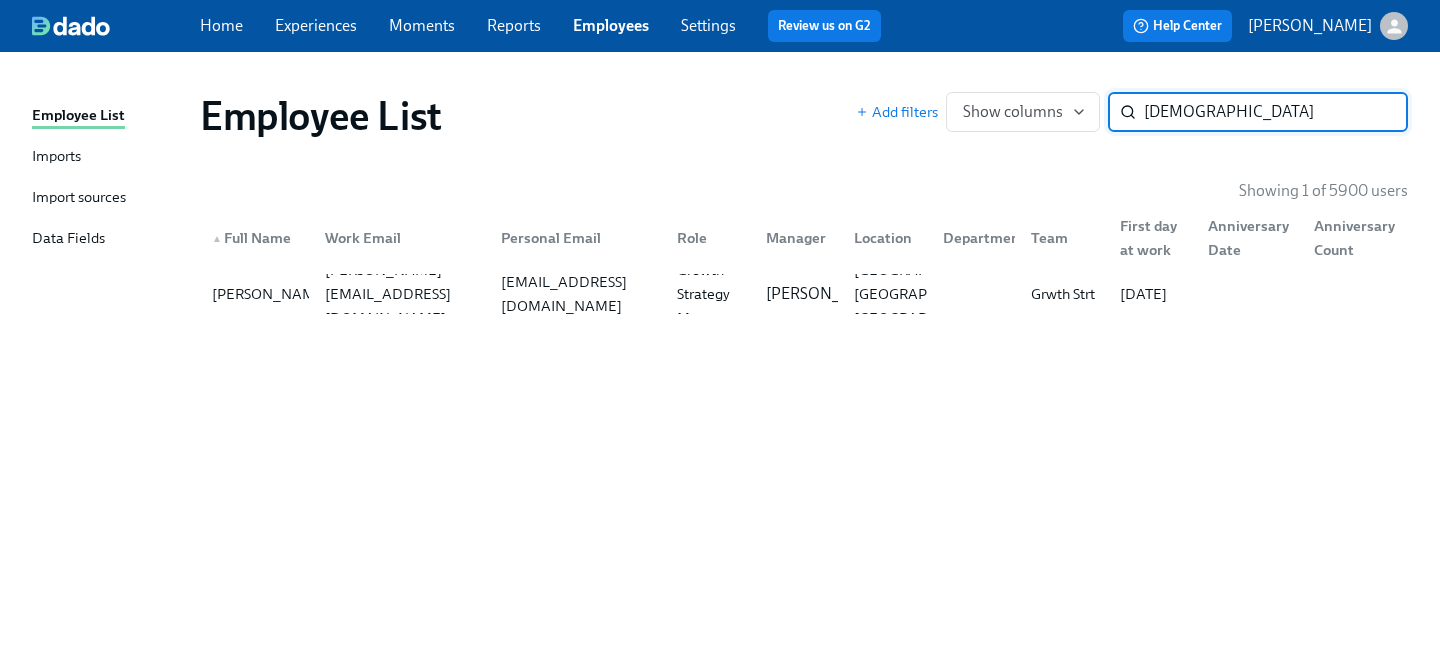 drag, startPoint x: 1191, startPoint y: 129, endPoint x: 962, endPoint y: 44, distance: 244.26625 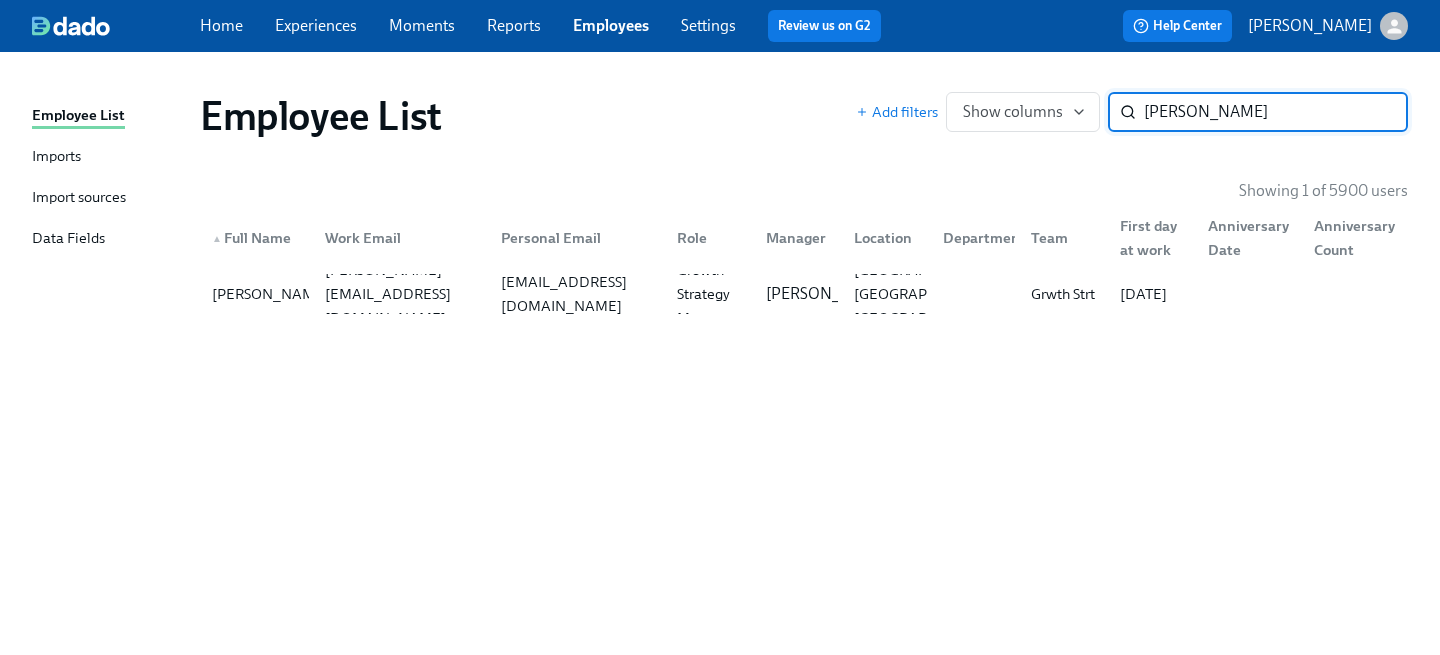 type on "[PERSON_NAME]" 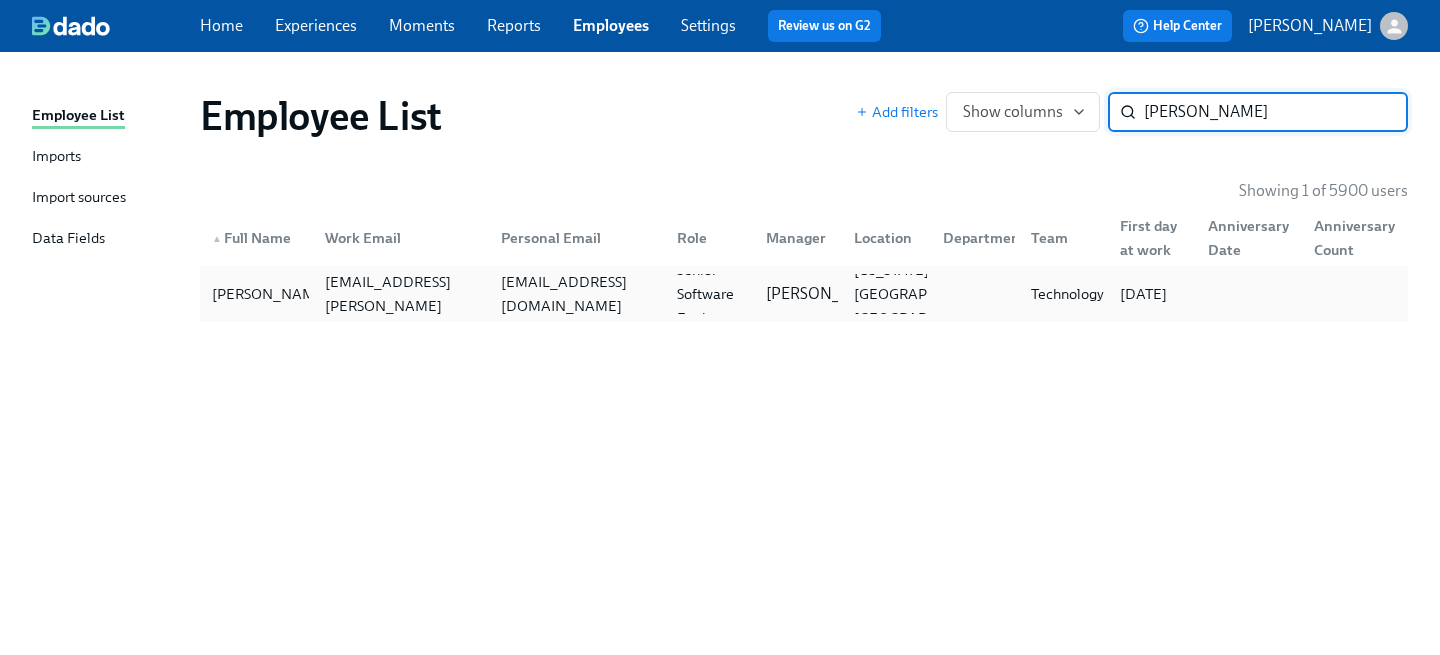 click on "[EMAIL_ADDRESS][DOMAIN_NAME]" at bounding box center [577, 294] 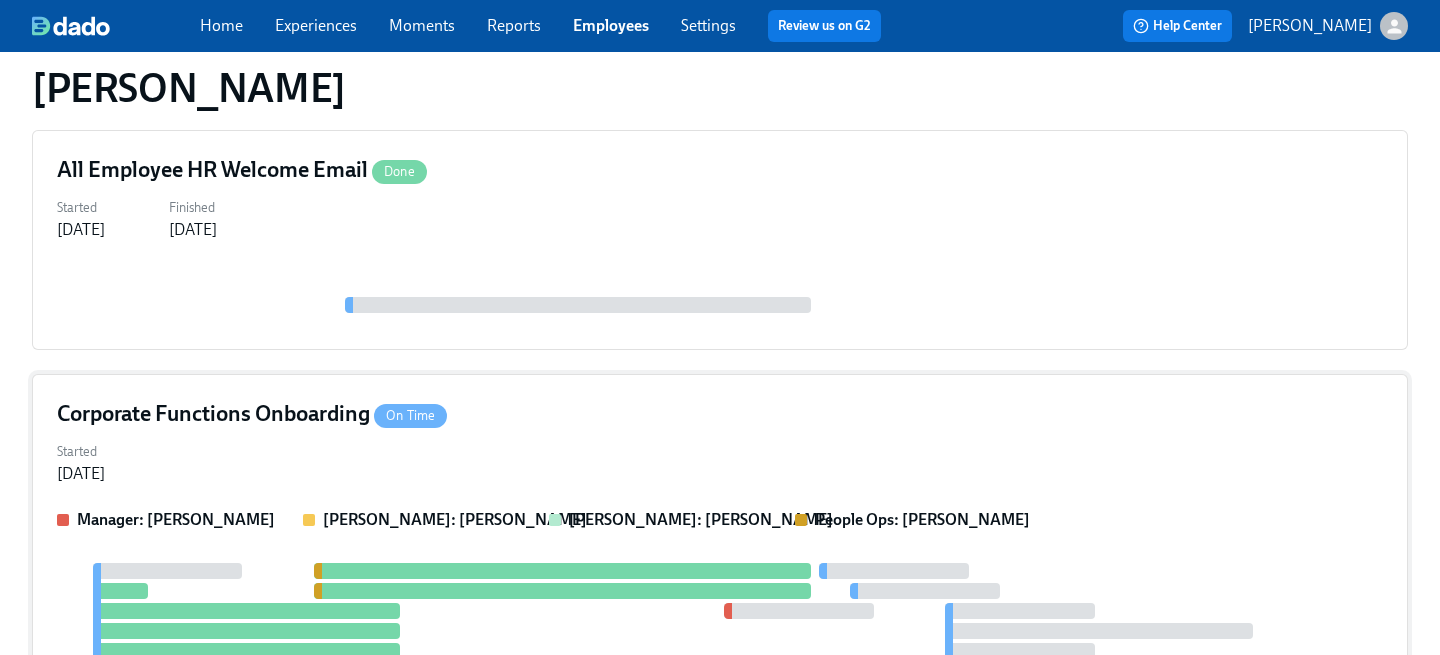 scroll, scrollTop: 243, scrollLeft: 0, axis: vertical 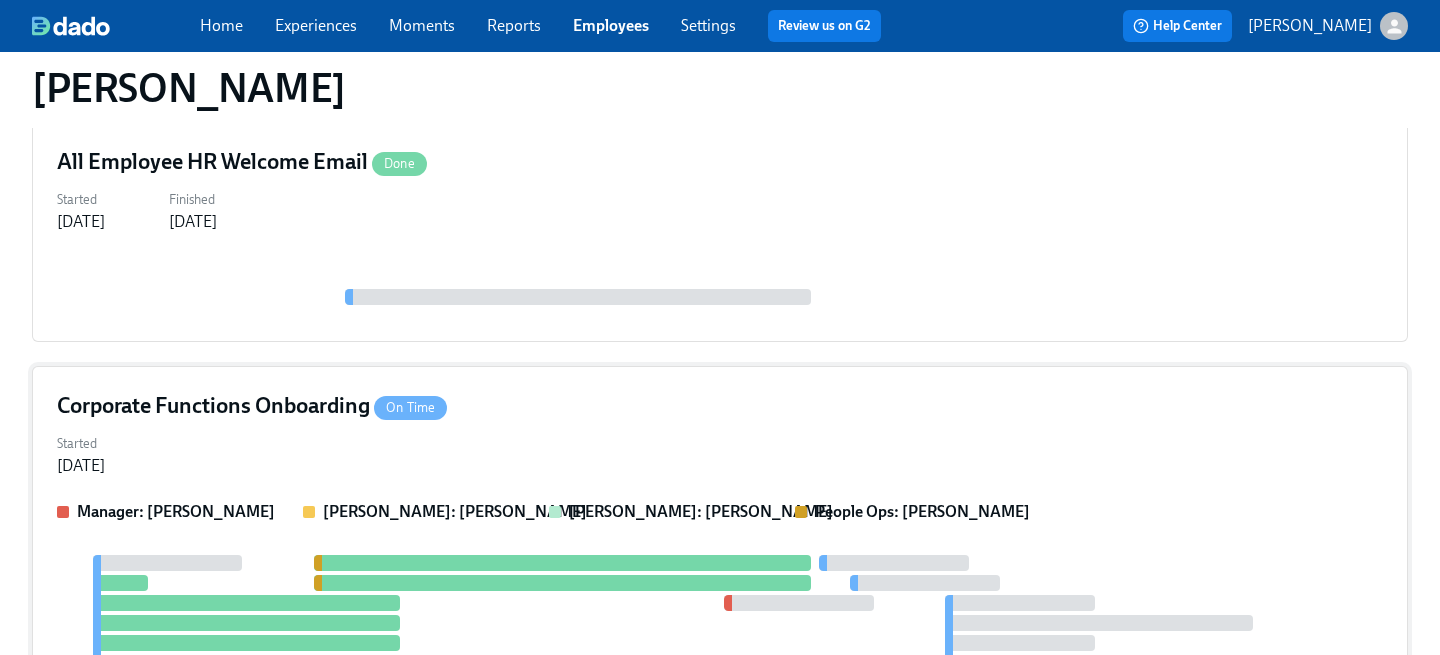 click on "Corporate Functions Onboarding   On Time Started [DATE] Manager: [PERSON_NAME] [PERSON_NAME]: [PERSON_NAME] [PERSON_NAME]: [PERSON_NAME] People Ops: [PERSON_NAME] 1" at bounding box center (720, 576) 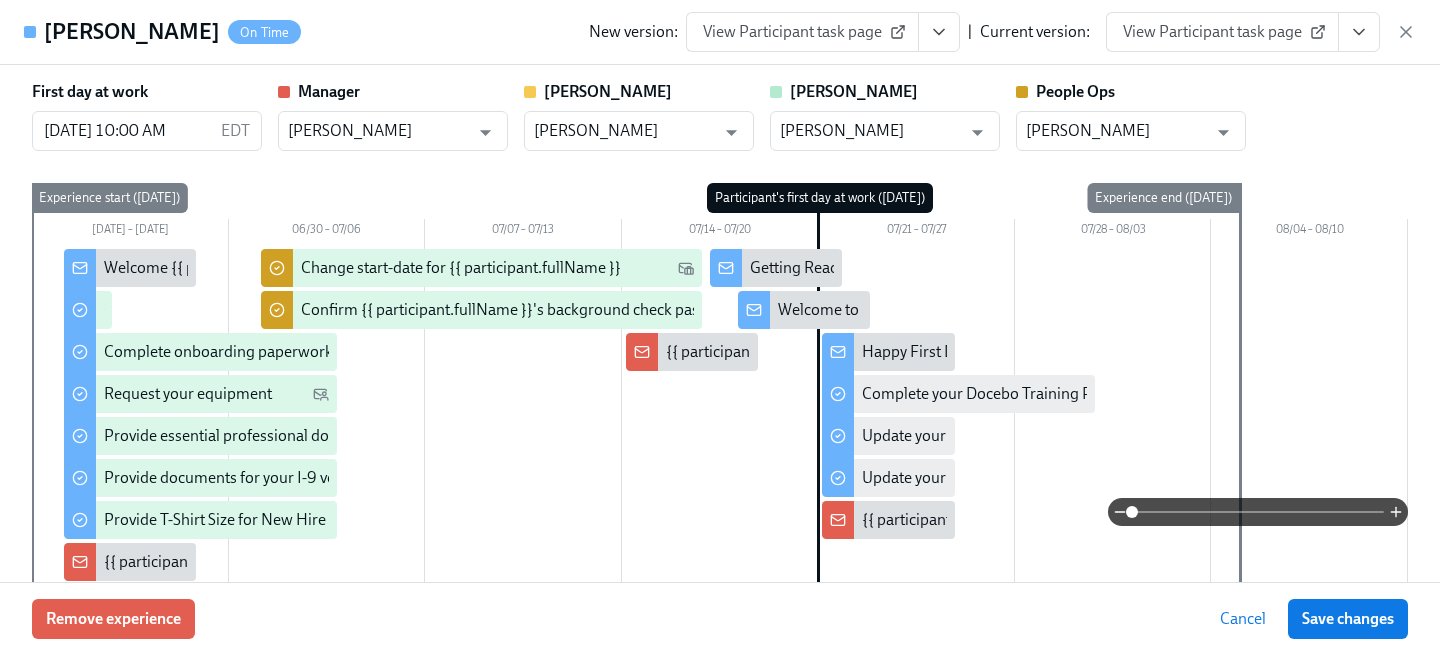 click on "View Participant task page" at bounding box center (1222, 32) 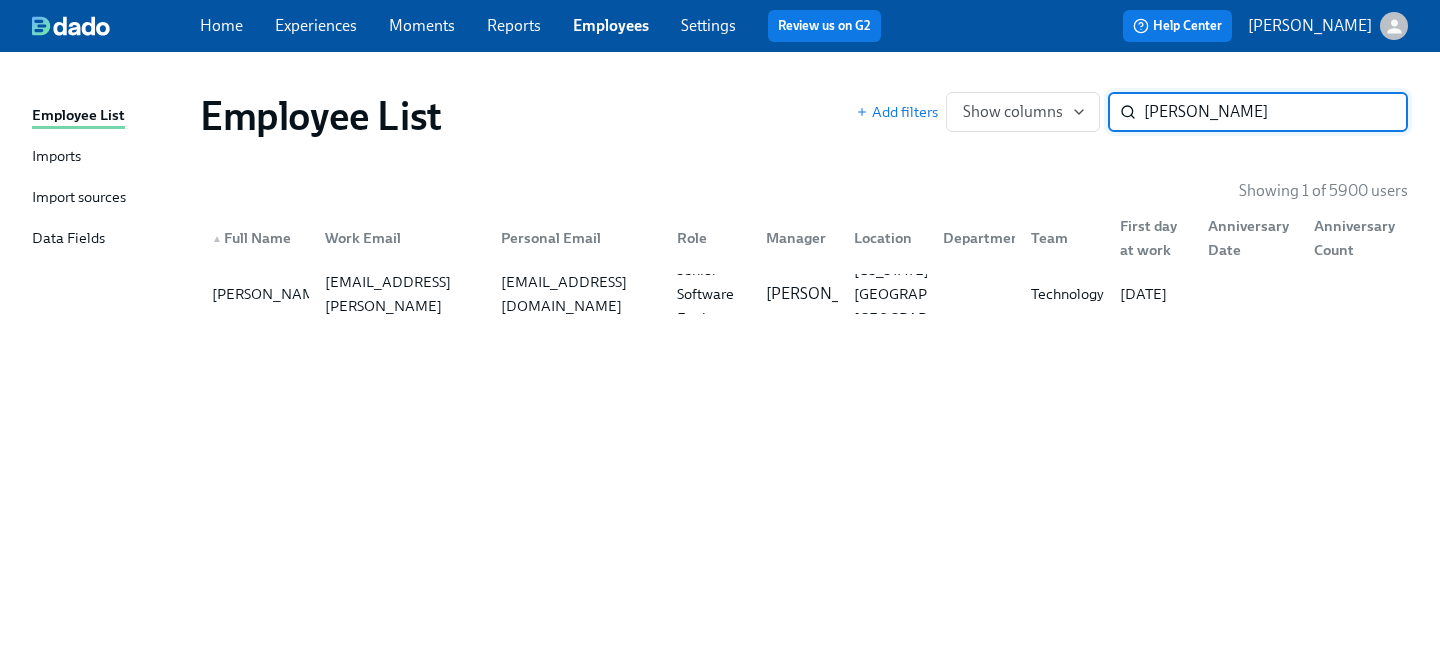 scroll, scrollTop: 0, scrollLeft: 0, axis: both 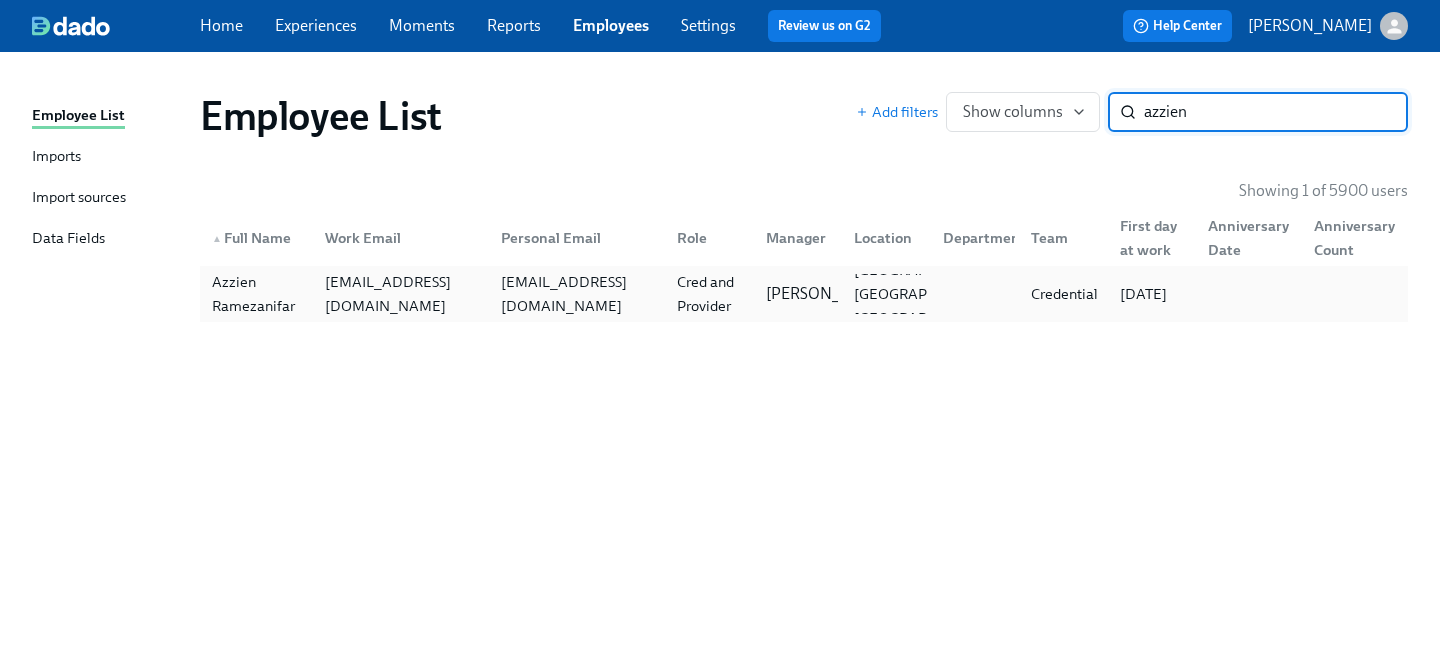 type on "azzien" 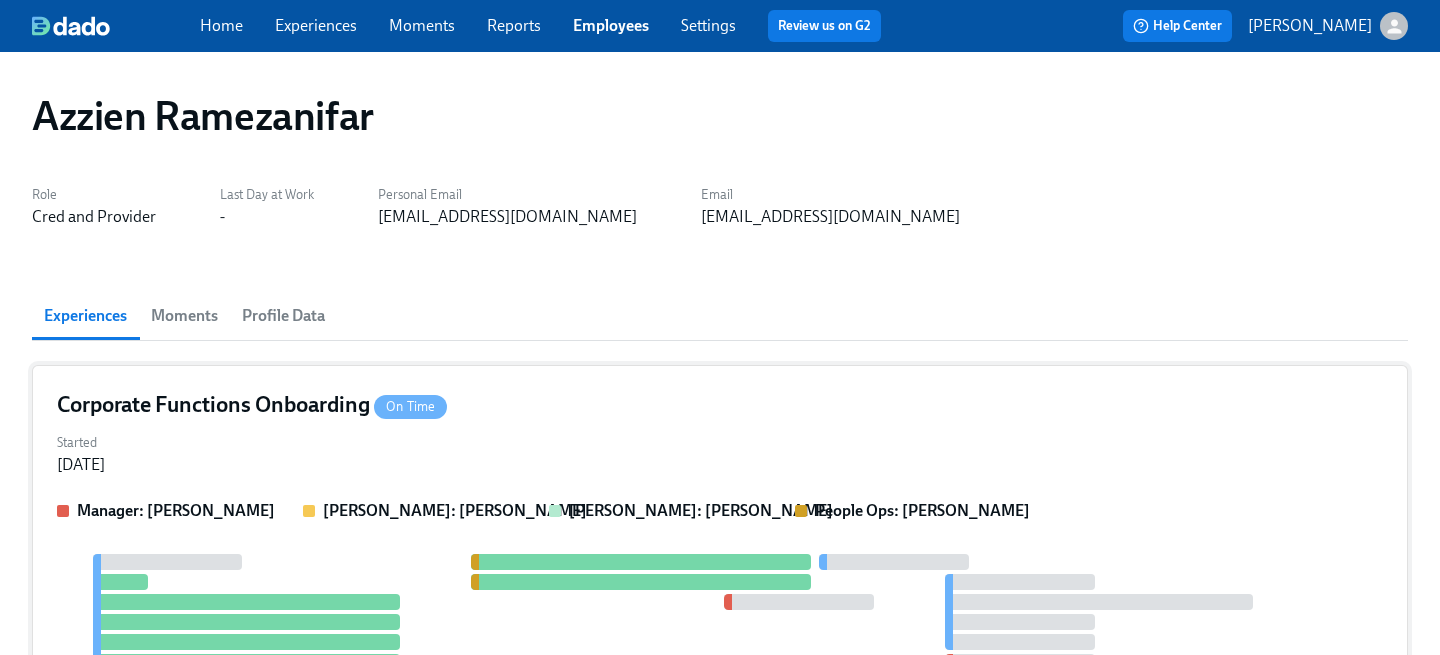 click on "Started [DATE]" at bounding box center [720, 452] 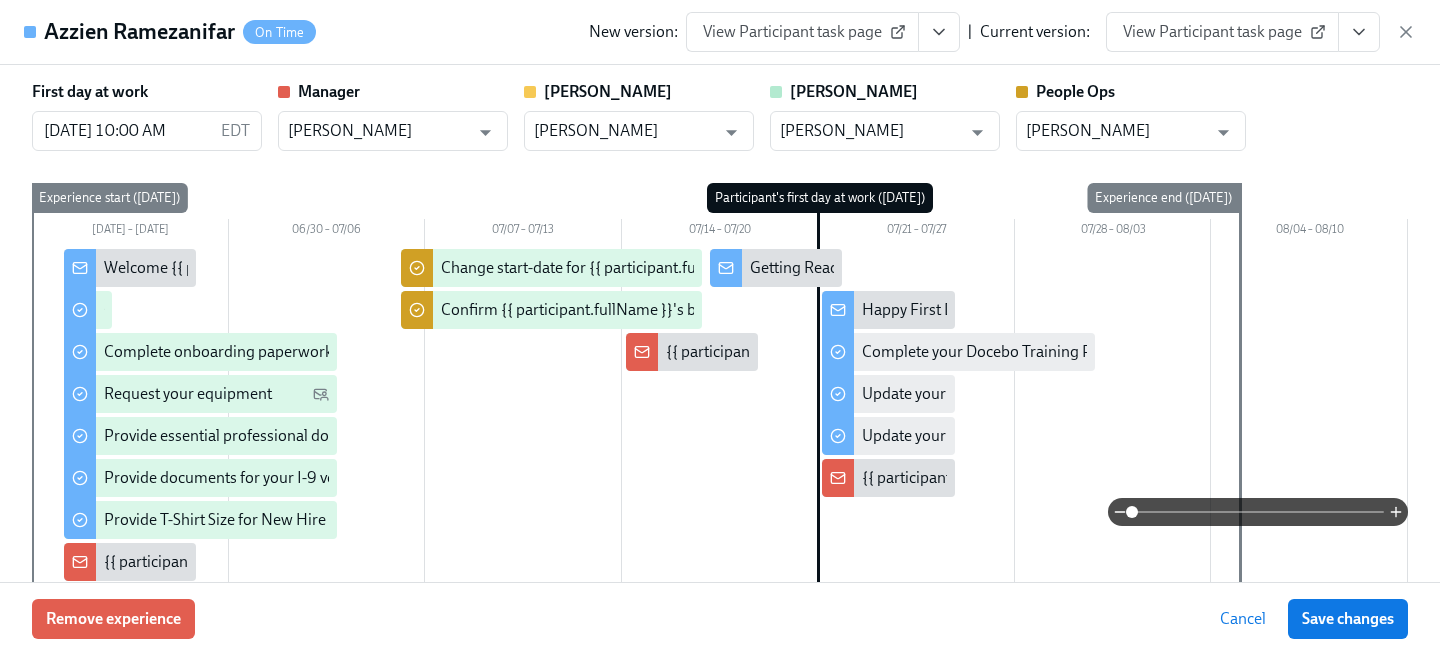 click 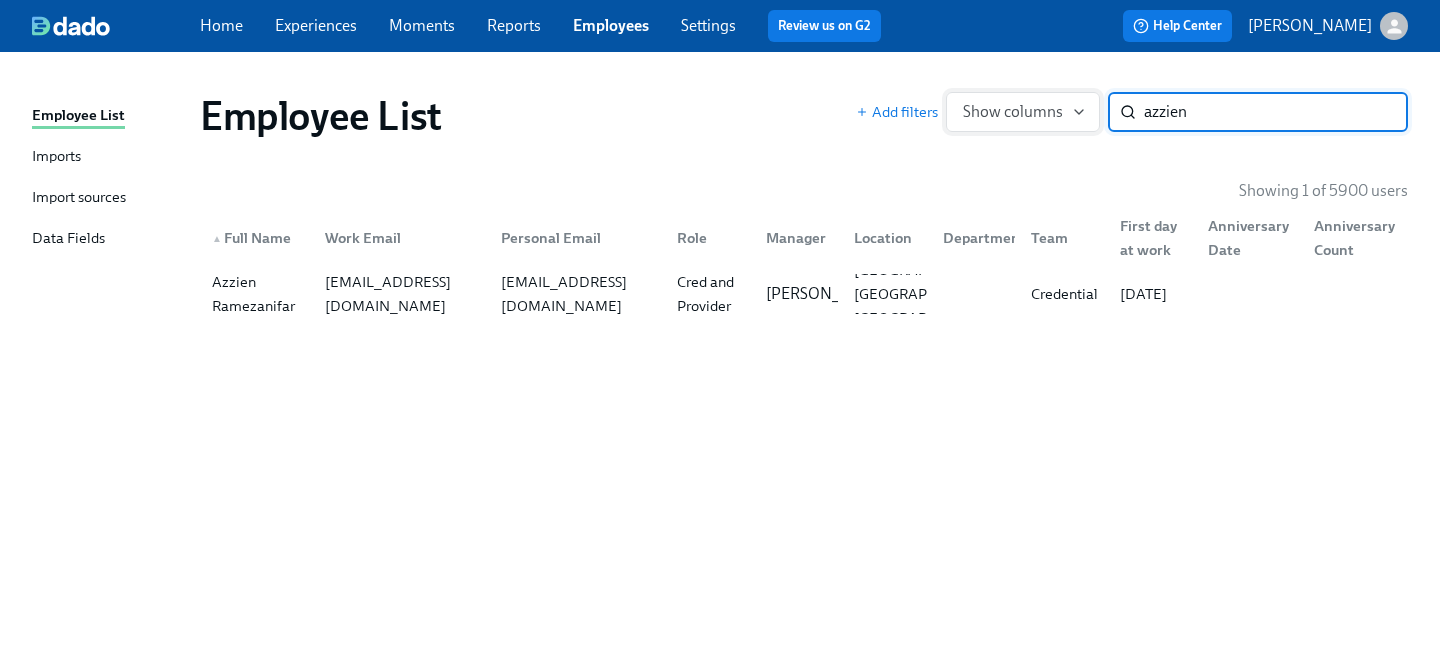 drag, startPoint x: 1238, startPoint y: 116, endPoint x: 987, endPoint y: 97, distance: 251.7181 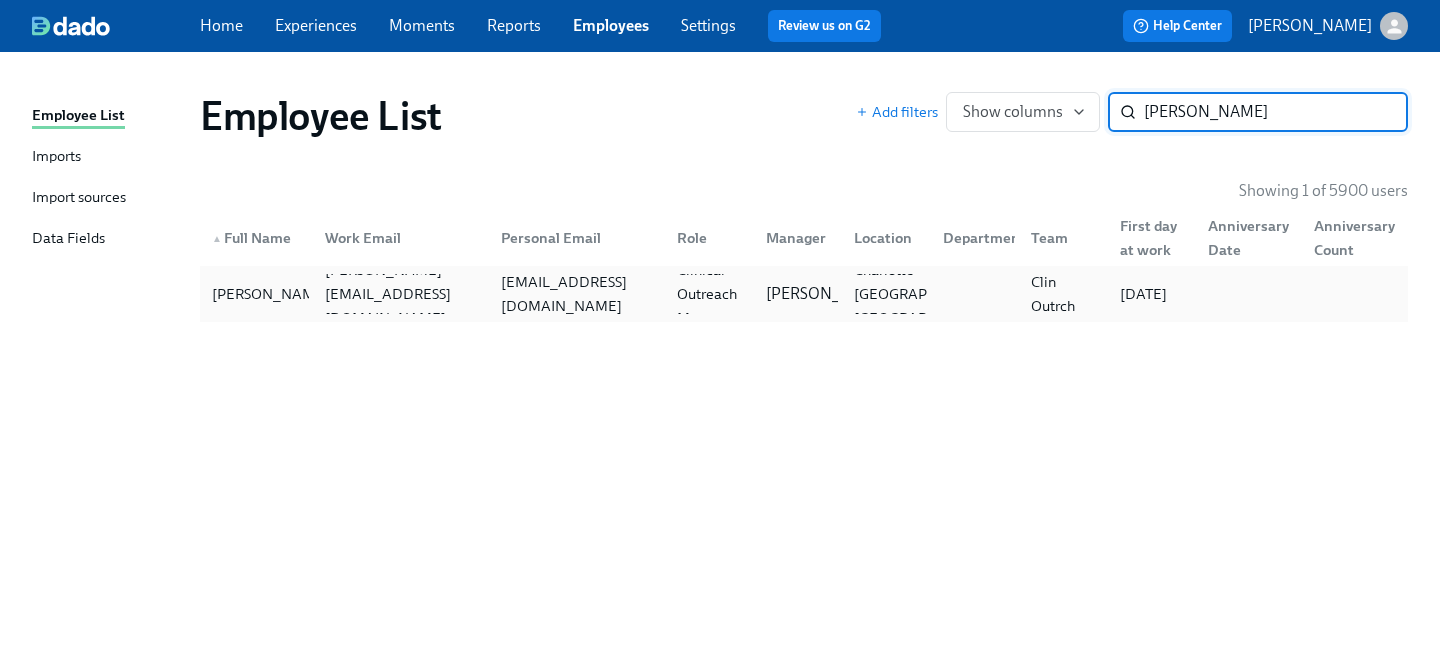 type on "[PERSON_NAME]" 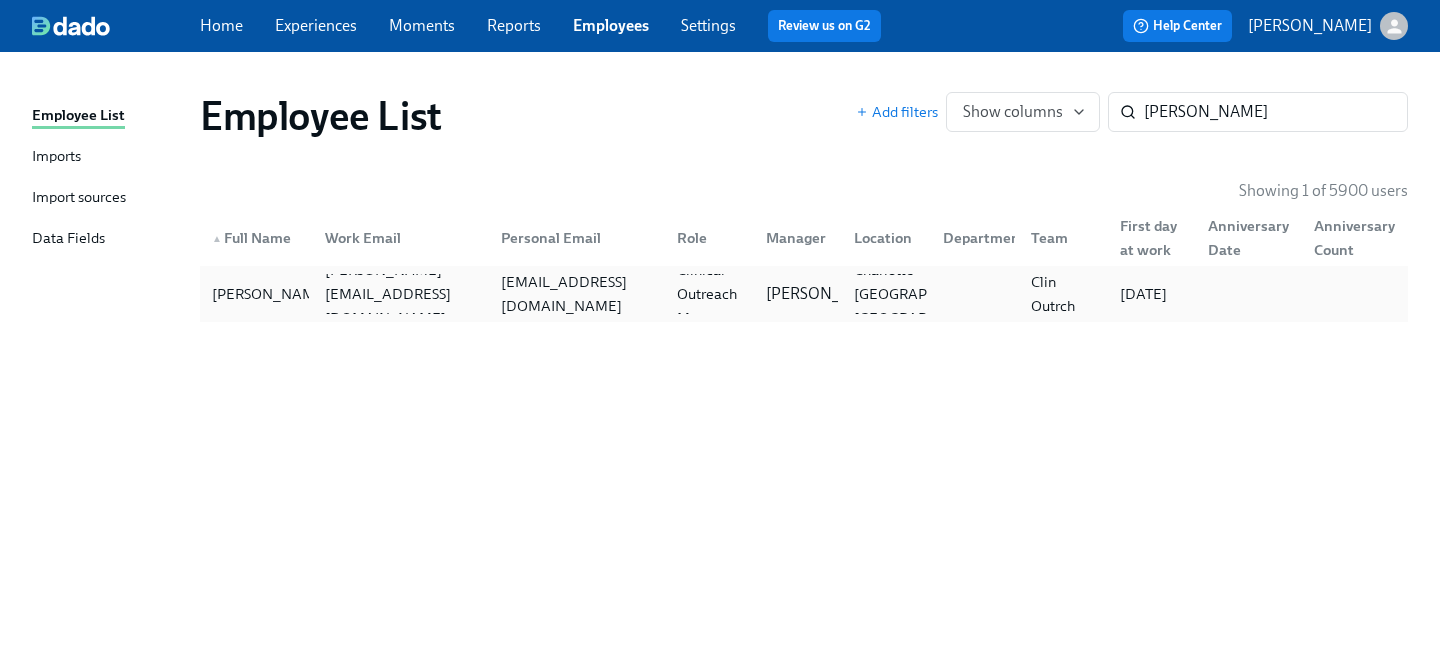 click on "[EMAIL_ADDRESS][DOMAIN_NAME]" at bounding box center [577, 294] 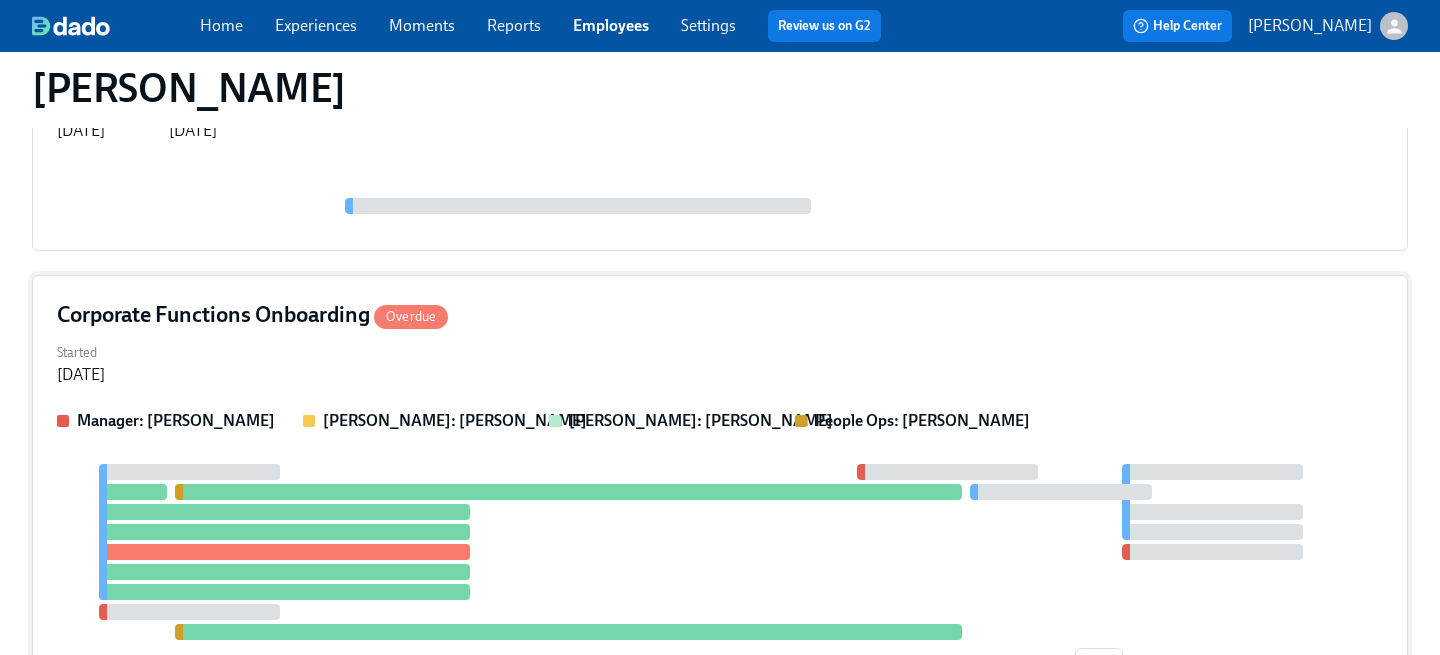 scroll, scrollTop: 1195, scrollLeft: 0, axis: vertical 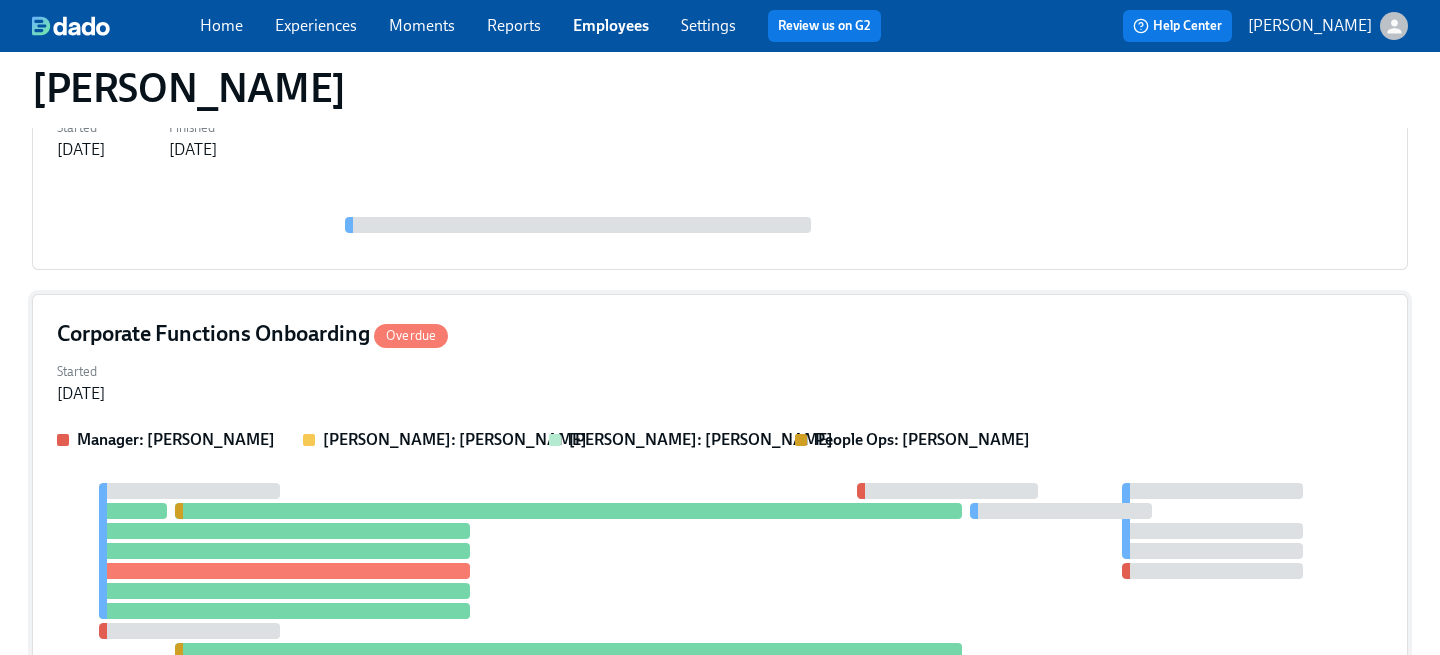 click on "Corporate Functions Onboarding   Overdue" at bounding box center [720, 334] 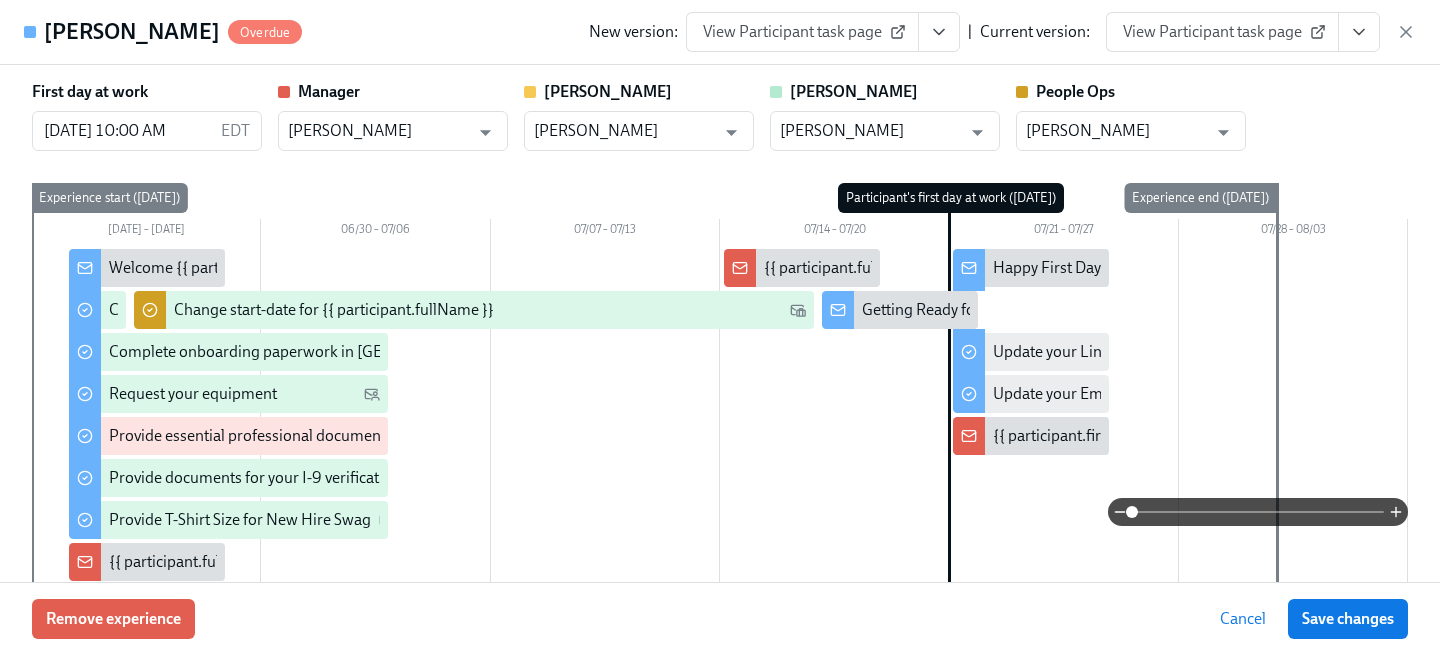 click on "View Participant task page" at bounding box center (1222, 32) 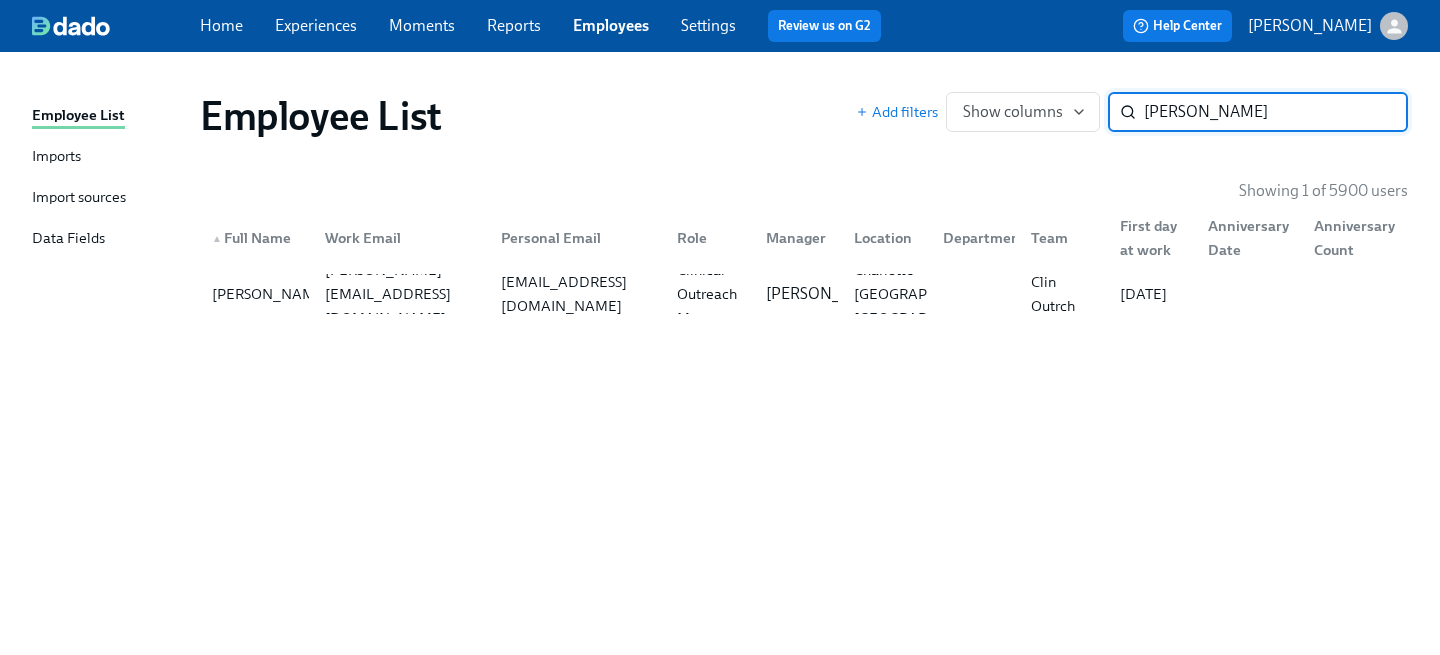scroll, scrollTop: 0, scrollLeft: 0, axis: both 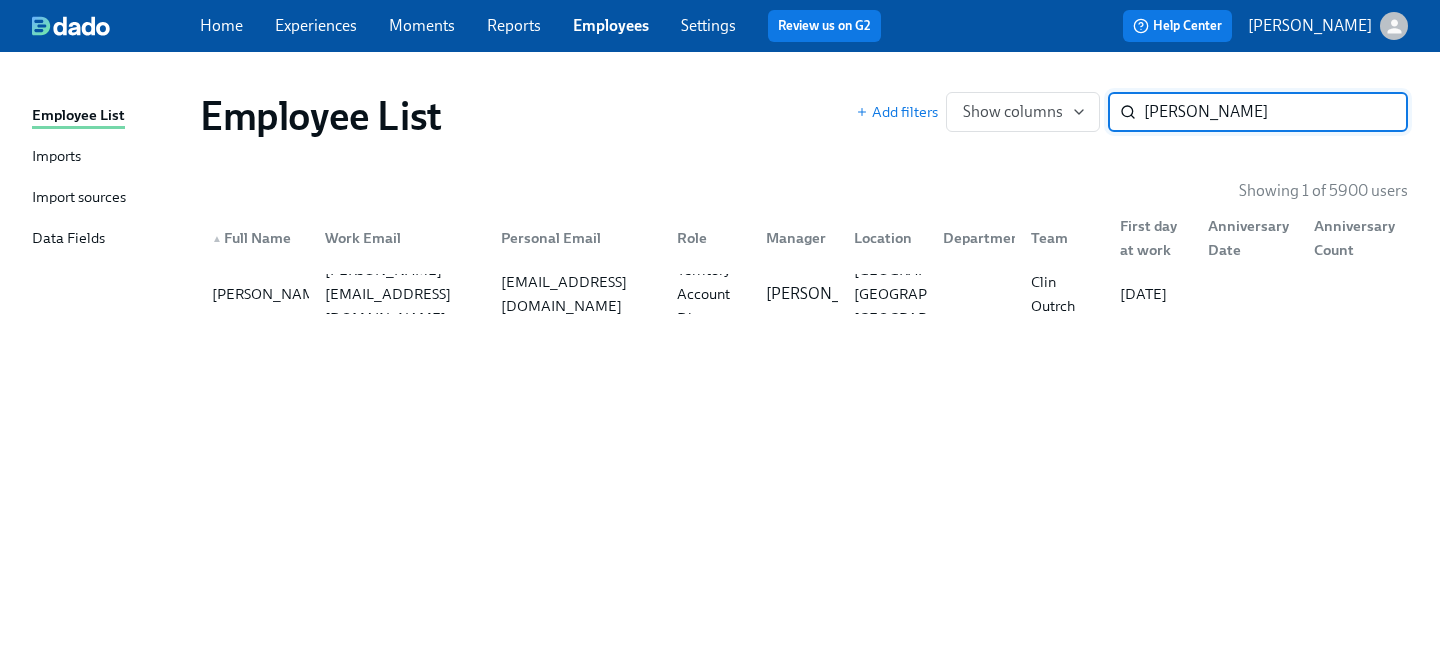 type on "[PERSON_NAME]" 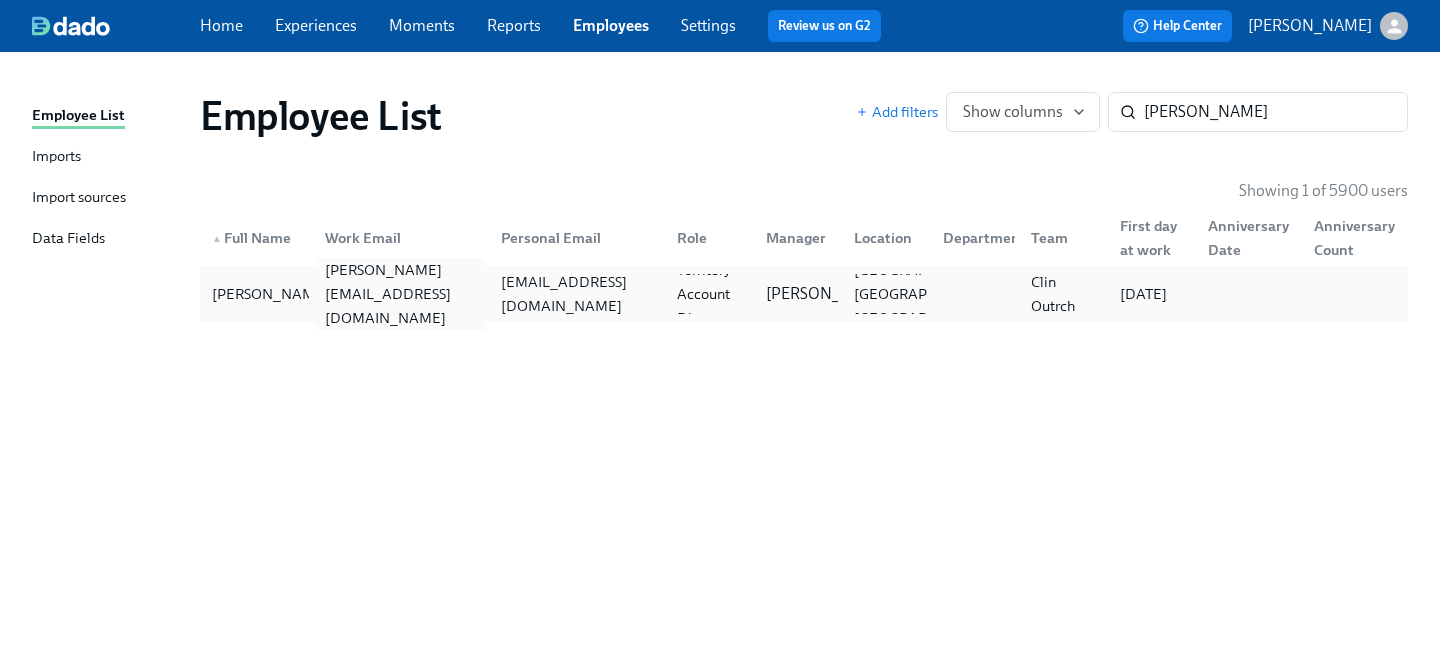 click on "[PERSON_NAME][EMAIL_ADDRESS][DOMAIN_NAME]" at bounding box center (401, 294) 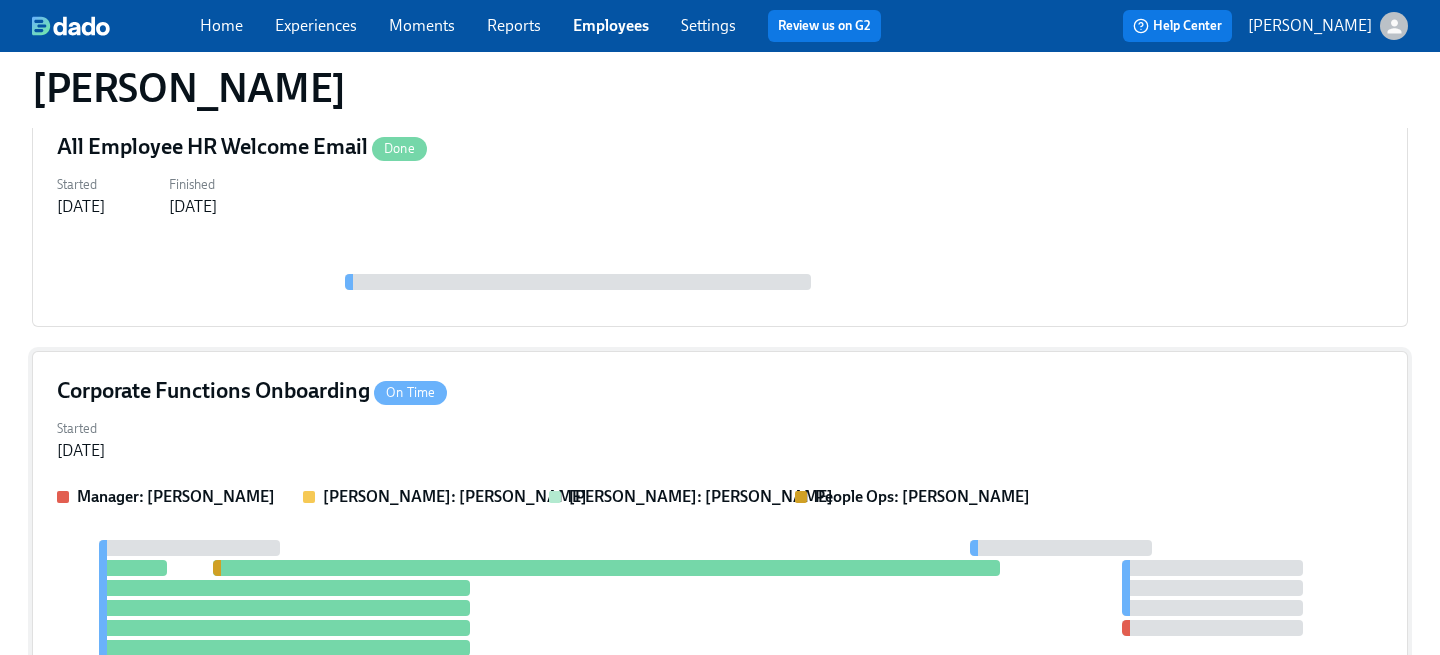 scroll, scrollTop: 282, scrollLeft: 0, axis: vertical 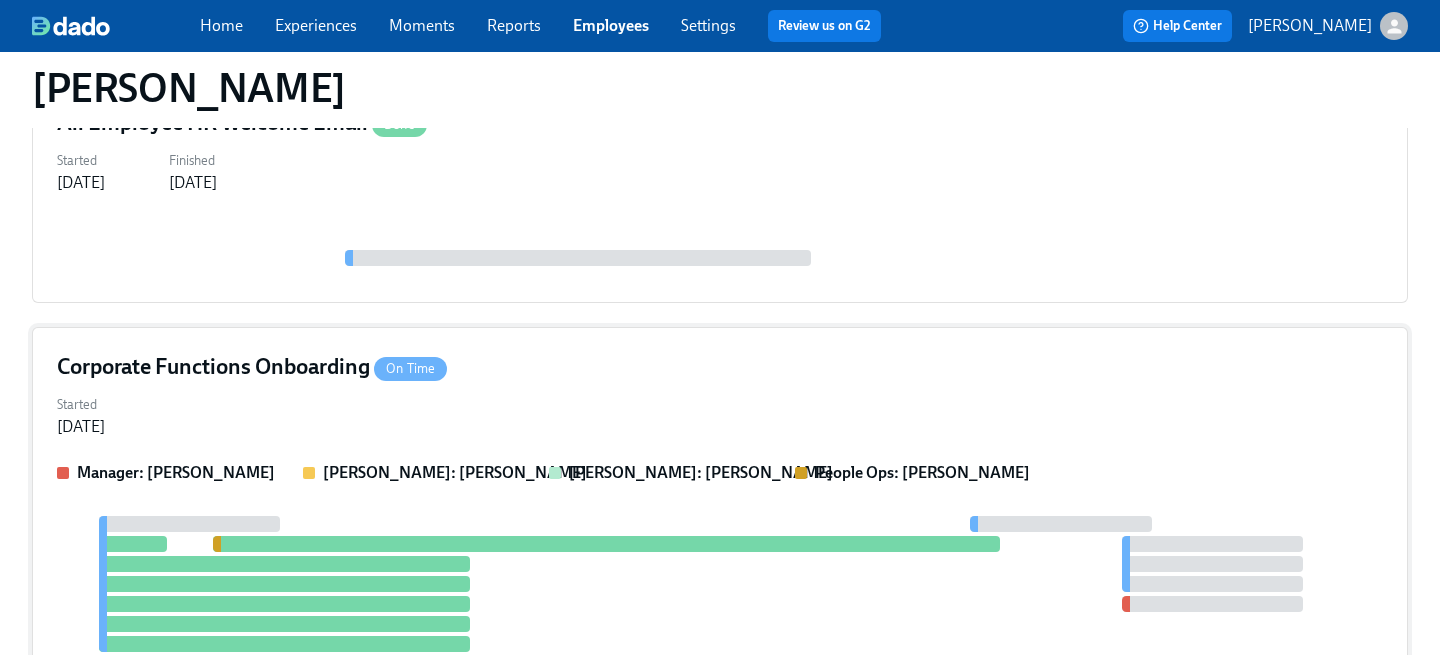 click on "Started [DATE]" at bounding box center (720, 414) 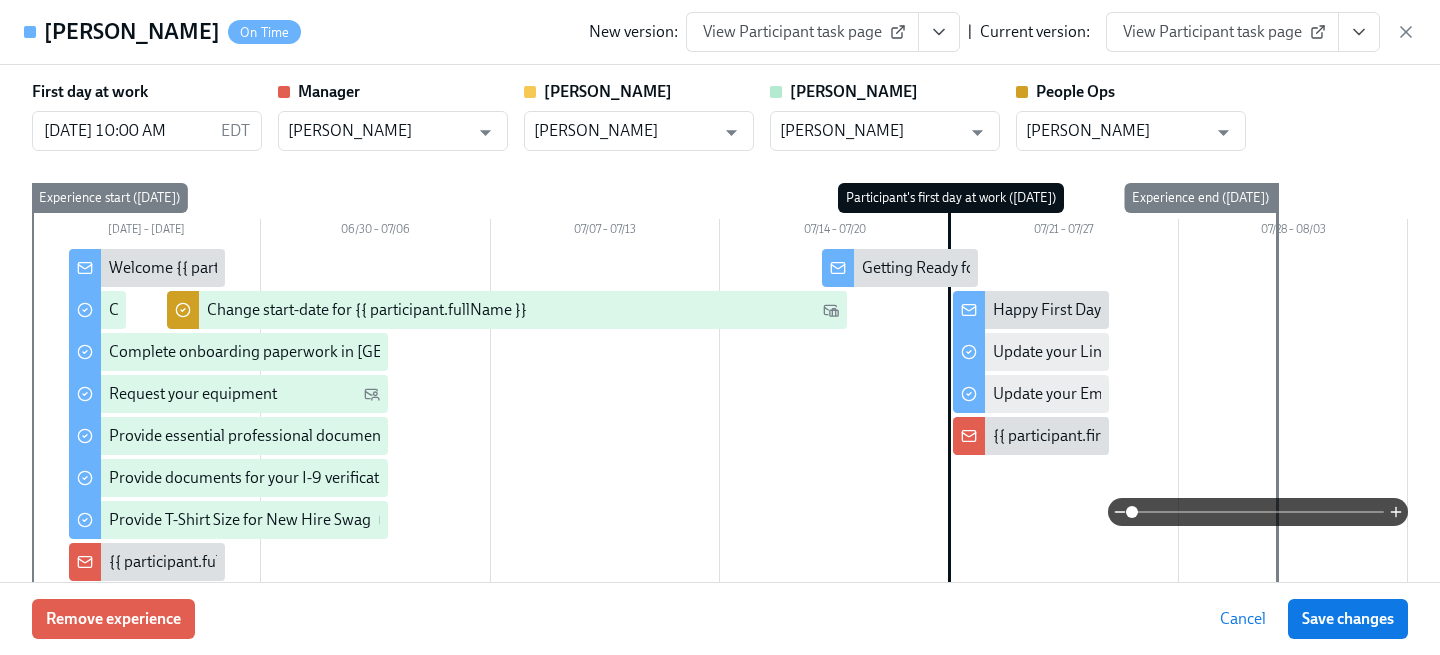 click on "View Participant task page" at bounding box center (1222, 32) 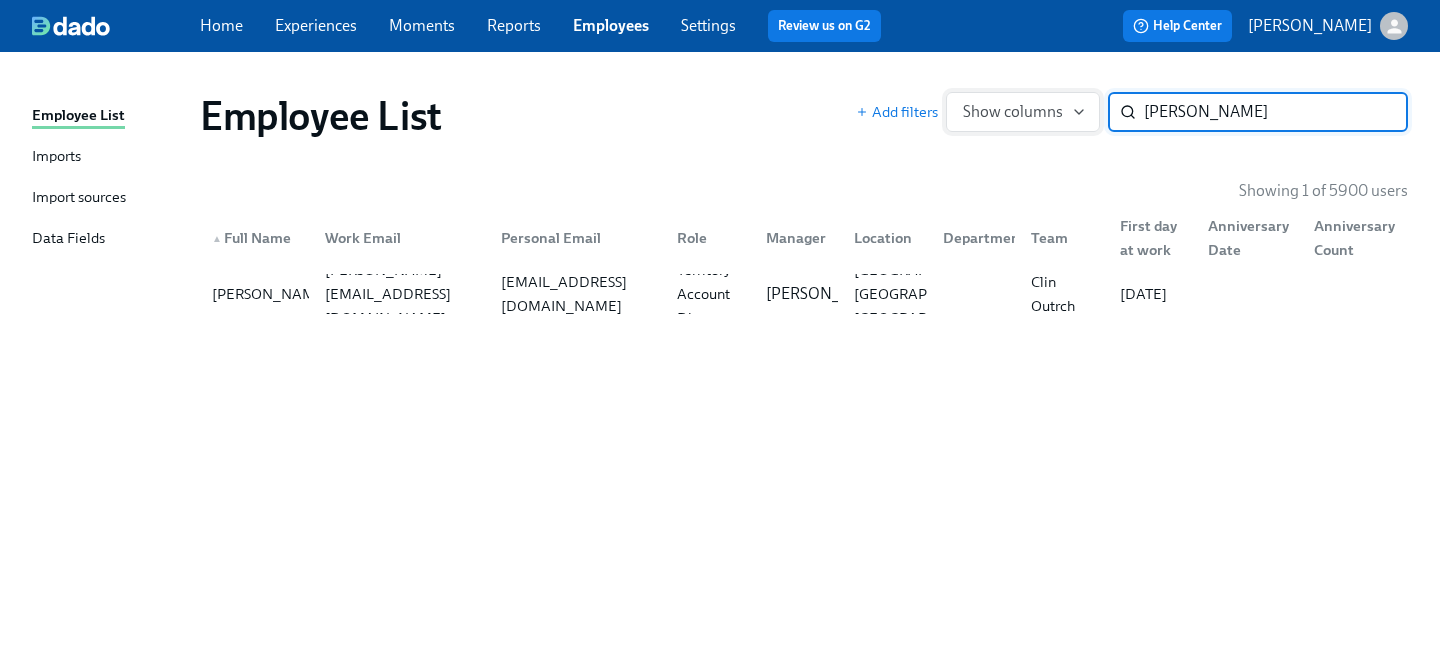 drag, startPoint x: 1244, startPoint y: 119, endPoint x: 1021, endPoint y: 101, distance: 223.72528 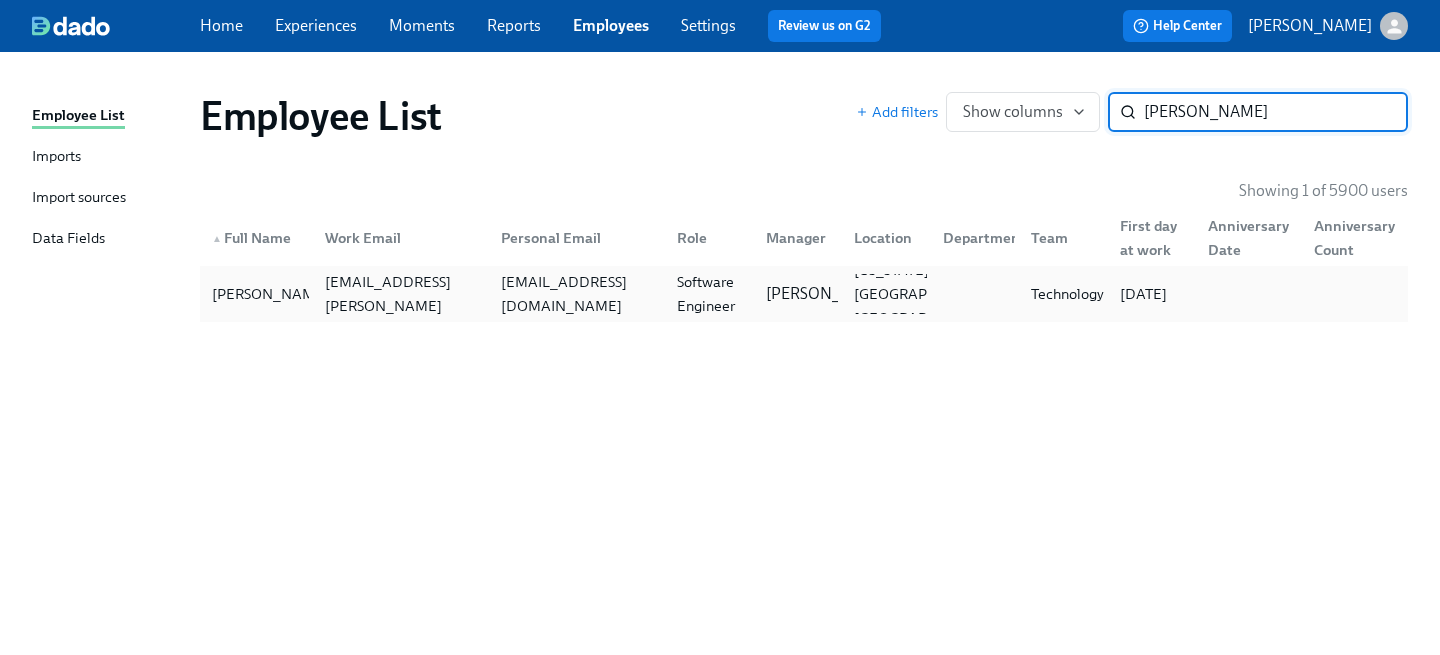 type on "[PERSON_NAME]" 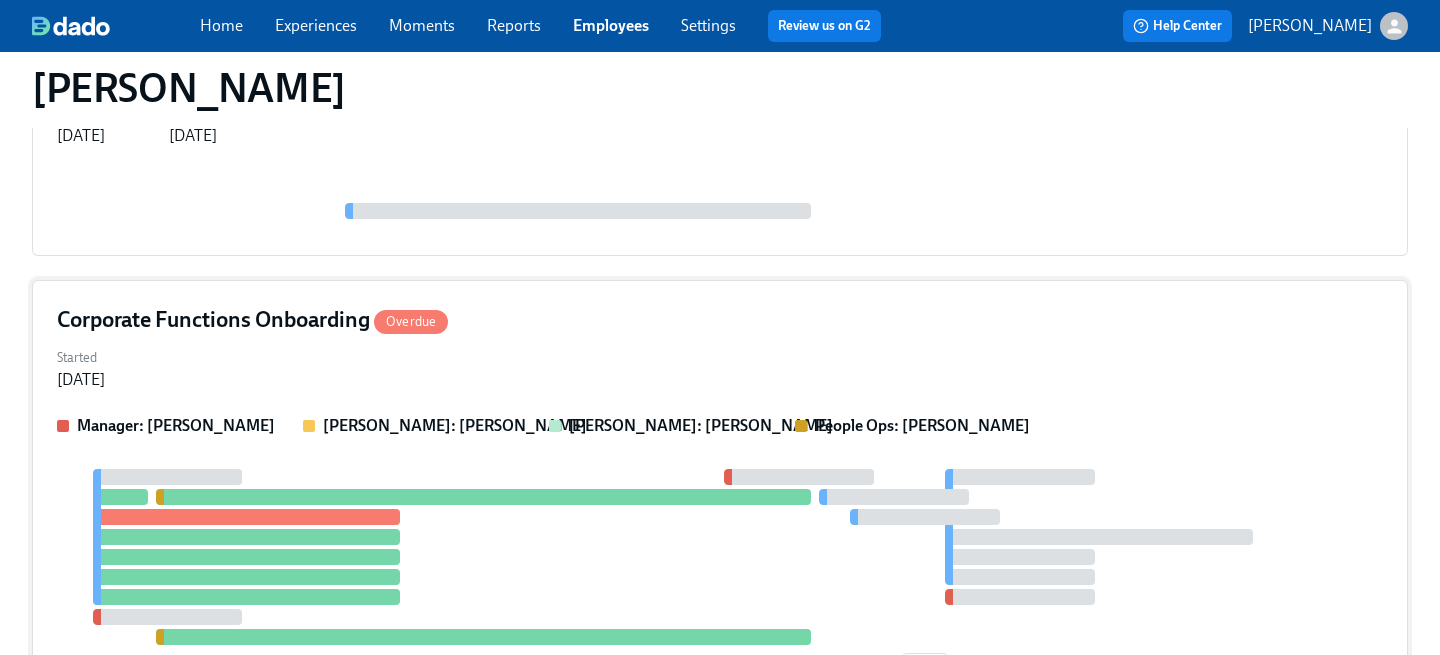 scroll, scrollTop: 323, scrollLeft: 0, axis: vertical 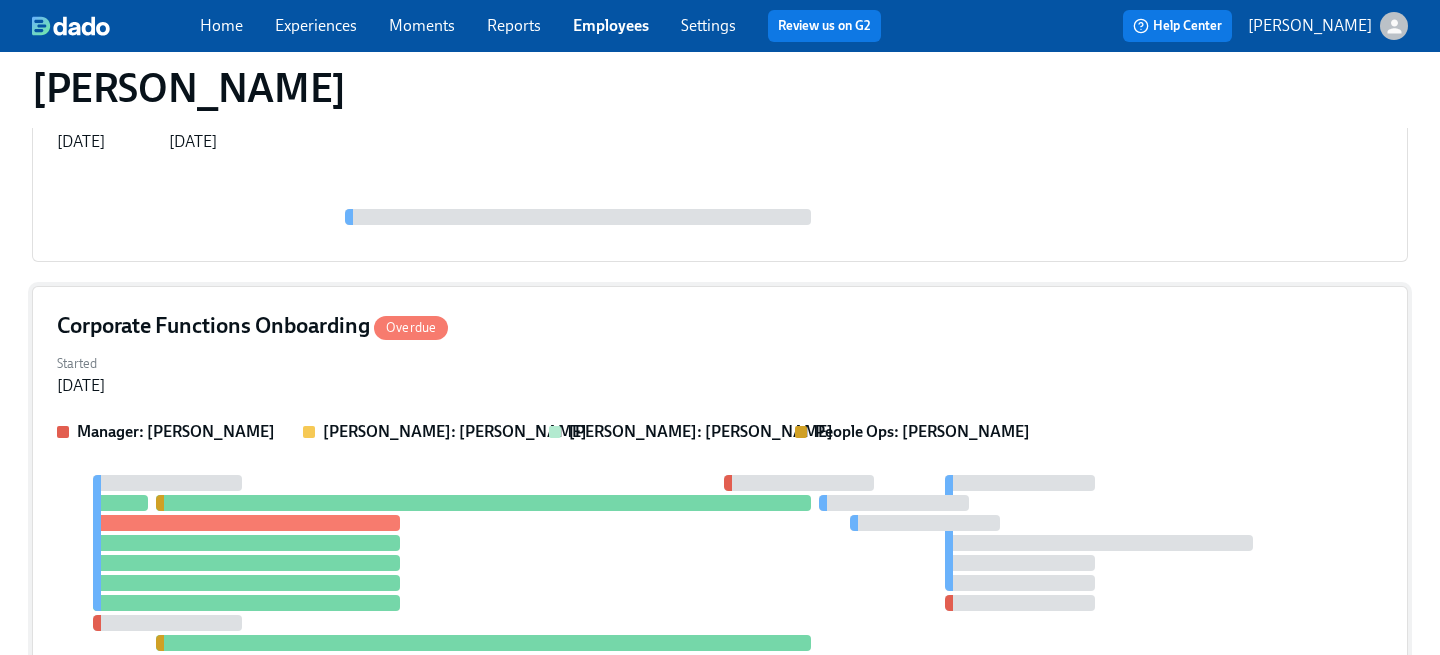 click on "Started [DATE]" at bounding box center [720, 373] 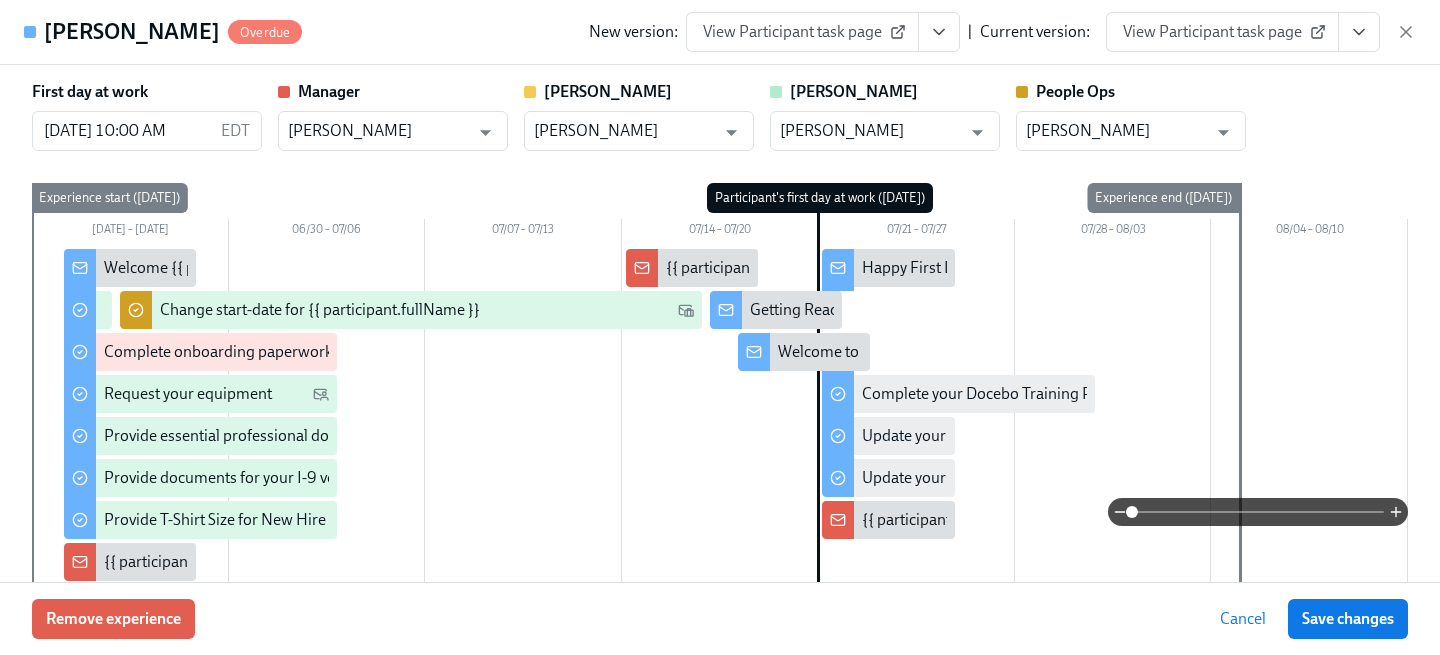 click on "View Participant task page" at bounding box center (1222, 32) 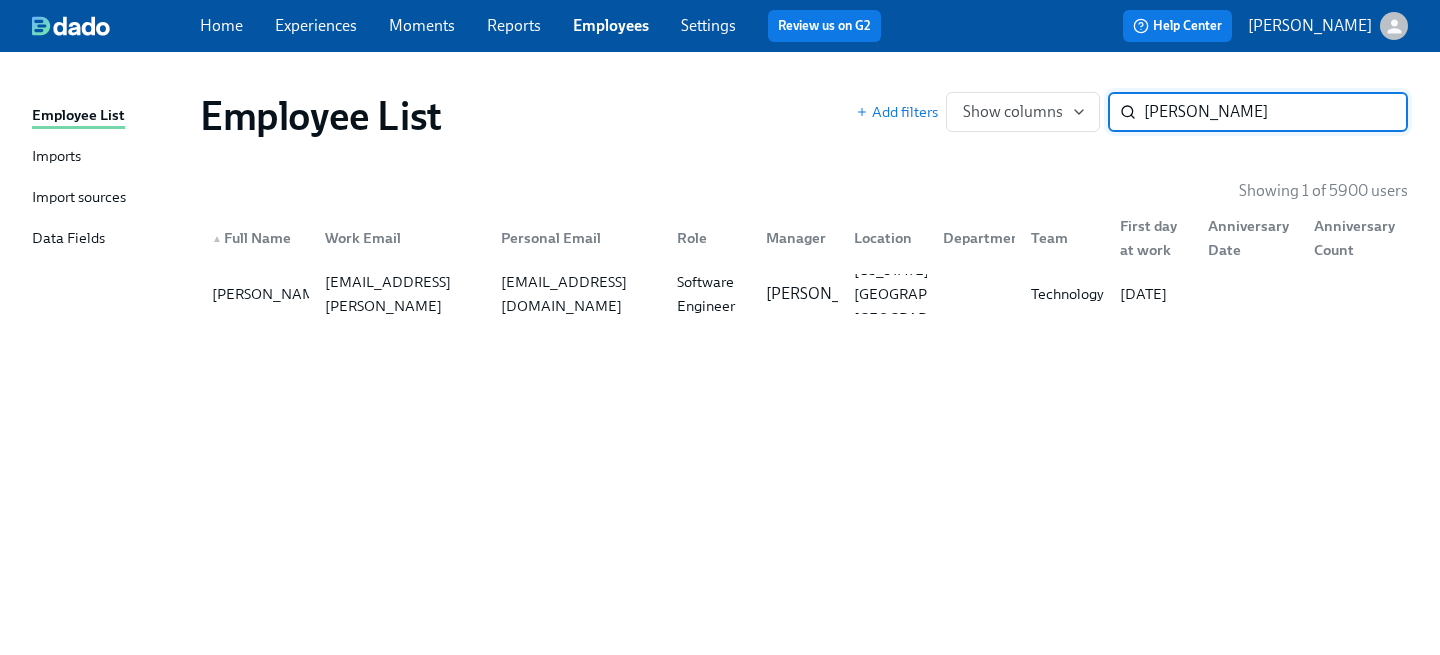 click on "[PERSON_NAME]" at bounding box center [1276, 112] 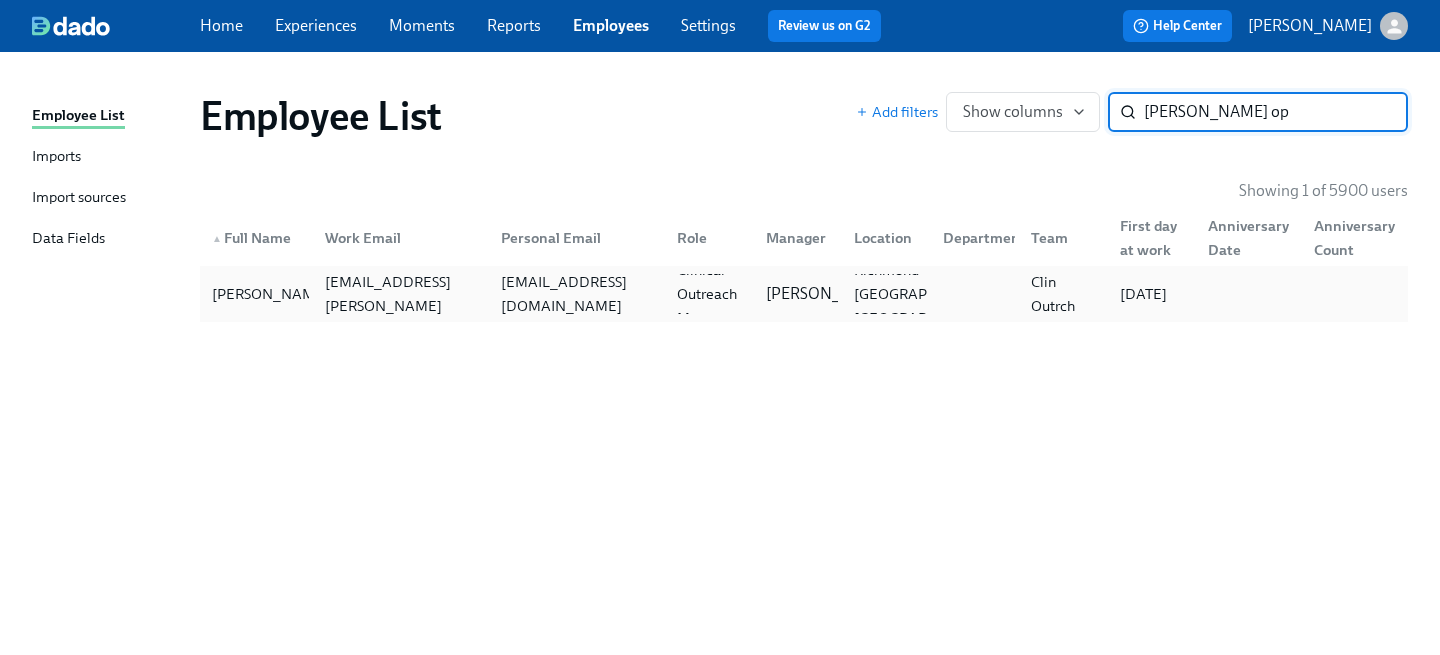 type on "[PERSON_NAME] op" 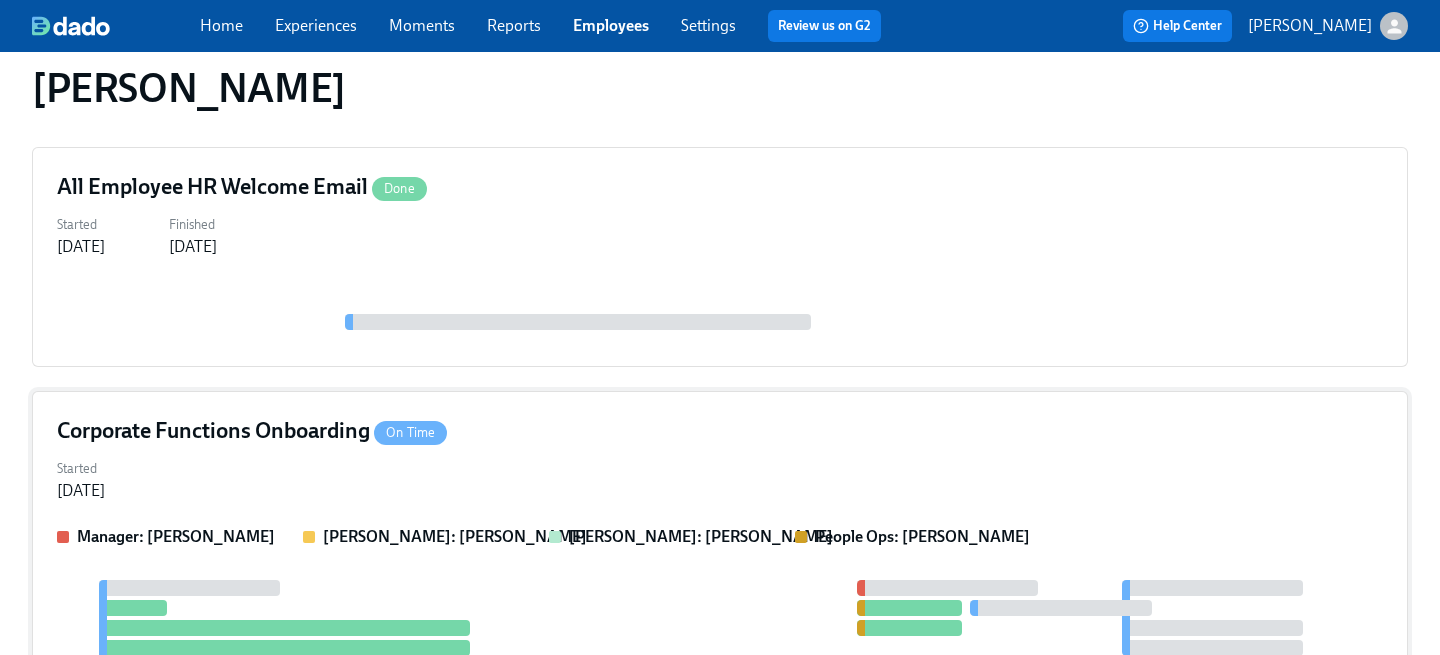 scroll, scrollTop: 261, scrollLeft: 0, axis: vertical 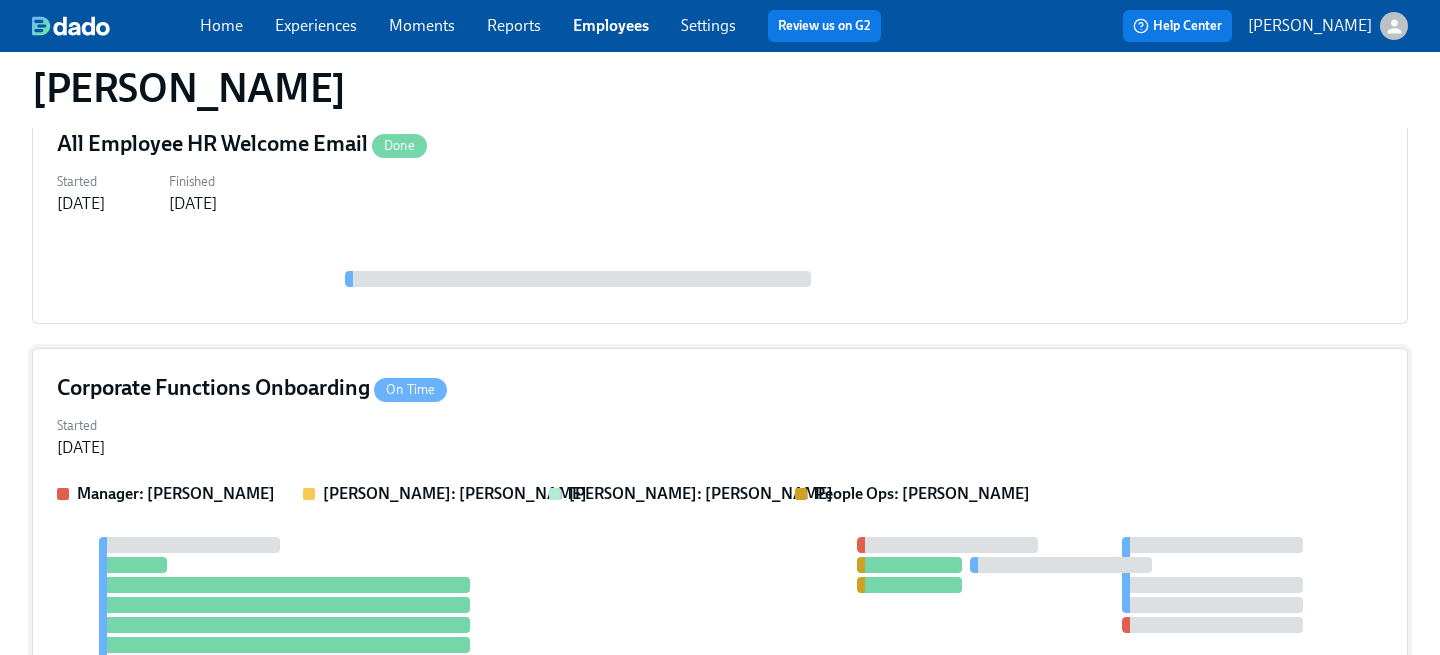 click on "[PERSON_NAME]: [PERSON_NAME]" at bounding box center (455, 493) 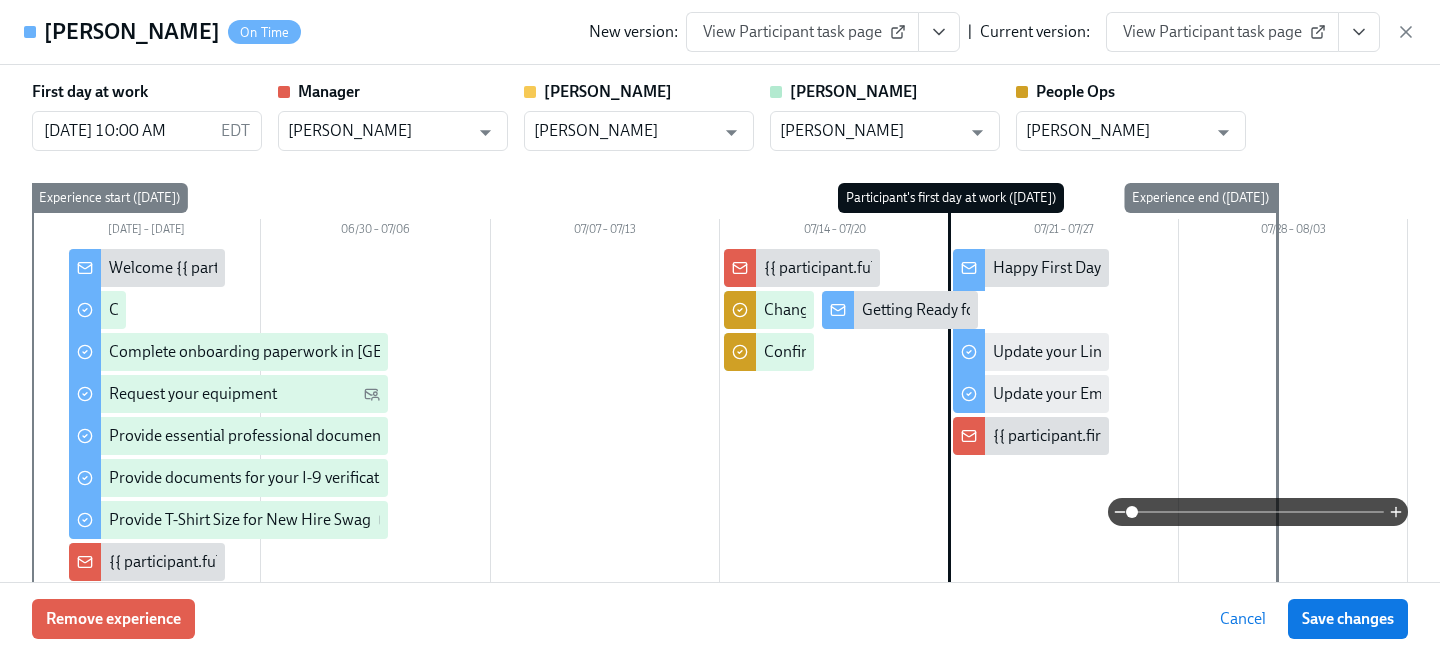 click on "View Participant task page" at bounding box center (1222, 32) 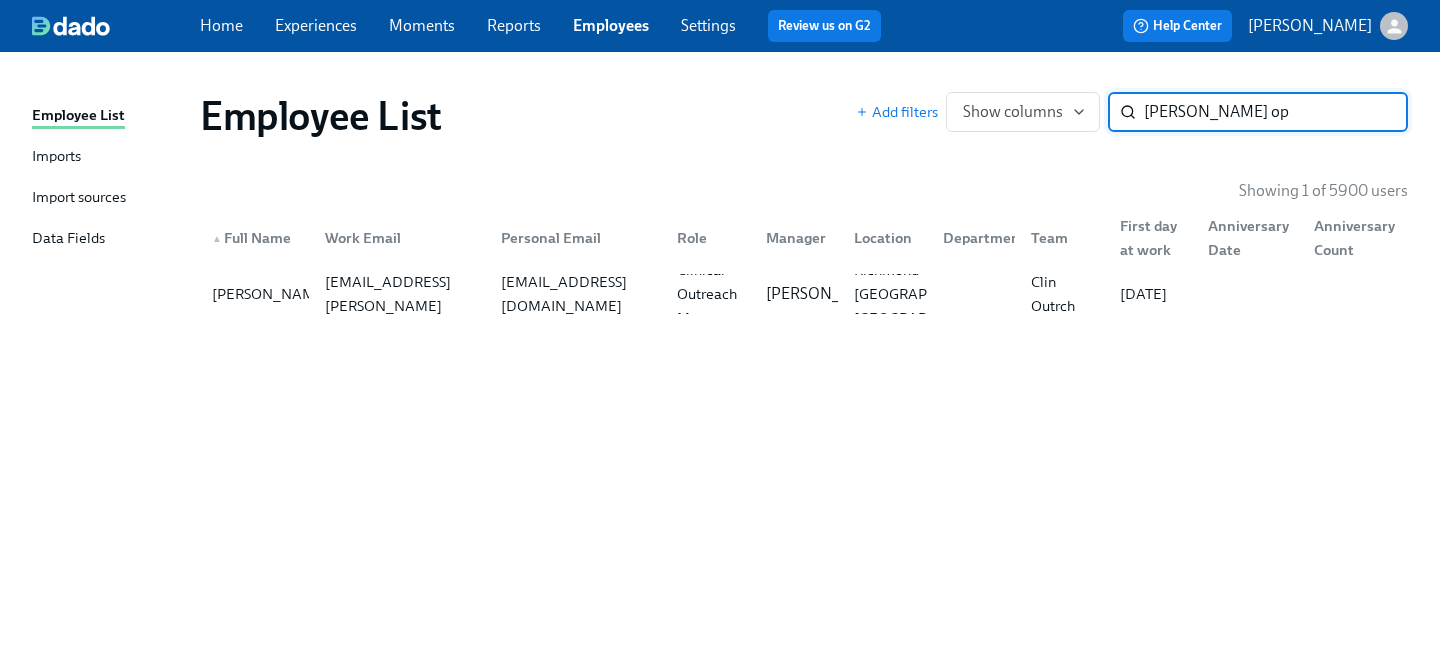 drag, startPoint x: 1277, startPoint y: 112, endPoint x: 890, endPoint y: 88, distance: 387.74347 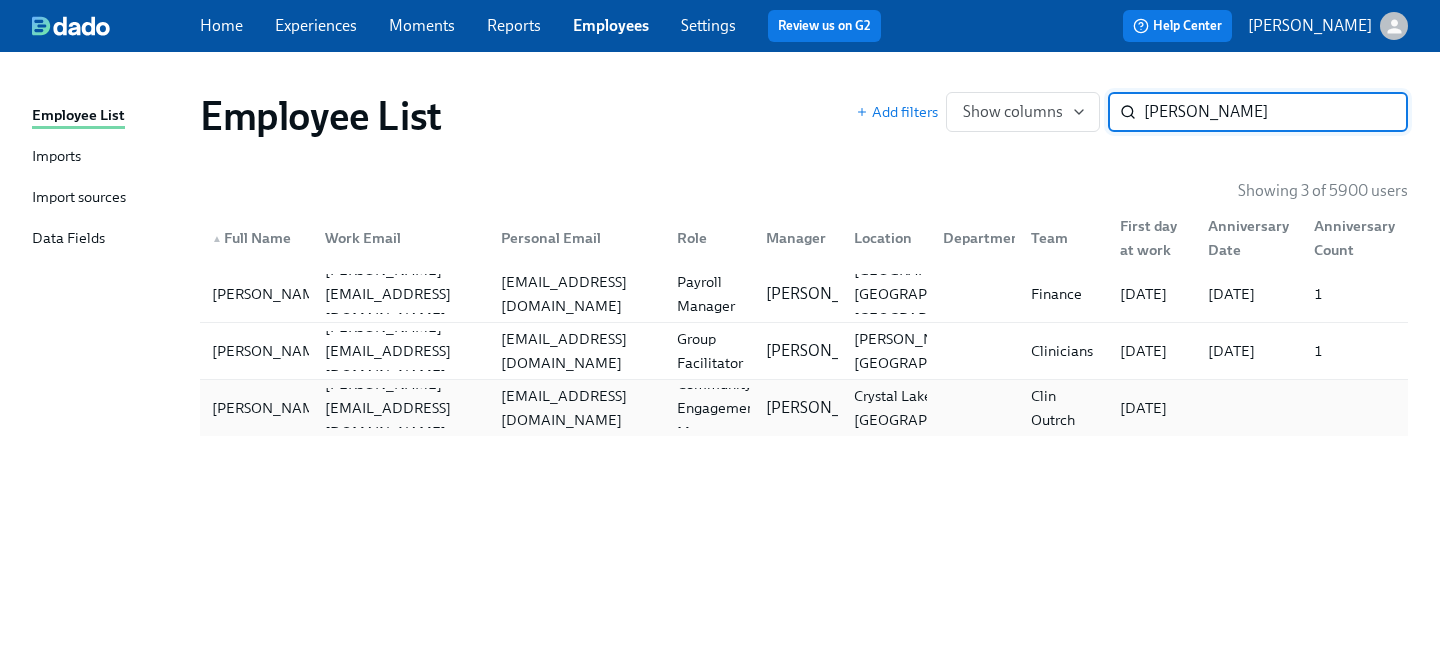 type on "[PERSON_NAME]" 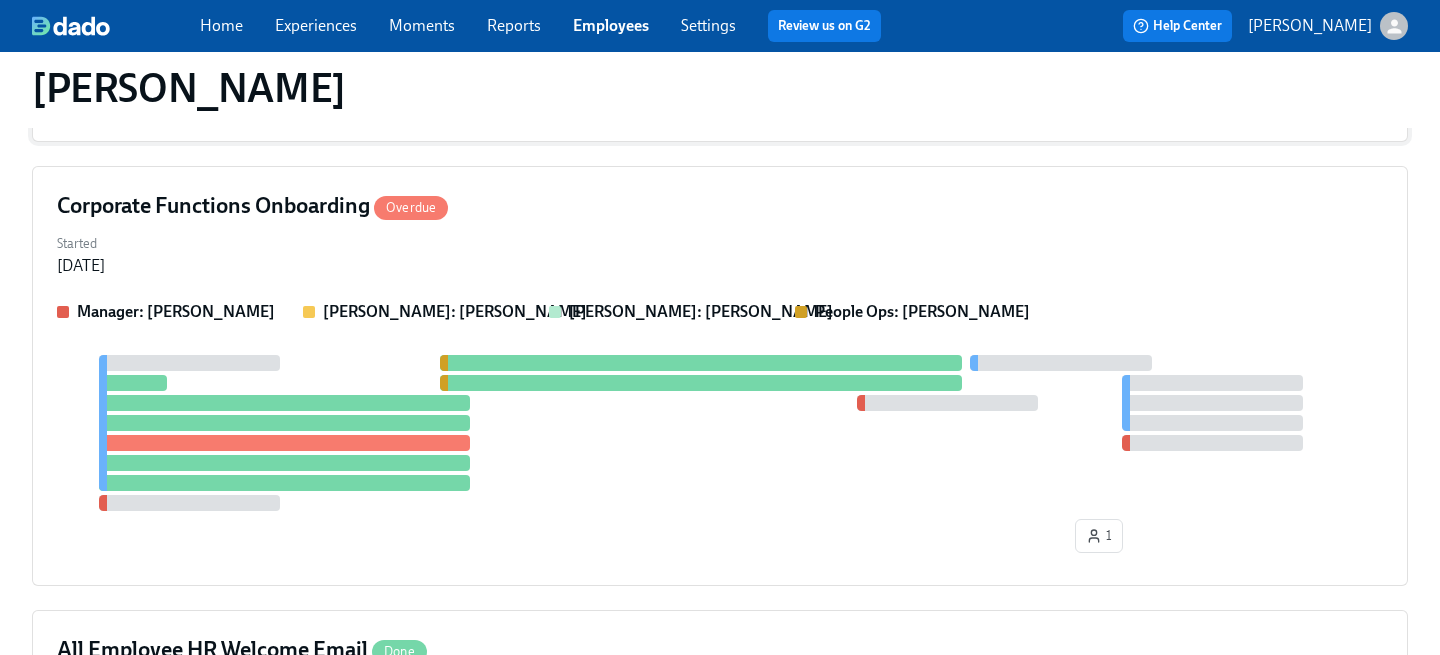 scroll, scrollTop: 1109, scrollLeft: 0, axis: vertical 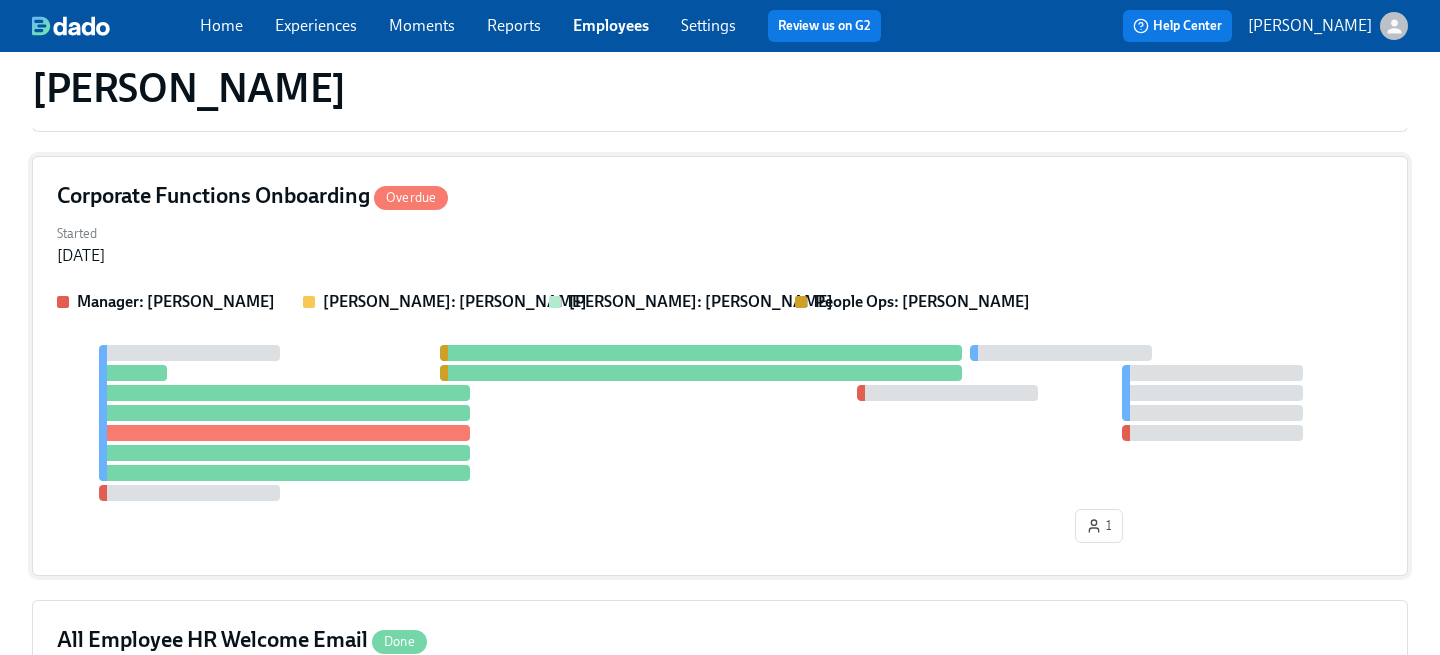 click on "Started [DATE]" at bounding box center [720, 243] 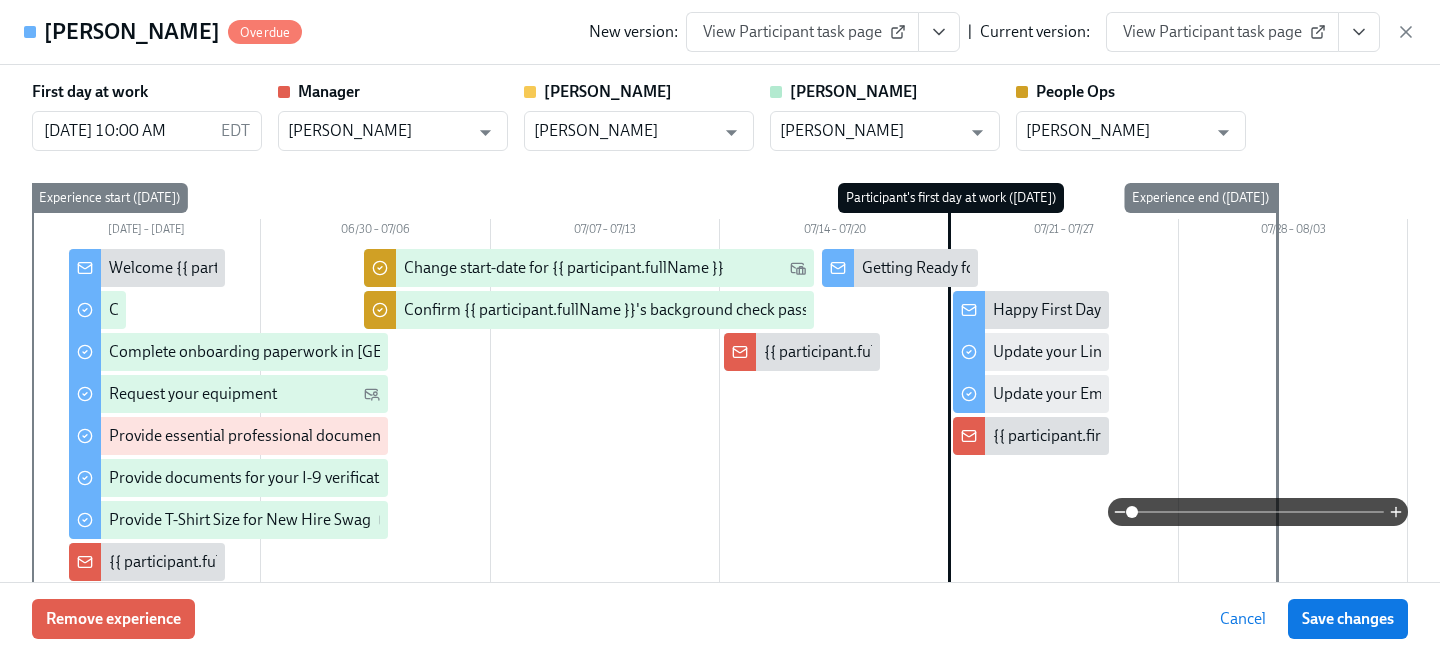 click on "View Participant task page" at bounding box center [1222, 32] 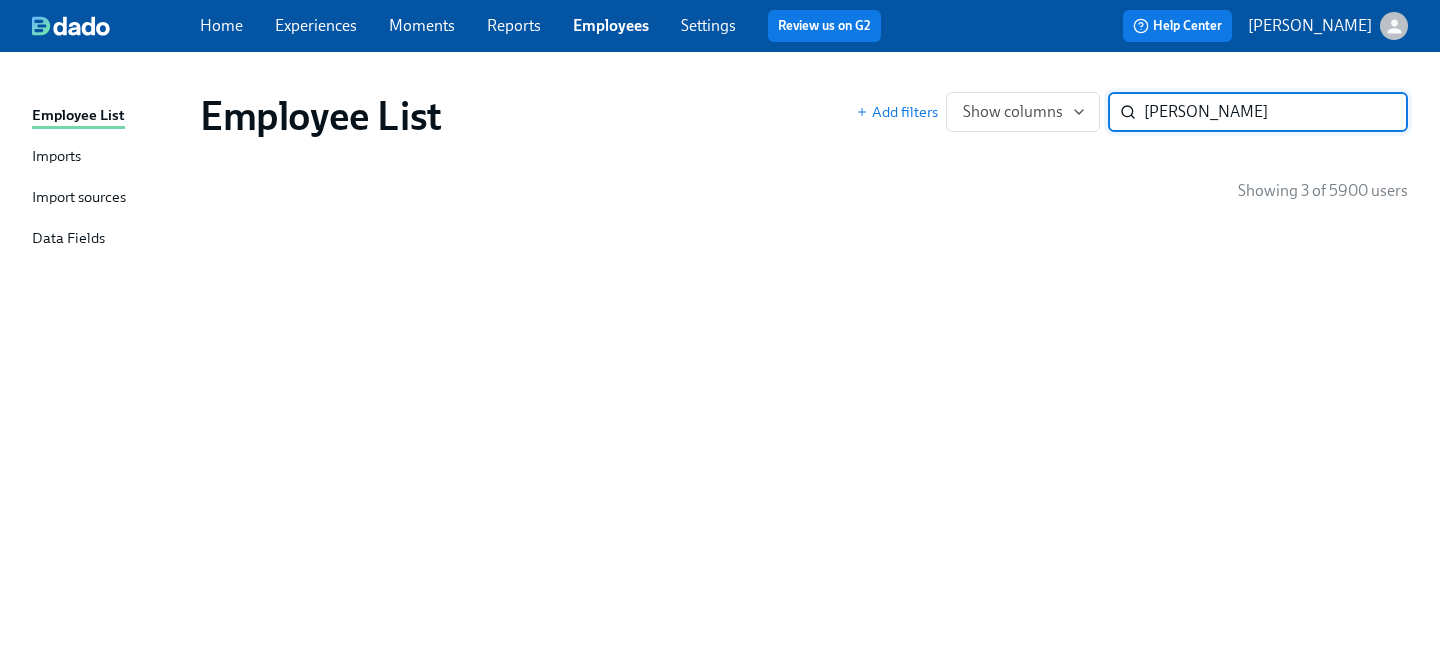 scroll, scrollTop: 0, scrollLeft: 0, axis: both 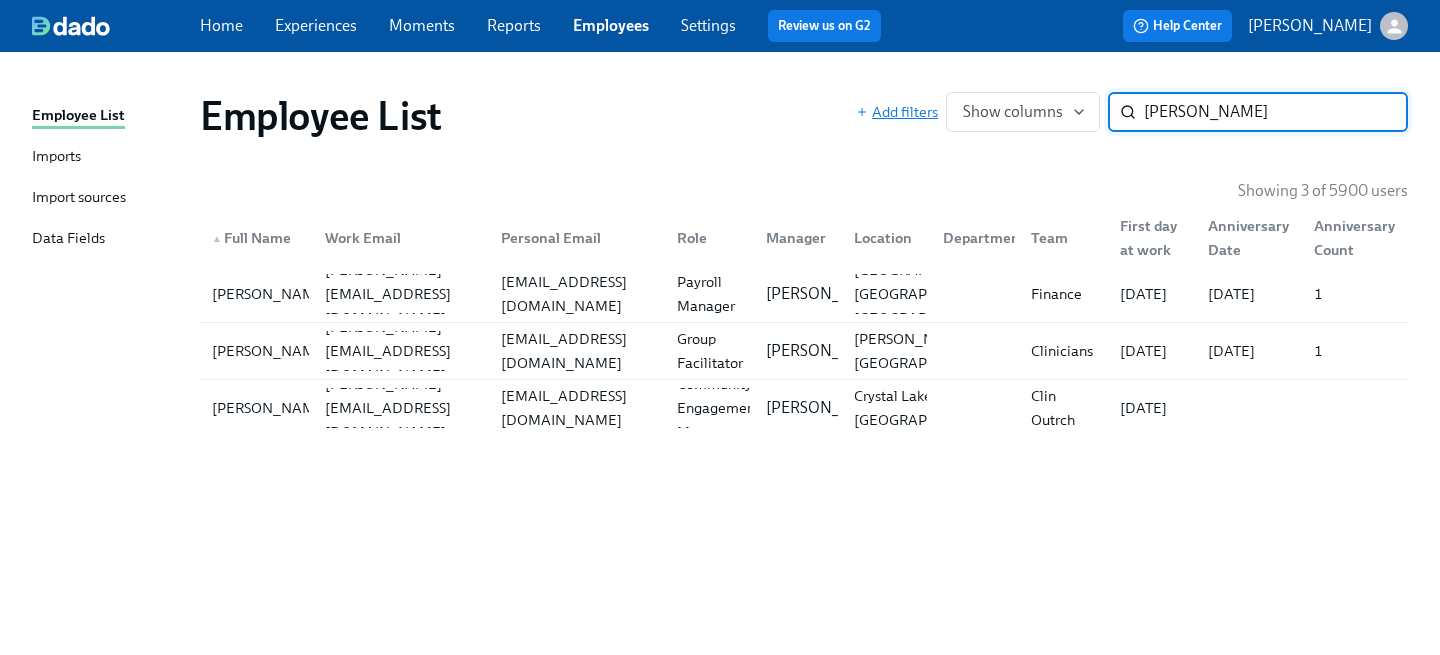 drag, startPoint x: 1225, startPoint y: 121, endPoint x: 916, endPoint y: 102, distance: 309.5836 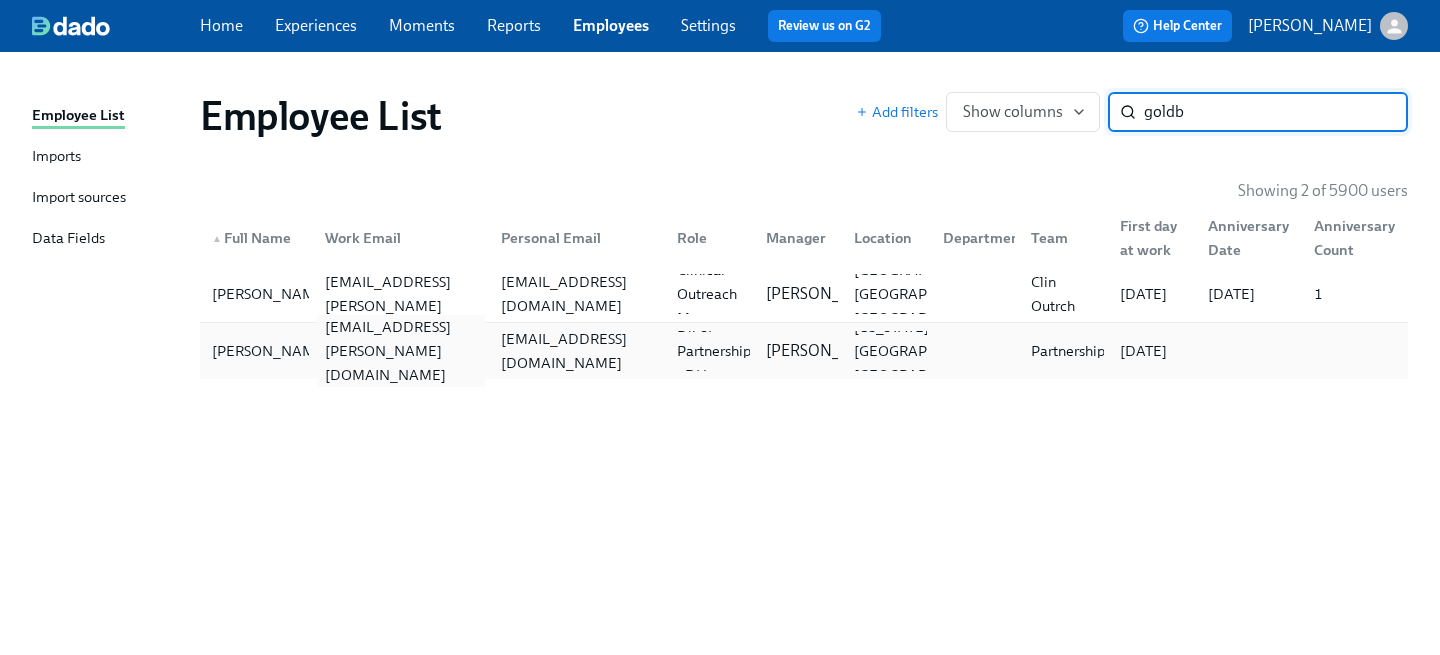 type on "goldb" 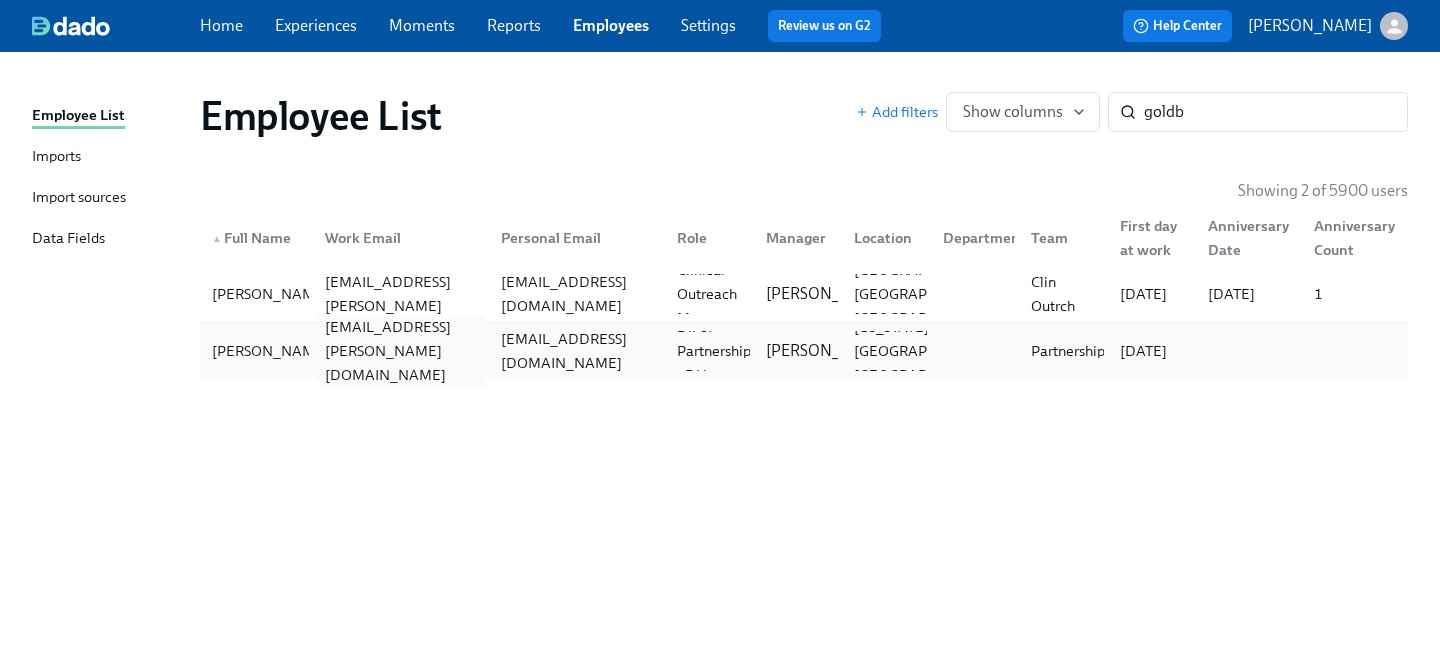 click on "[EMAIL_ADDRESS][PERSON_NAME][DOMAIN_NAME]" at bounding box center [401, 351] 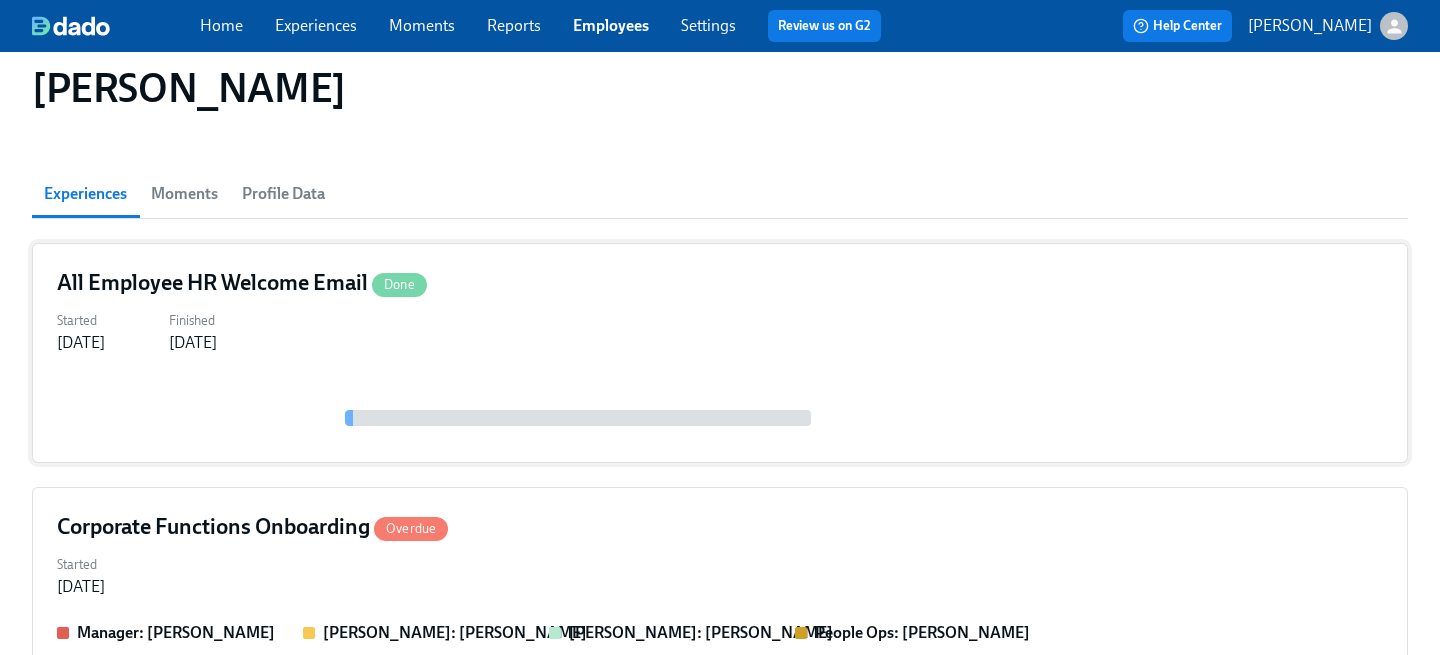 scroll, scrollTop: 160, scrollLeft: 0, axis: vertical 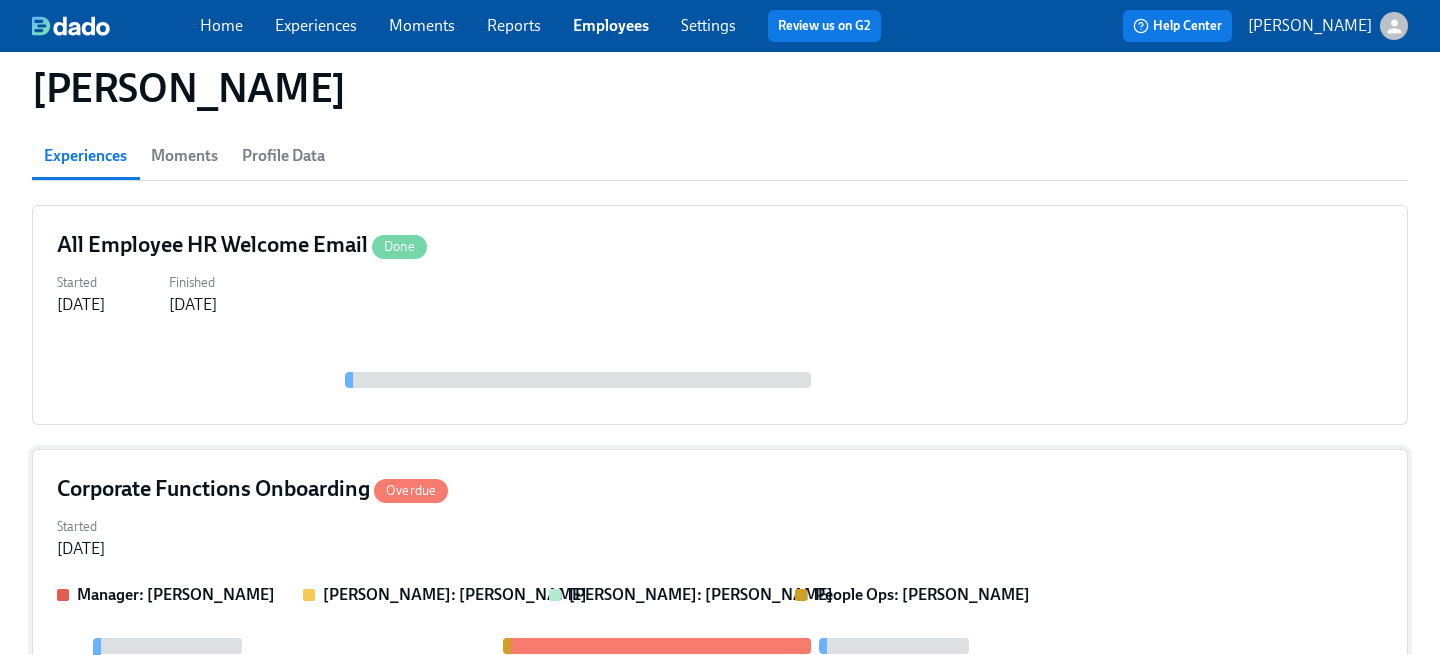 click on "Started [DATE]" at bounding box center (720, 536) 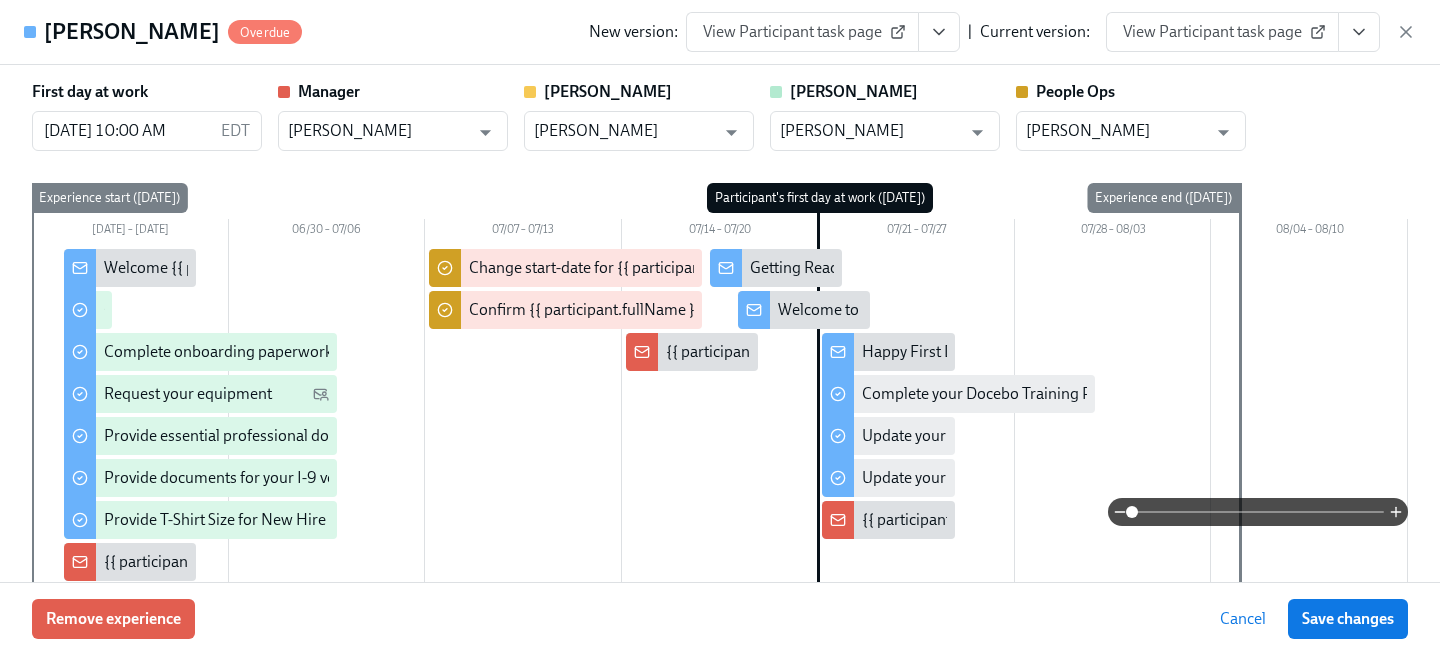 click on "View Participant task page" at bounding box center [1222, 32] 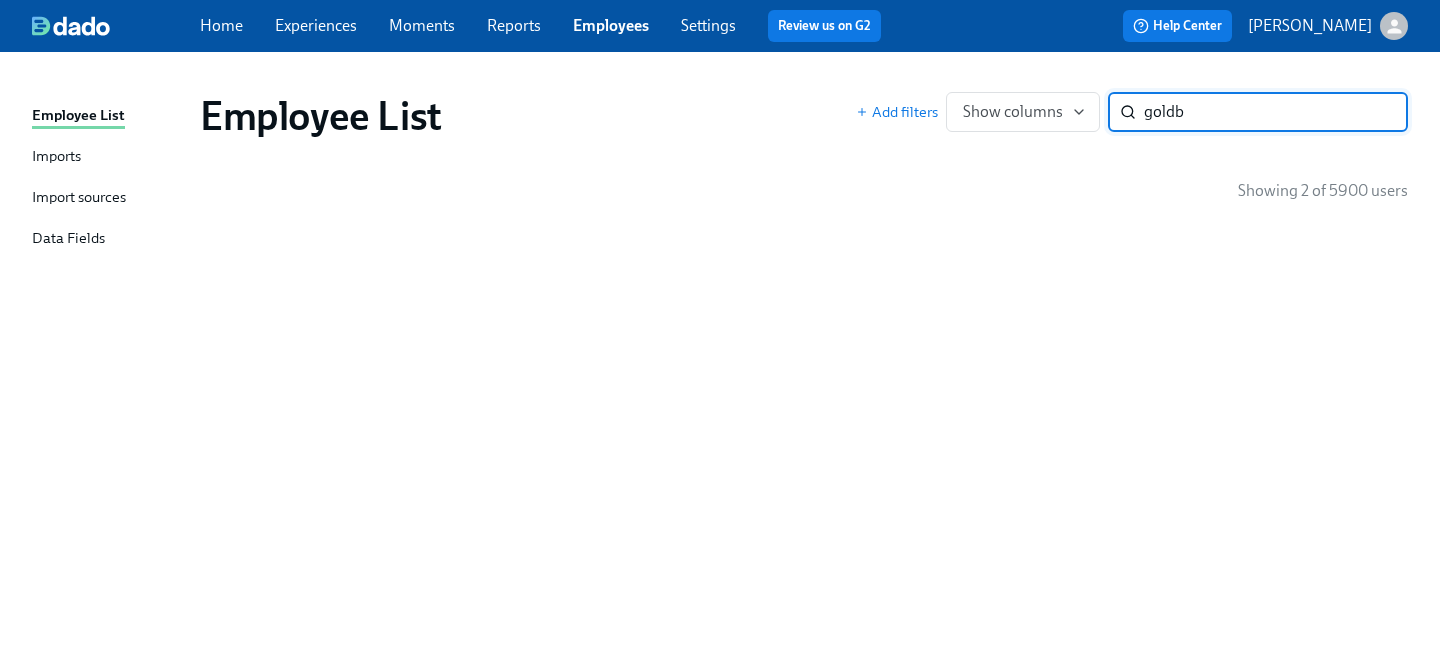 scroll, scrollTop: 0, scrollLeft: 0, axis: both 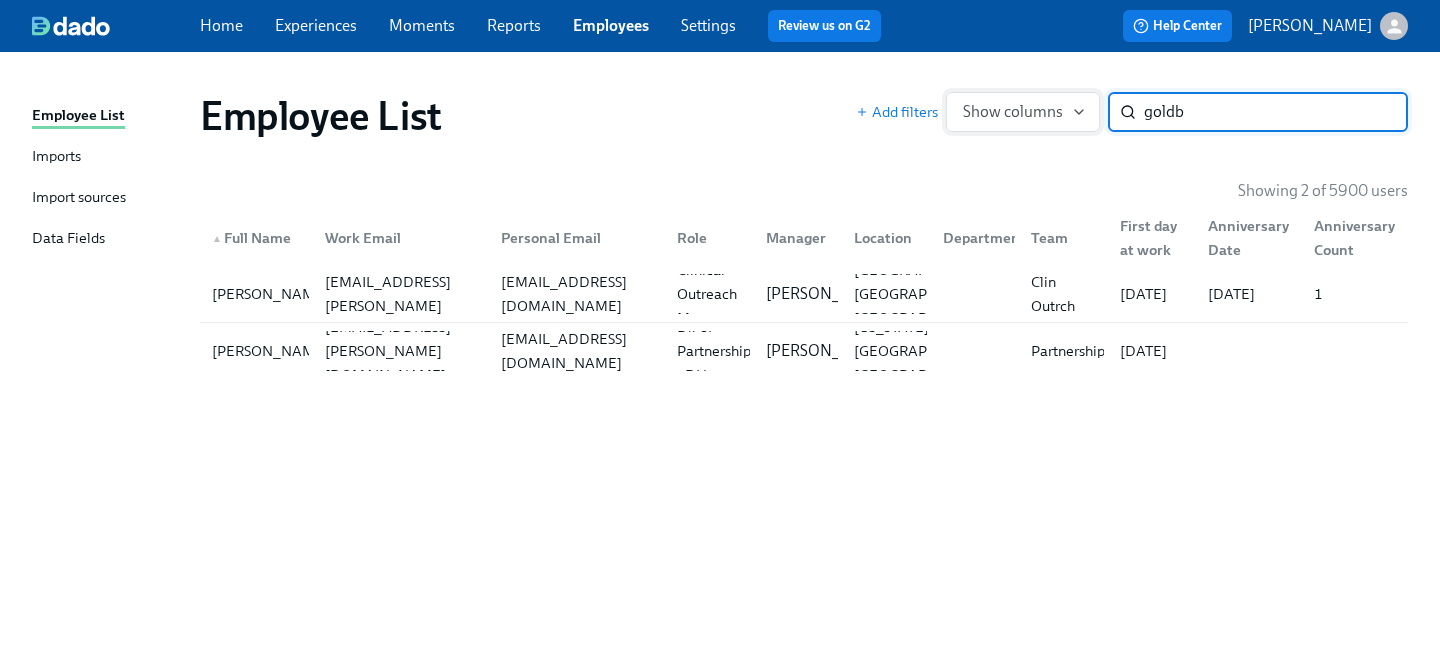 drag, startPoint x: 1220, startPoint y: 119, endPoint x: 969, endPoint y: 92, distance: 252.44801 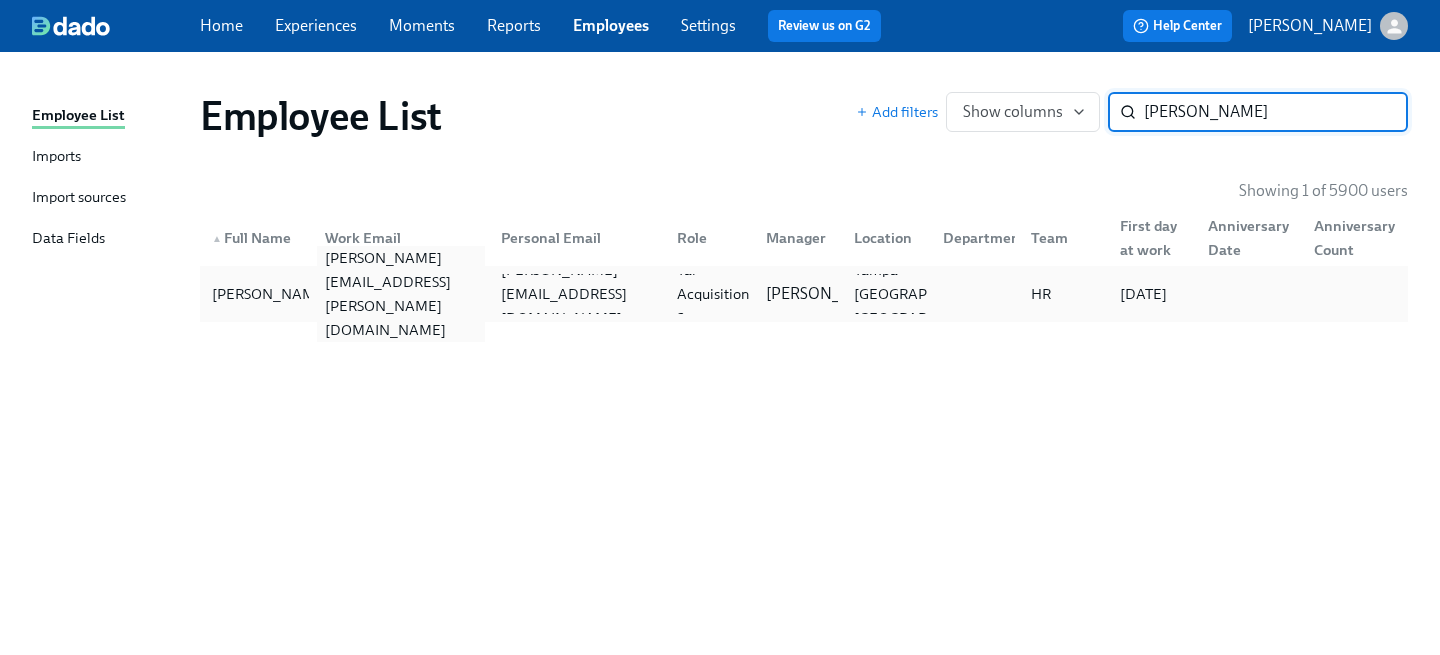 type on "[PERSON_NAME]" 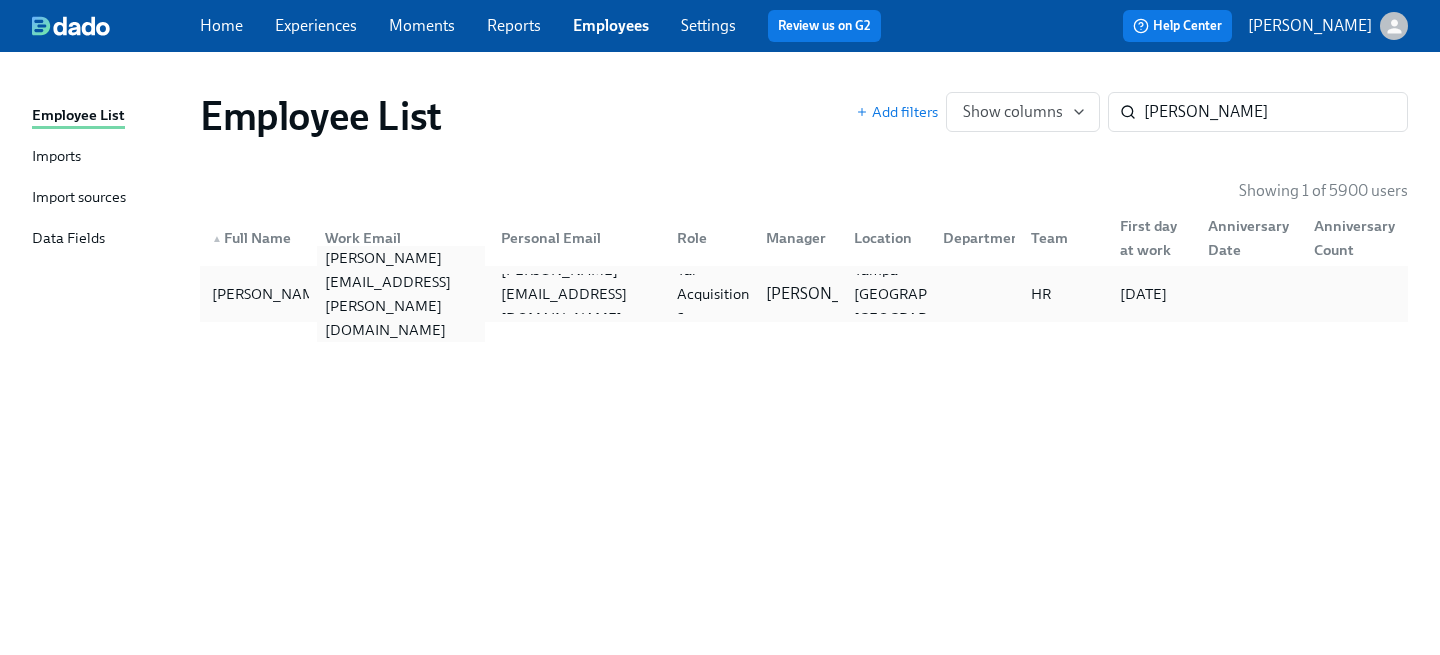 click on "[PERSON_NAME][EMAIL_ADDRESS][PERSON_NAME][DOMAIN_NAME]" at bounding box center [401, 294] 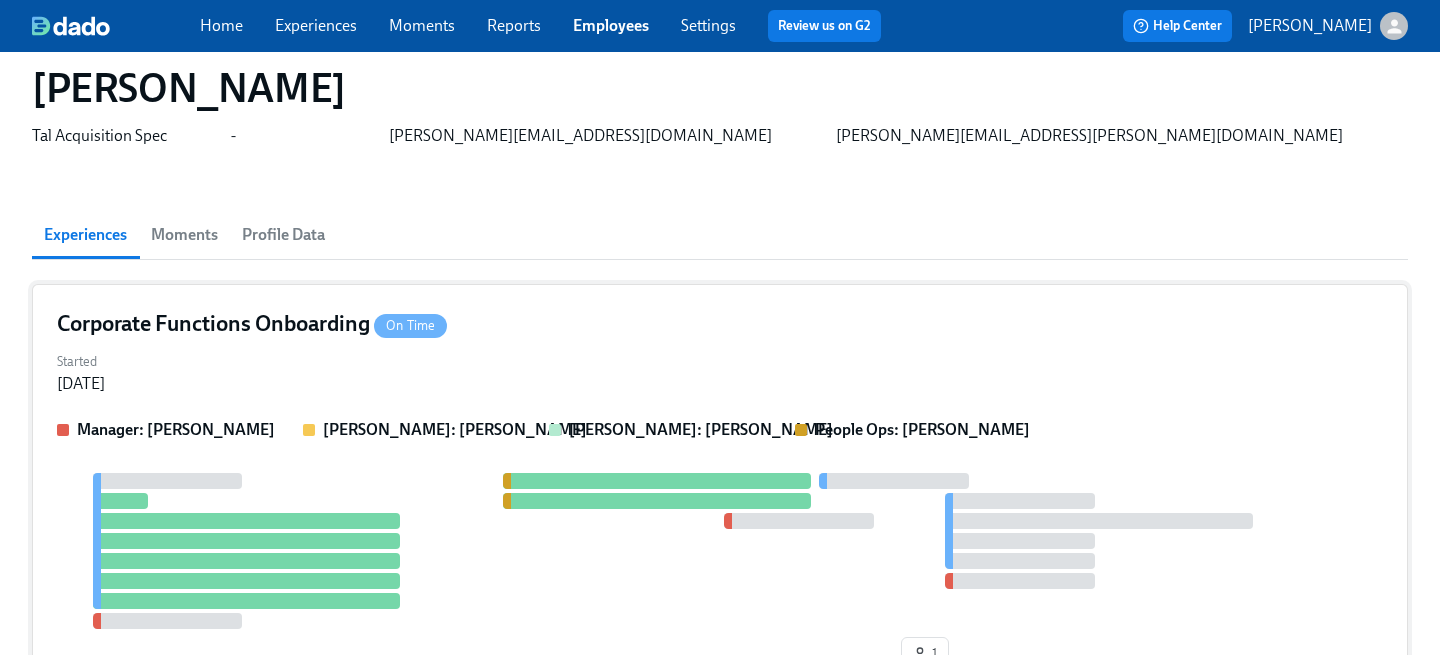 scroll, scrollTop: 83, scrollLeft: 0, axis: vertical 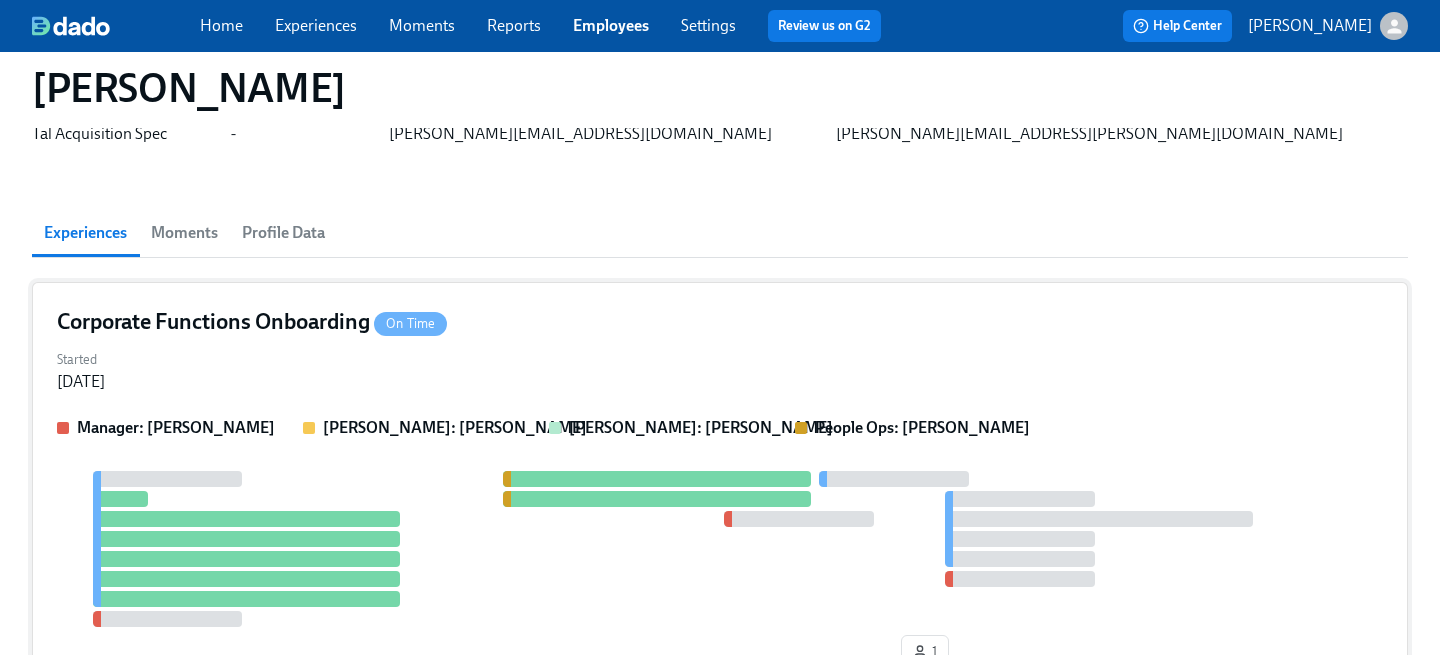 click on "Corporate Functions Onboarding   On Time Started [DATE] Manager: [PERSON_NAME] [PERSON_NAME]: [PERSON_NAME] [PERSON_NAME]: [PERSON_NAME] People Ops: [PERSON_NAME] 1" at bounding box center (720, 492) 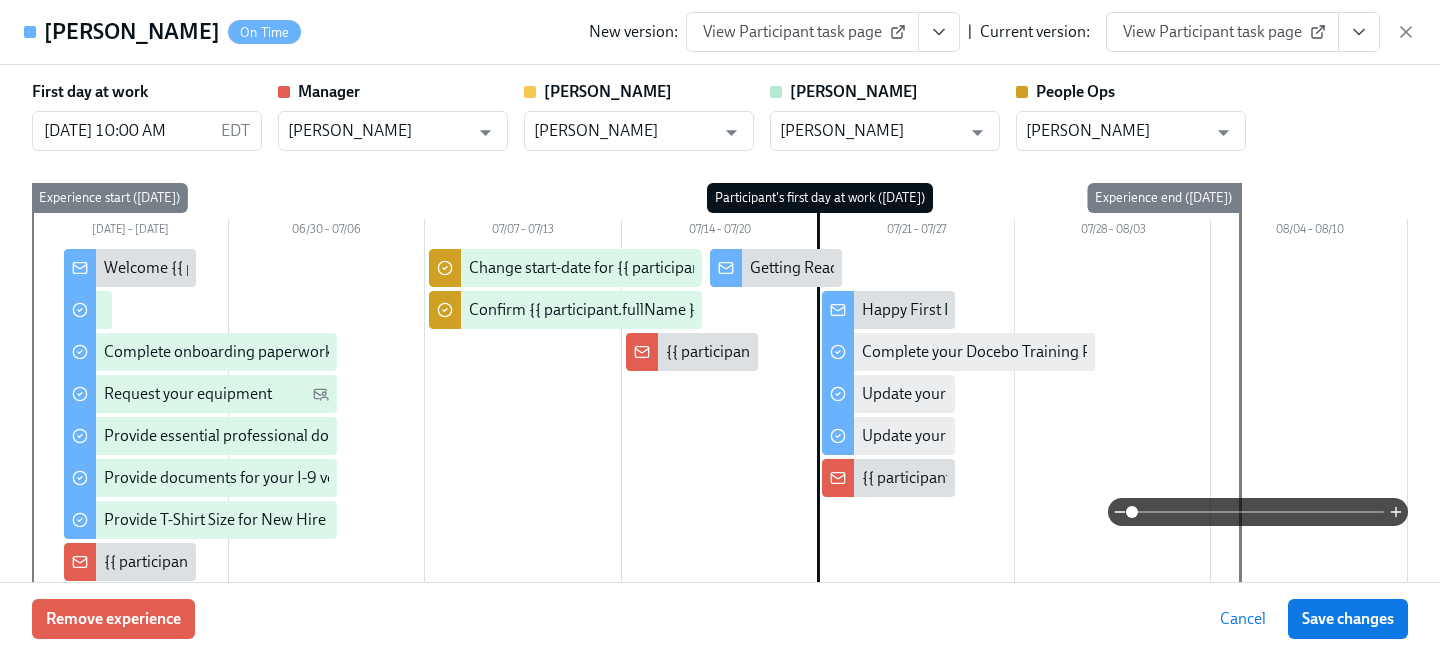 click on "View Participant task page" at bounding box center [1222, 32] 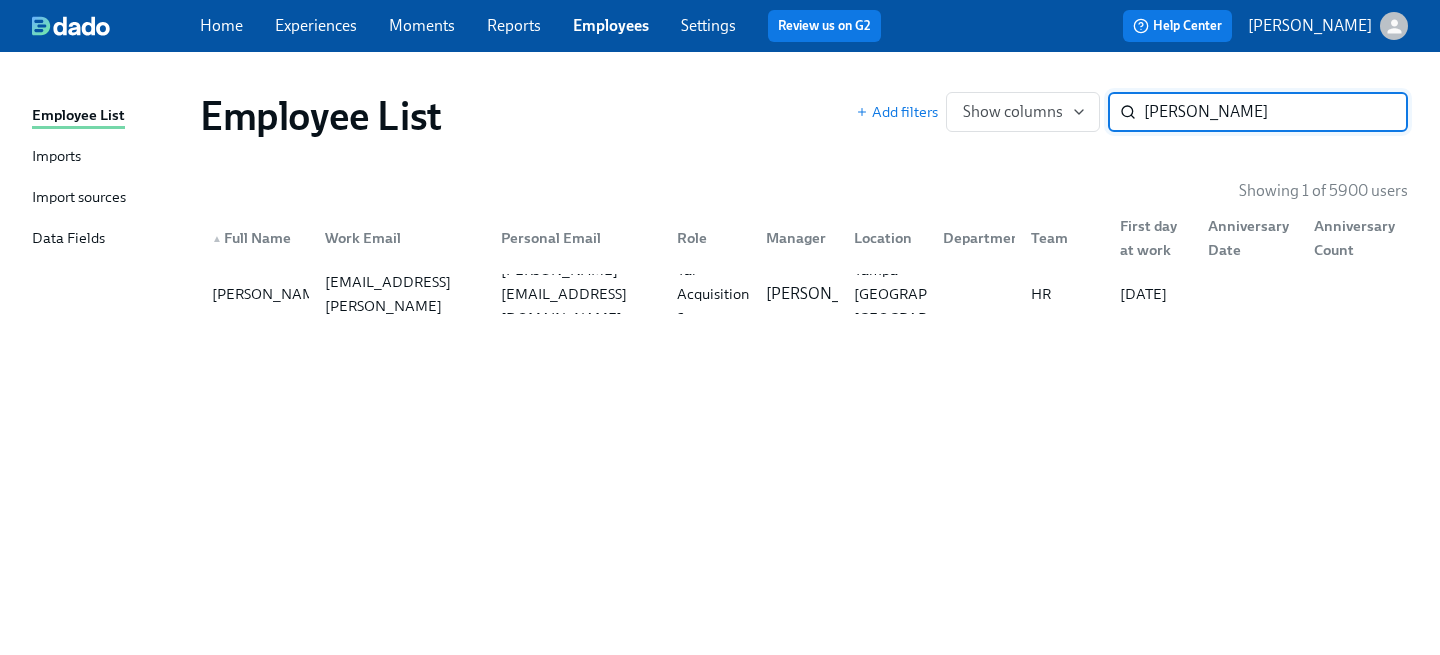scroll, scrollTop: 0, scrollLeft: 0, axis: both 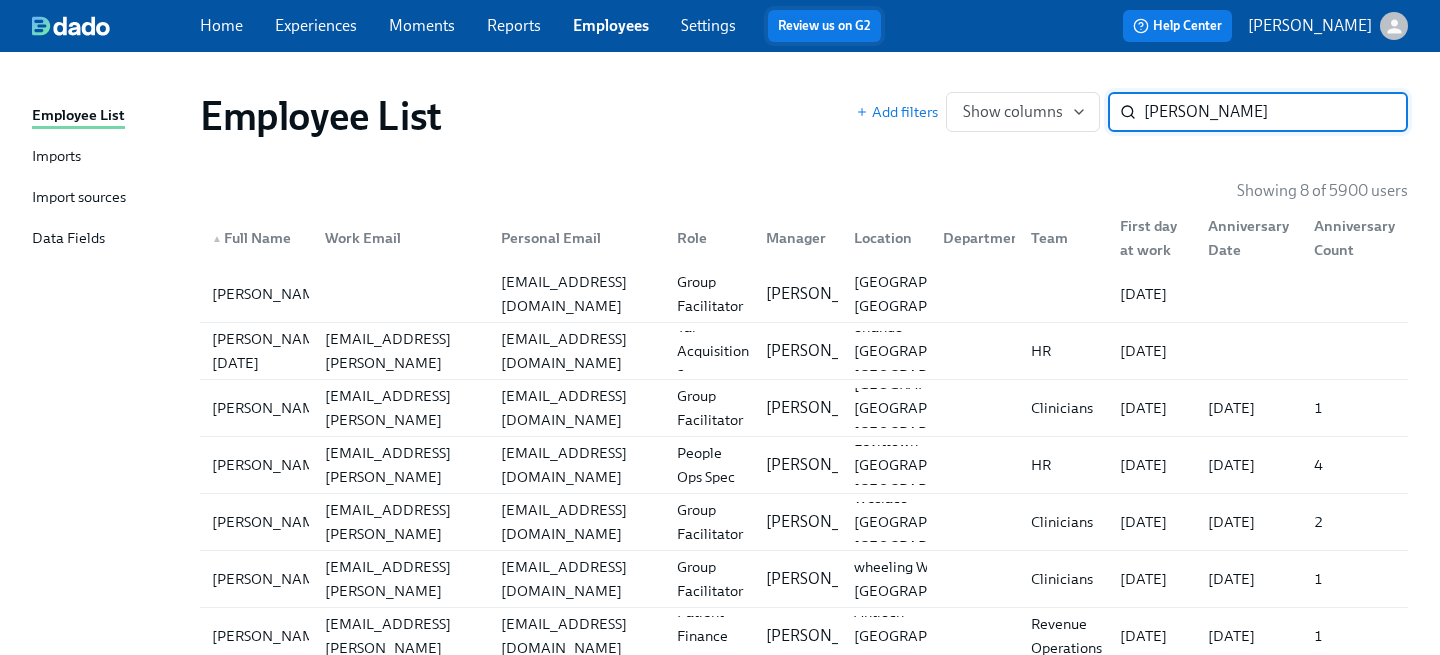 type on "[PERSON_NAME]" 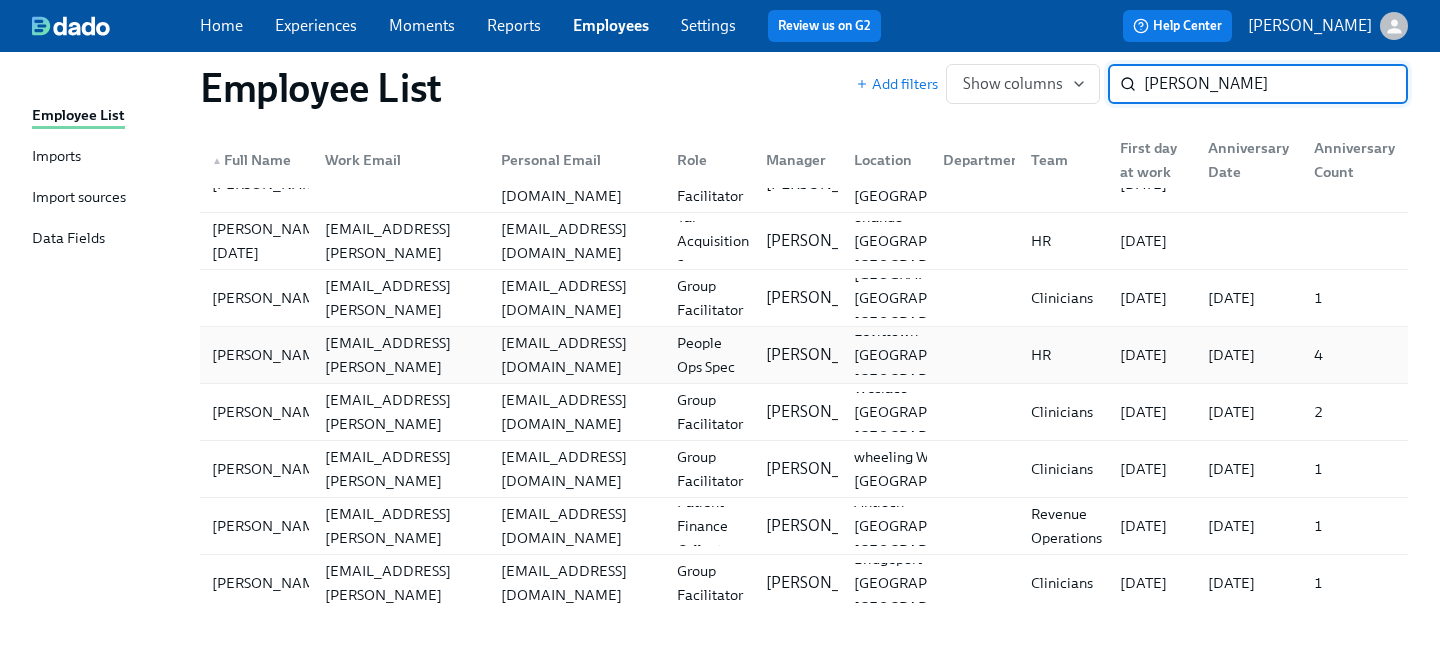 scroll, scrollTop: 106, scrollLeft: 0, axis: vertical 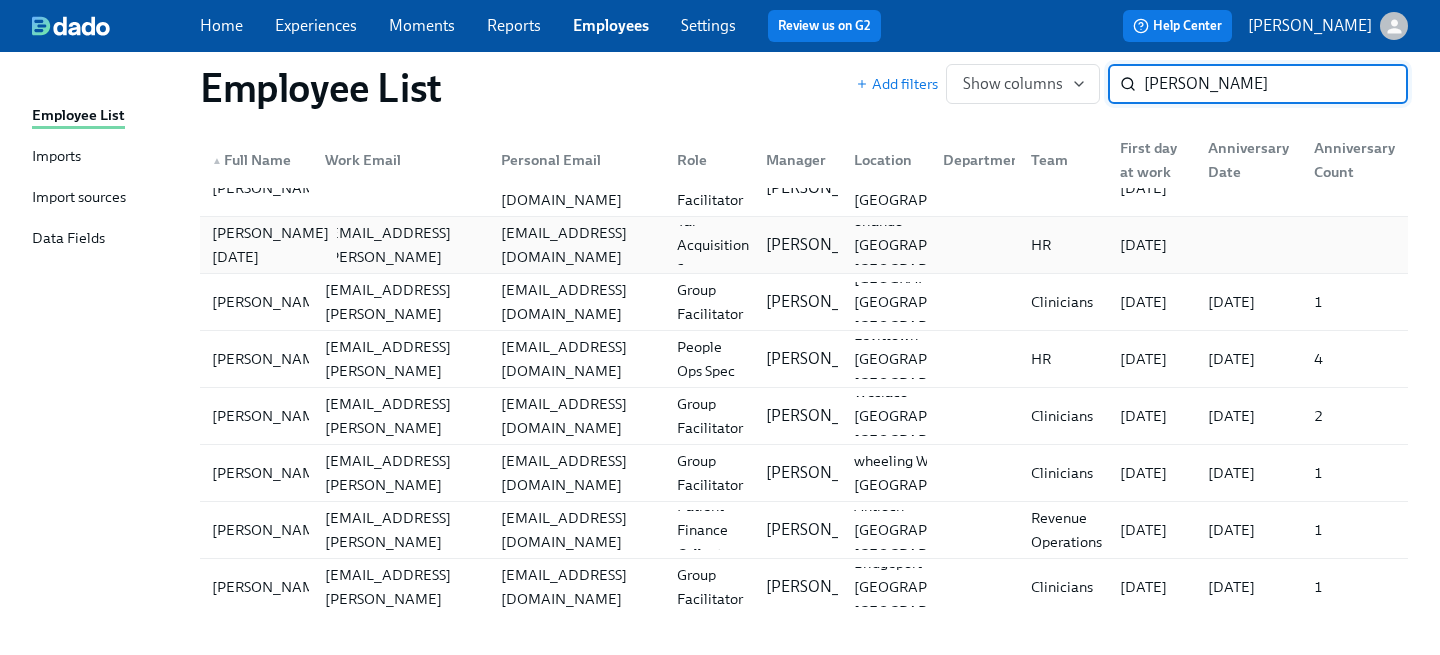 click on "[PERSON_NAME][DATE]" at bounding box center (270, 245) 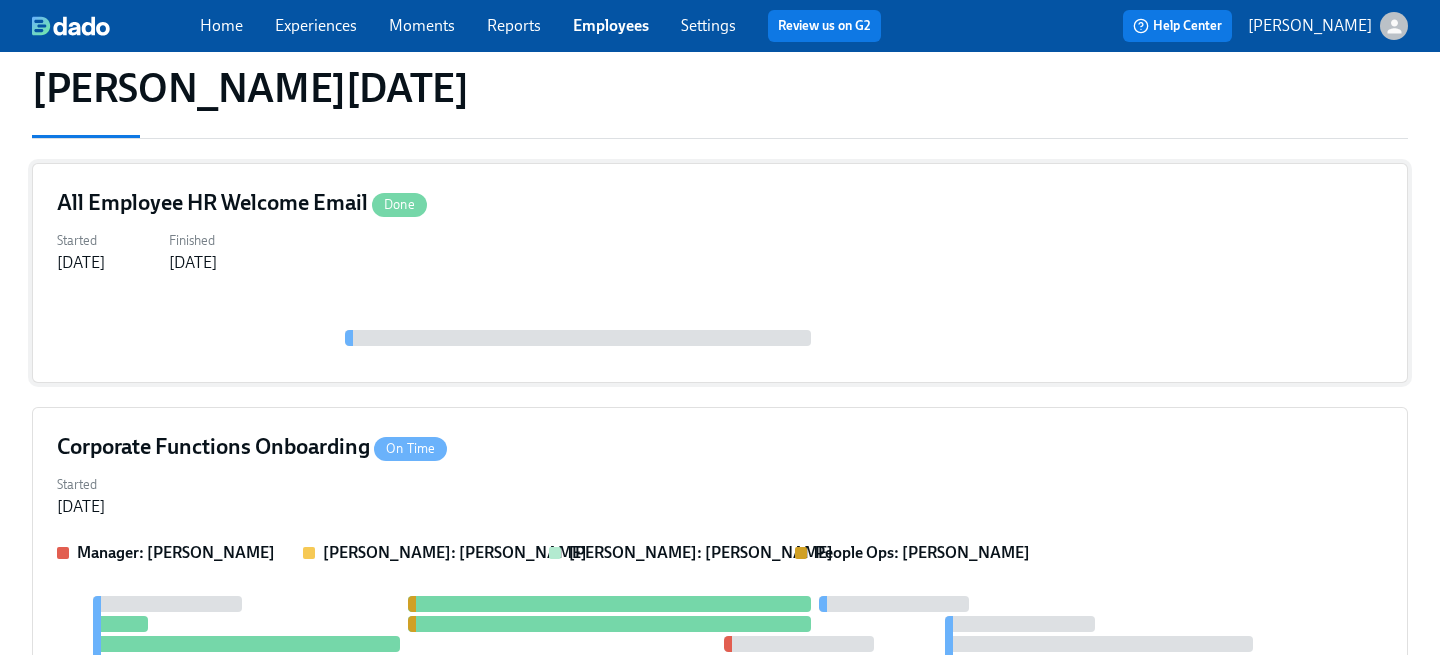 scroll, scrollTop: 239, scrollLeft: 0, axis: vertical 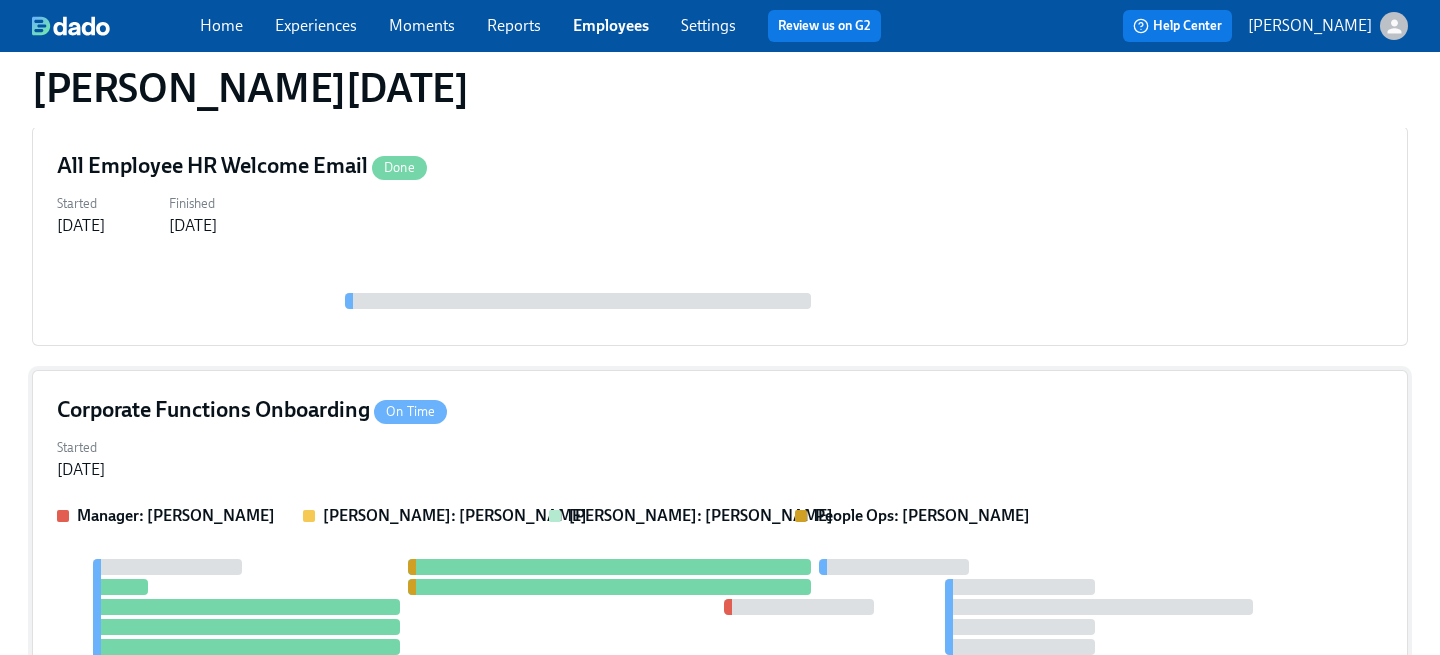 click on "Started [DATE]" at bounding box center [720, 457] 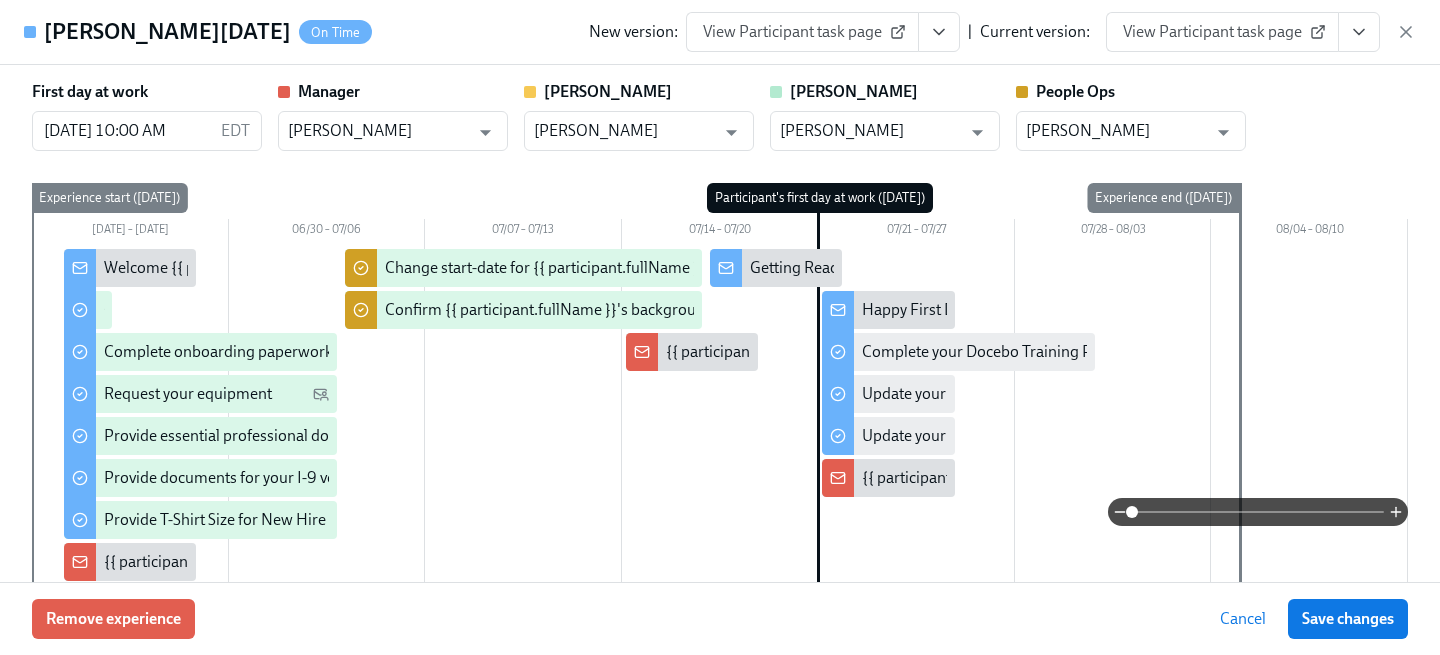 click on "View Participant task page" at bounding box center (1222, 32) 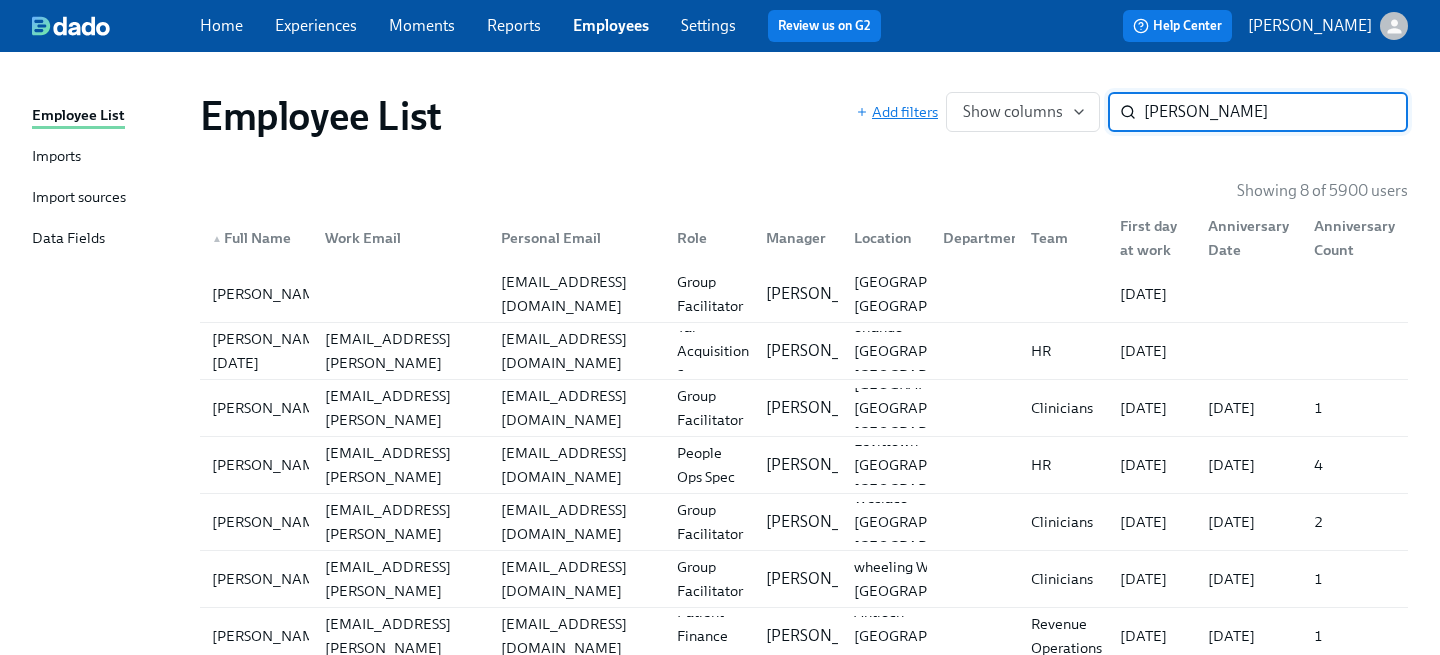 drag, startPoint x: 1224, startPoint y: 118, endPoint x: 883, endPoint y: 106, distance: 341.2111 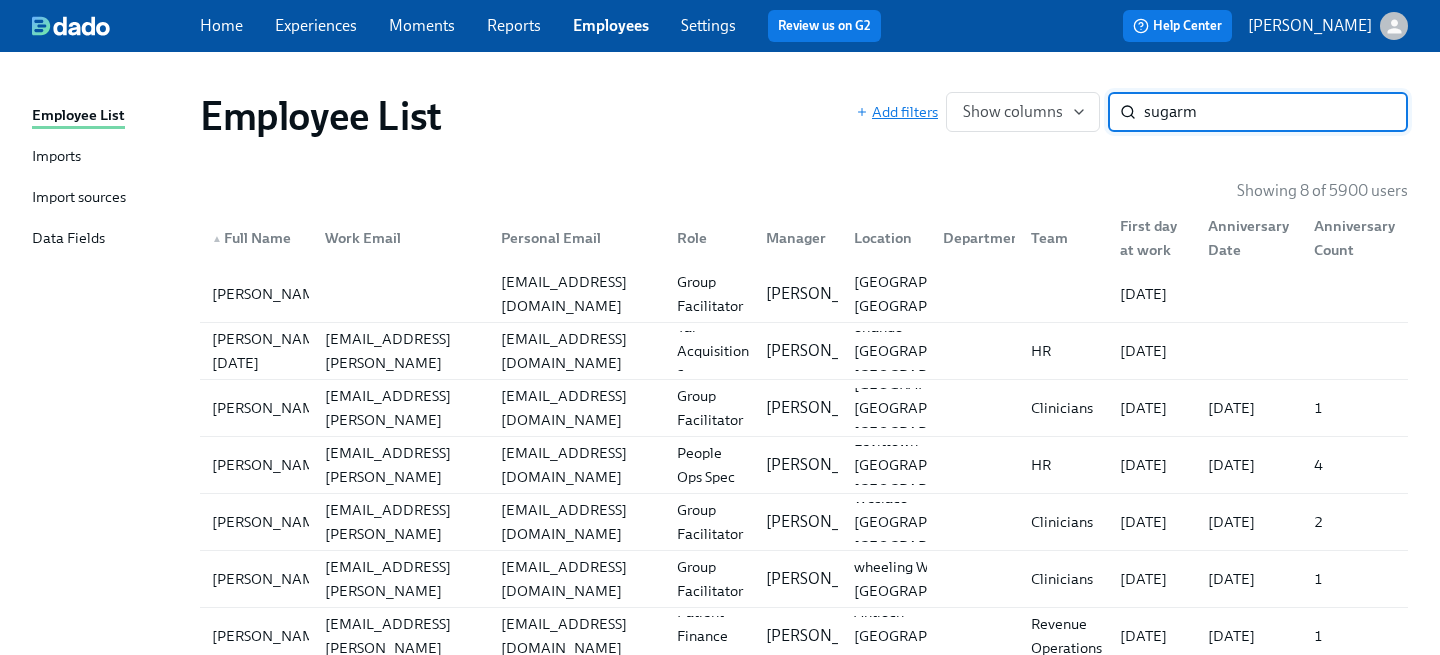 type on "sugarma" 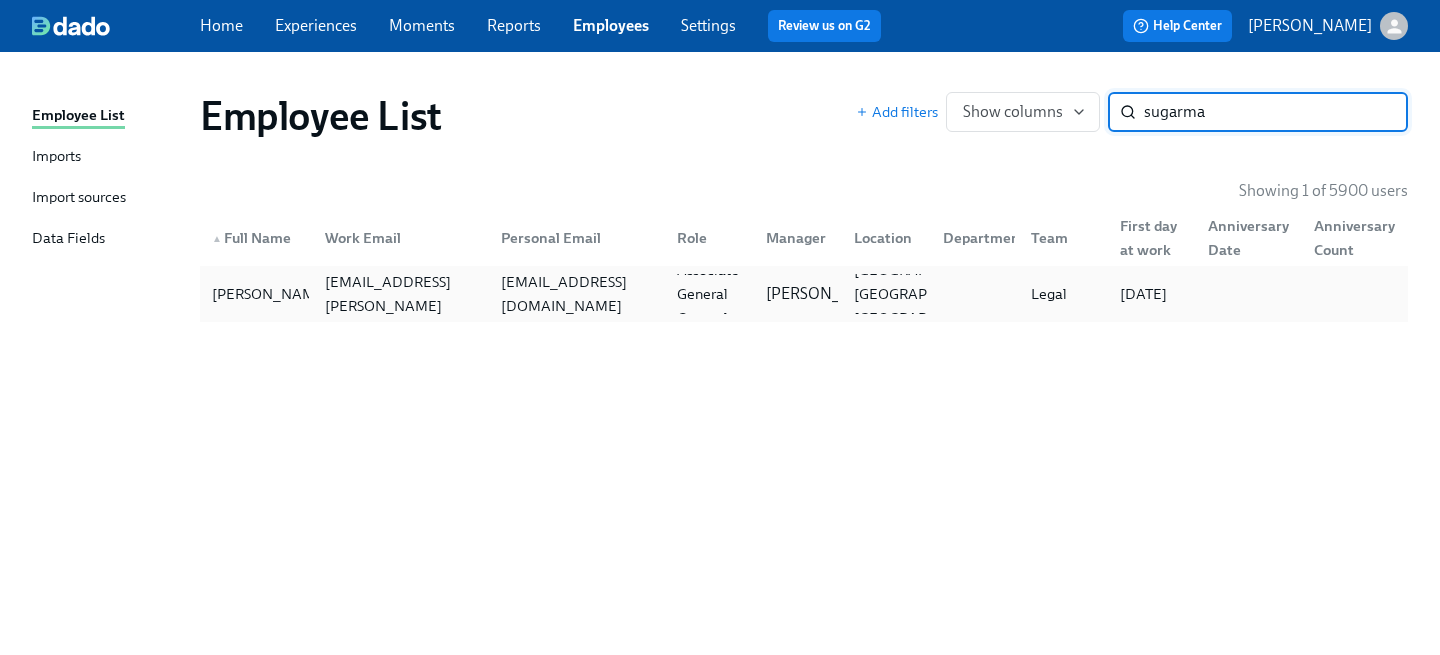 click on "[EMAIL_ADDRESS][DOMAIN_NAME]" at bounding box center (573, 294) 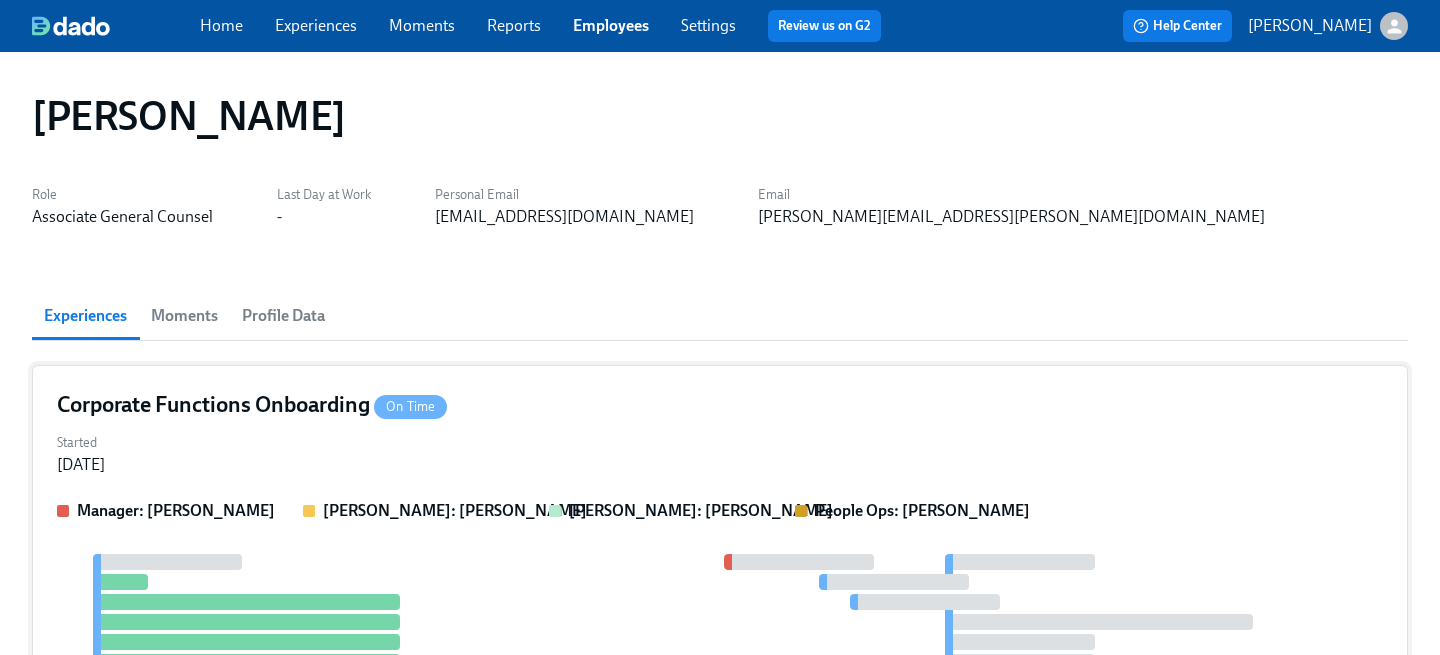 click on "Started [DATE]" at bounding box center [720, 452] 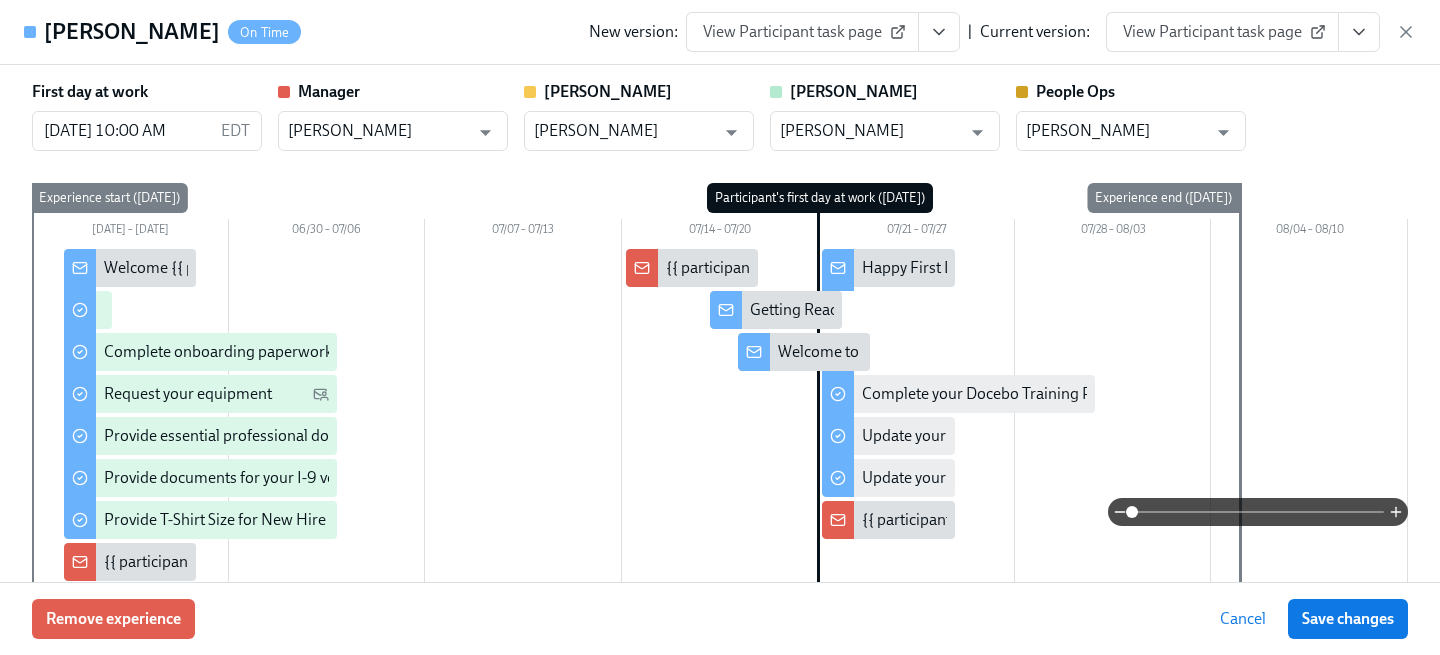 click on "View Participant task page" at bounding box center (1222, 32) 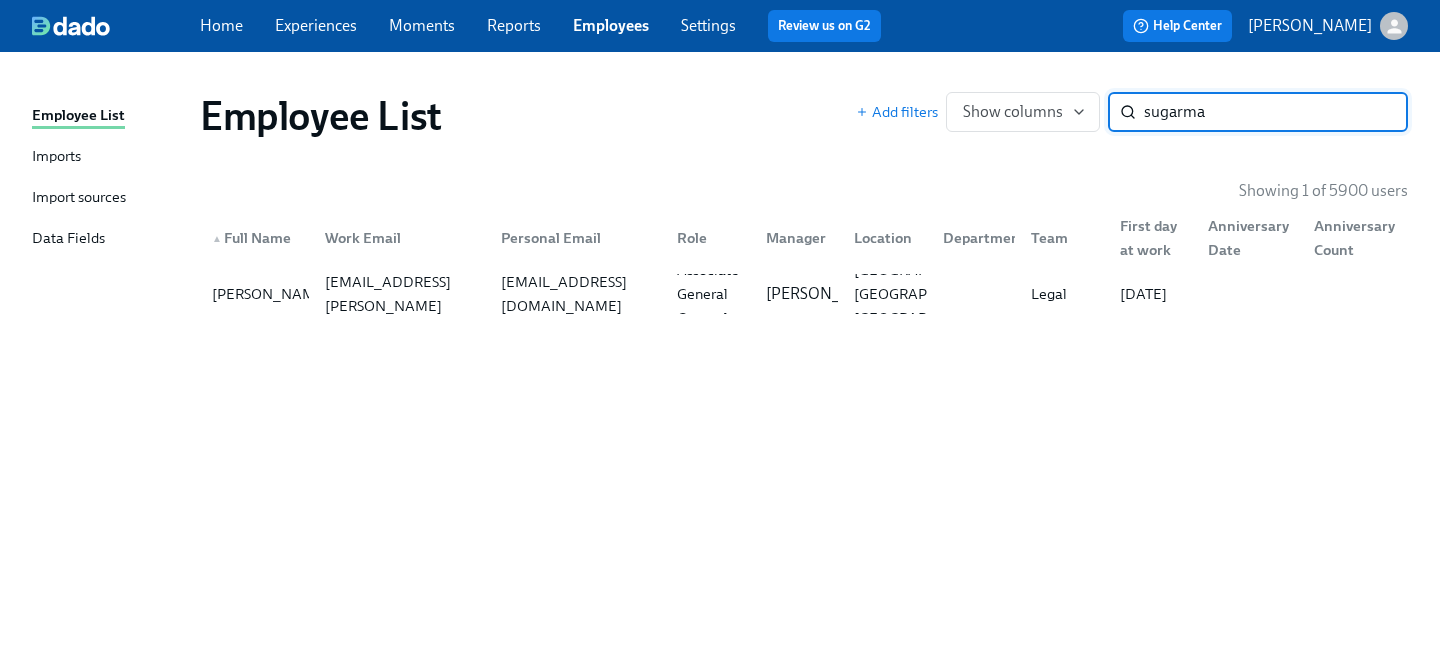 drag, startPoint x: 1249, startPoint y: 118, endPoint x: 1008, endPoint y: 78, distance: 244.29695 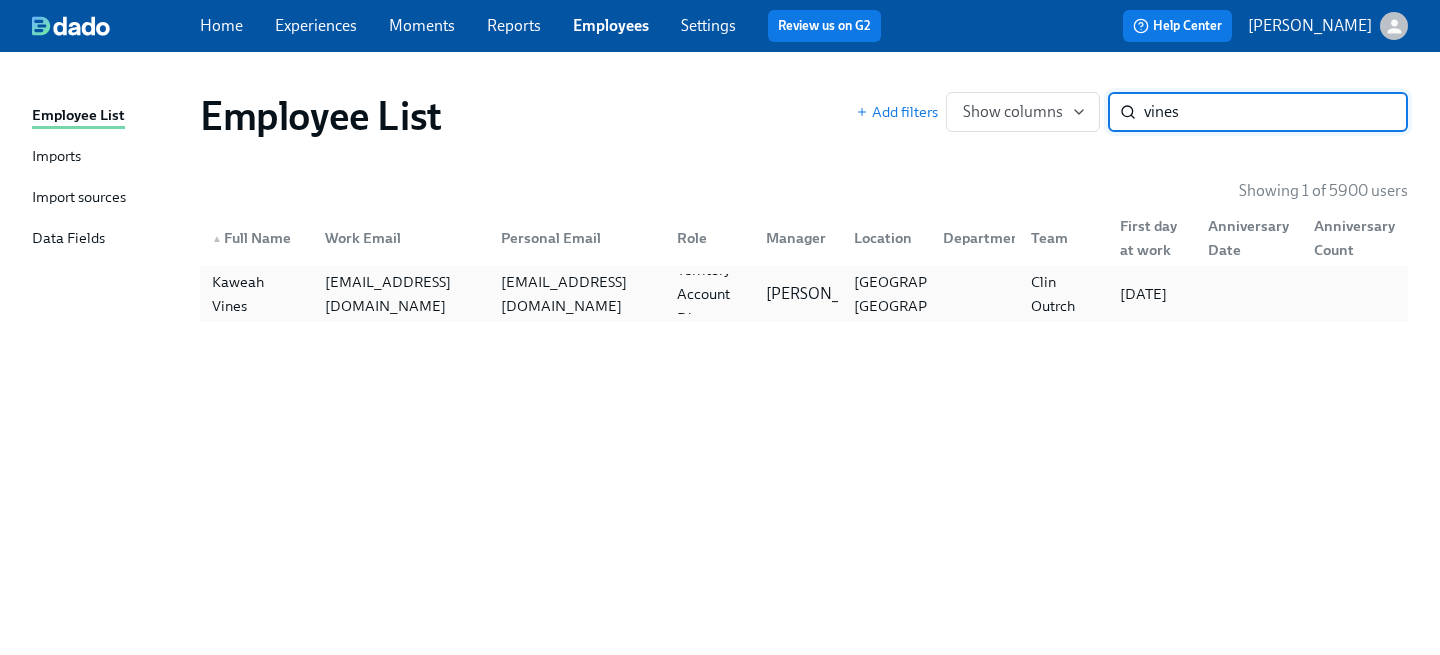 type on "vines" 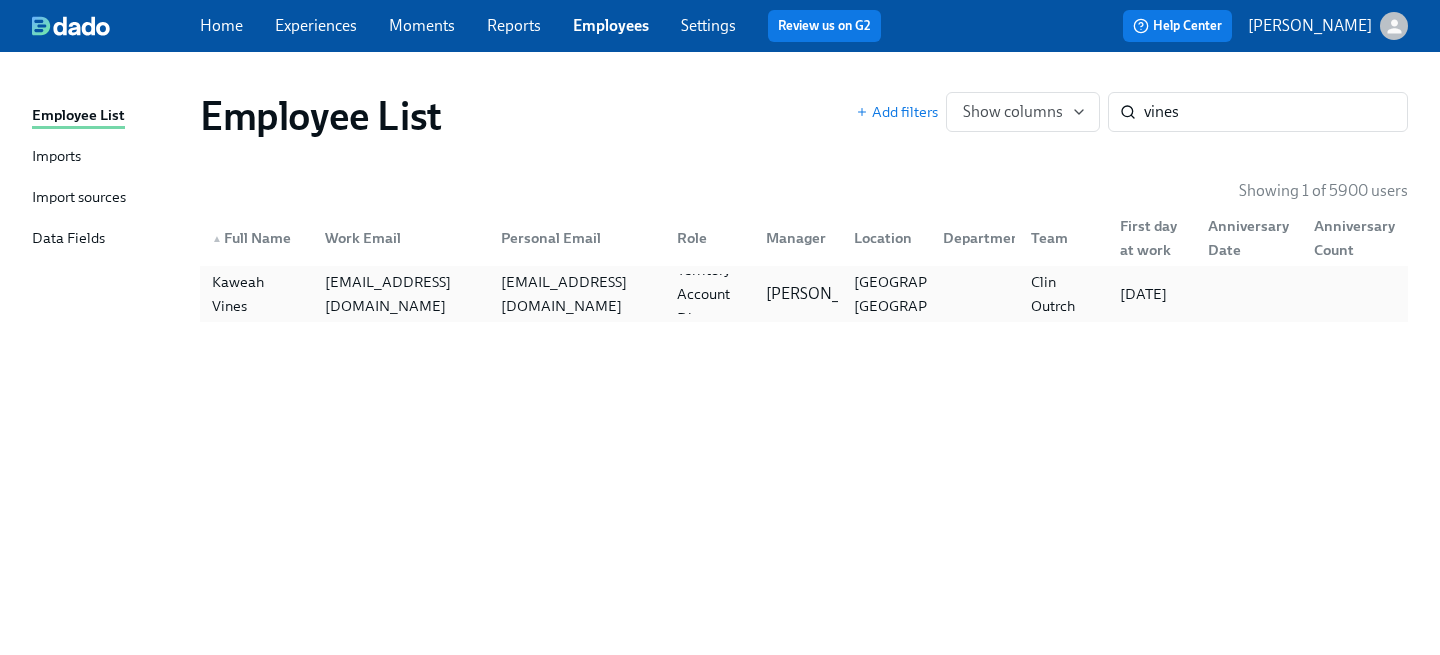 click on "[EMAIL_ADDRESS][DOMAIN_NAME]" at bounding box center (577, 294) 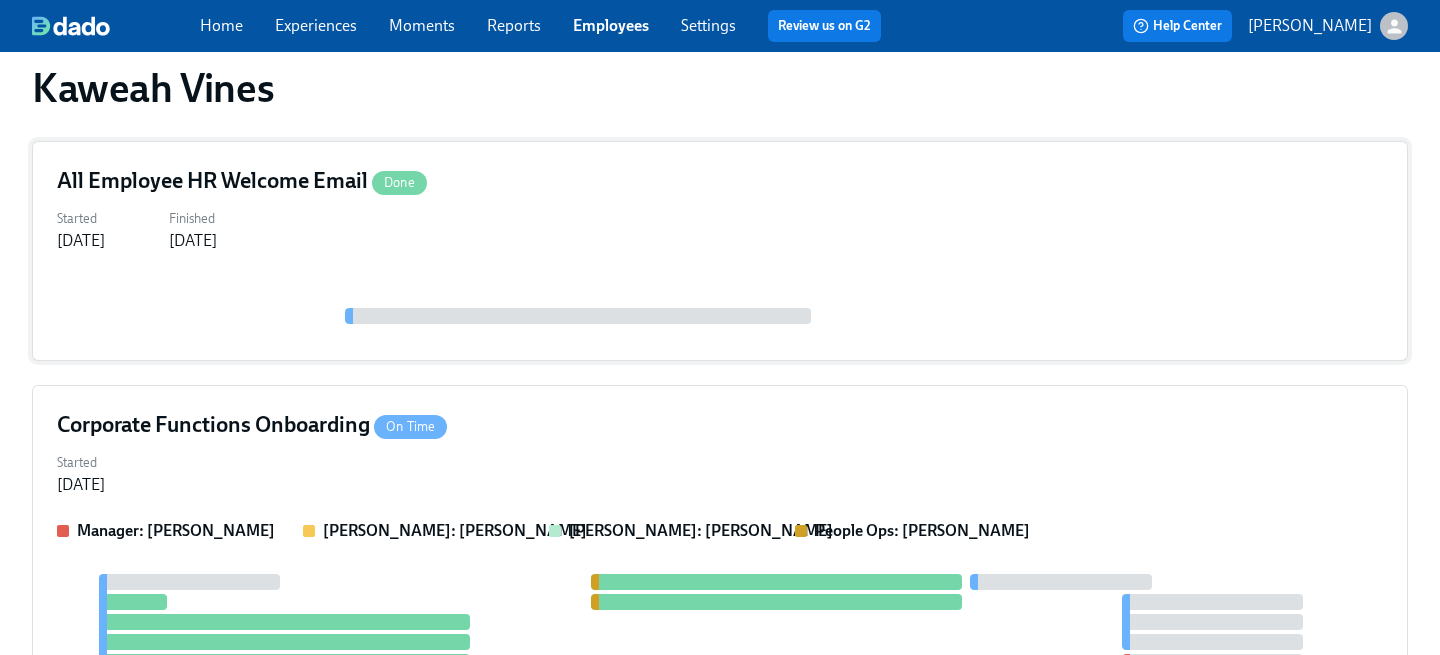 scroll, scrollTop: 1174, scrollLeft: 0, axis: vertical 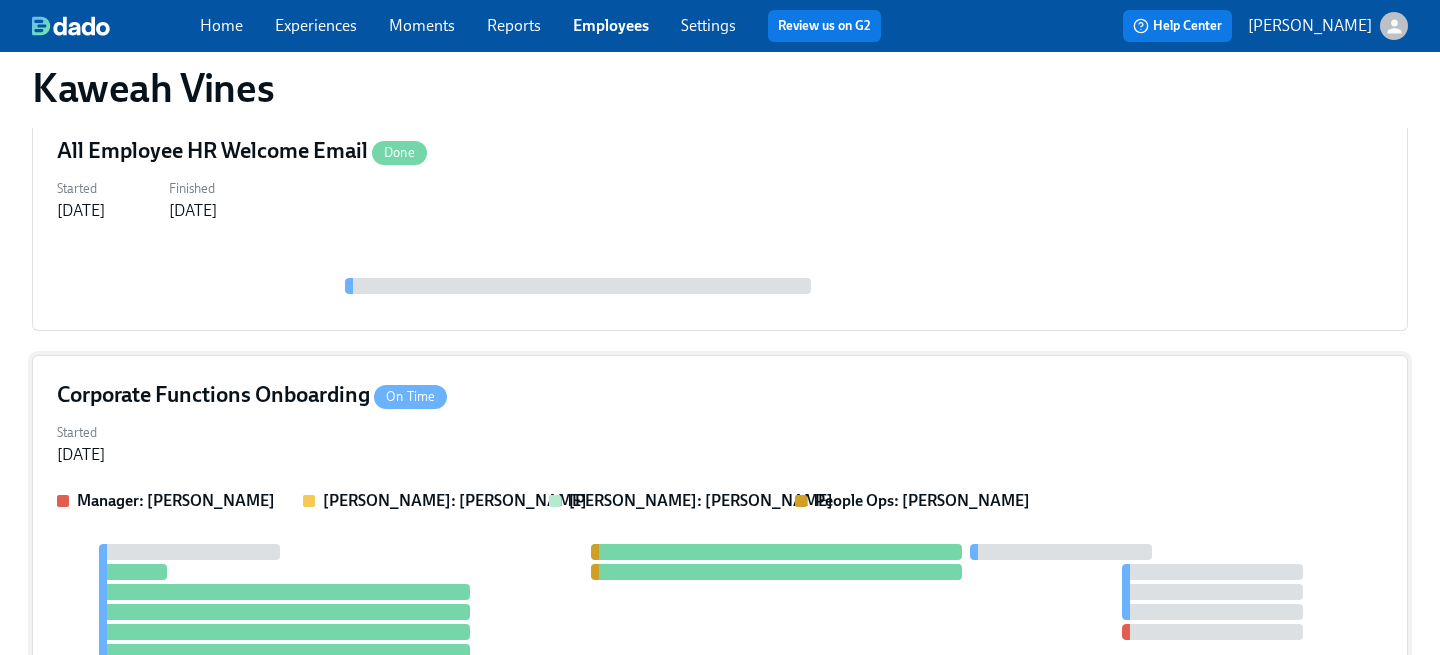 click on "Corporate Functions Onboarding   On Time" at bounding box center (720, 395) 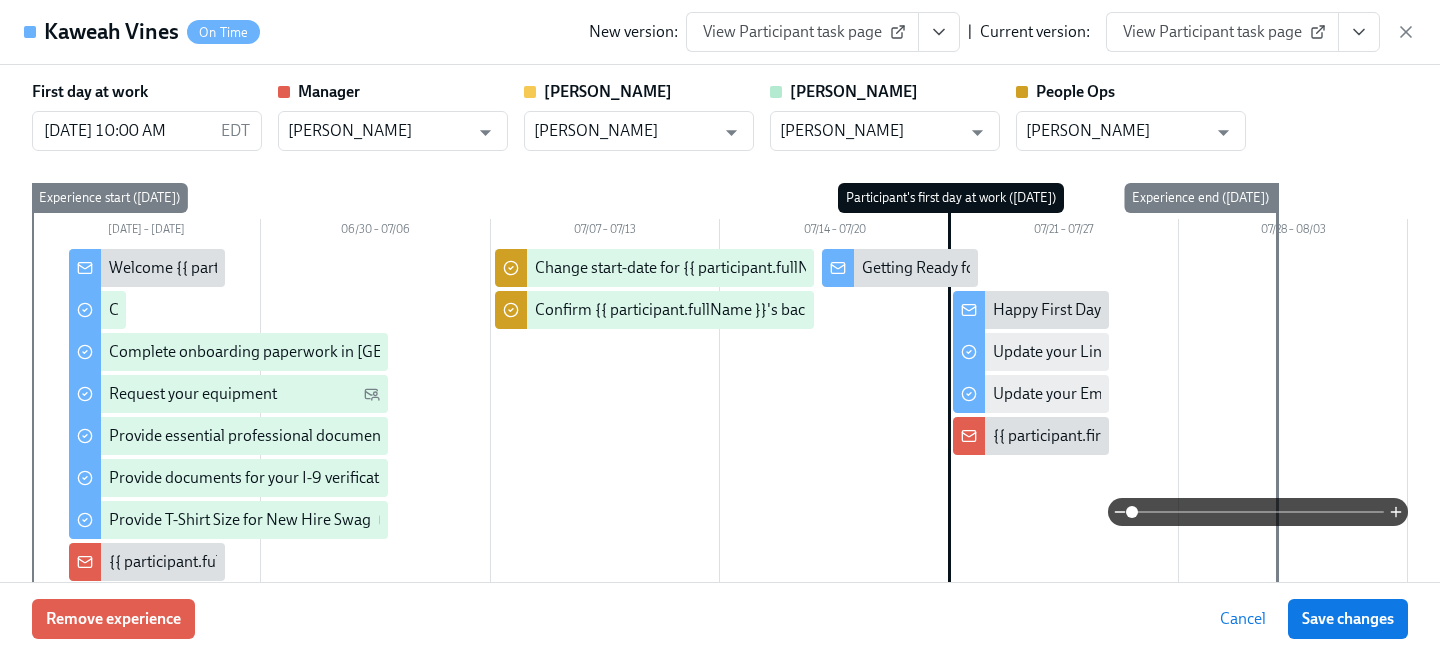 click on "Kaweah Vines On Time New version: View Participant task page | Current version: View Participant task page" at bounding box center [720, 32] 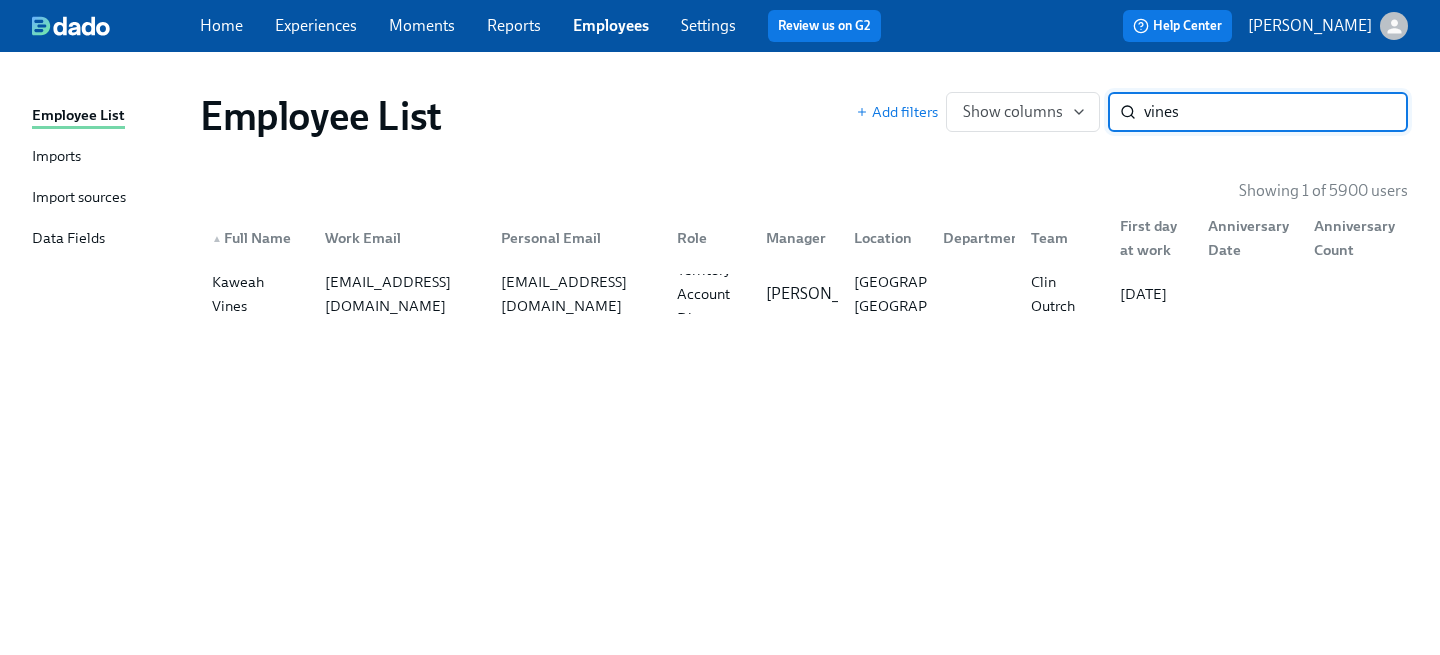scroll, scrollTop: 0, scrollLeft: 0, axis: both 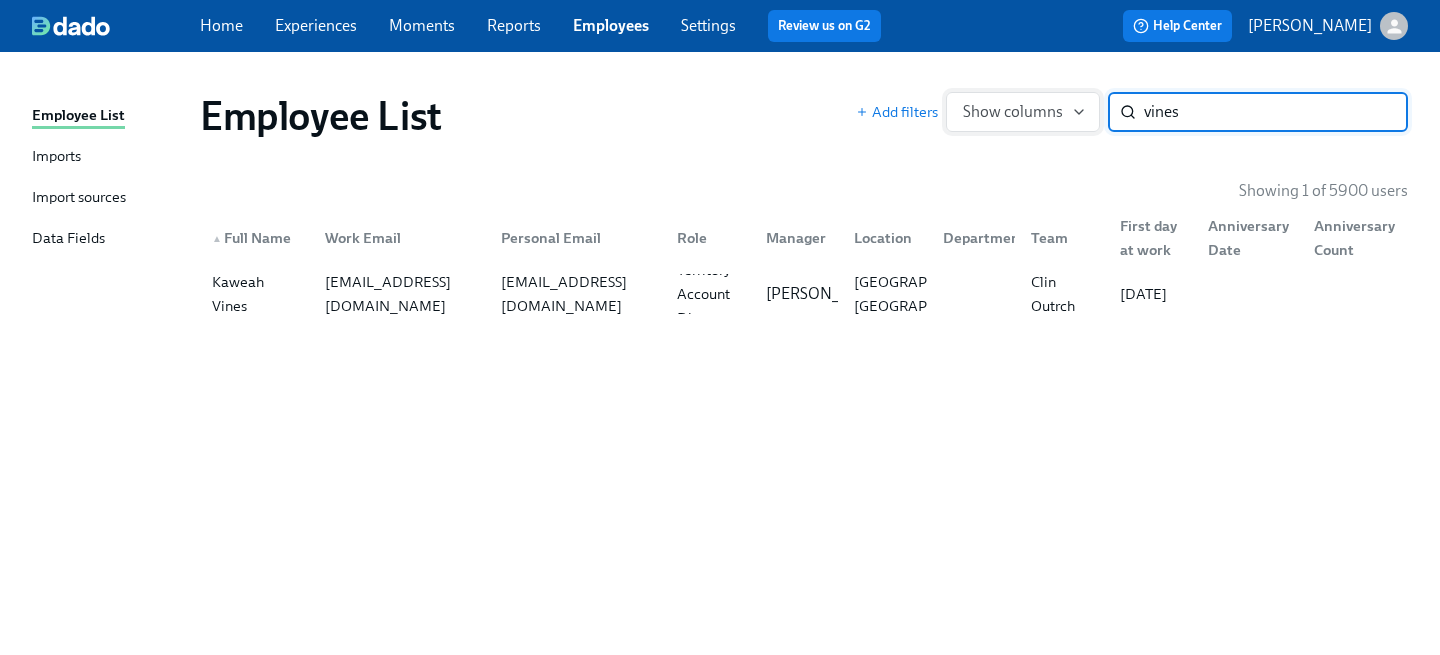 drag, startPoint x: 1205, startPoint y: 117, endPoint x: 1042, endPoint y: 96, distance: 164.3472 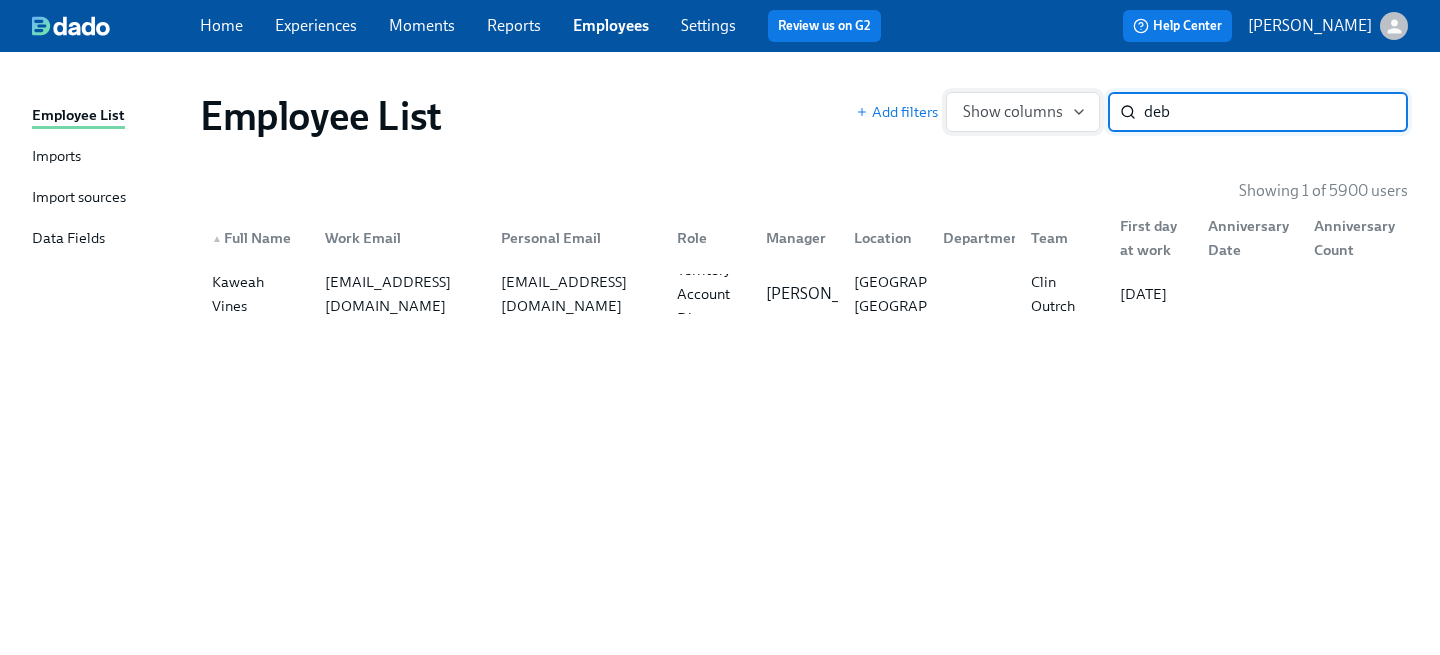 type on "debl" 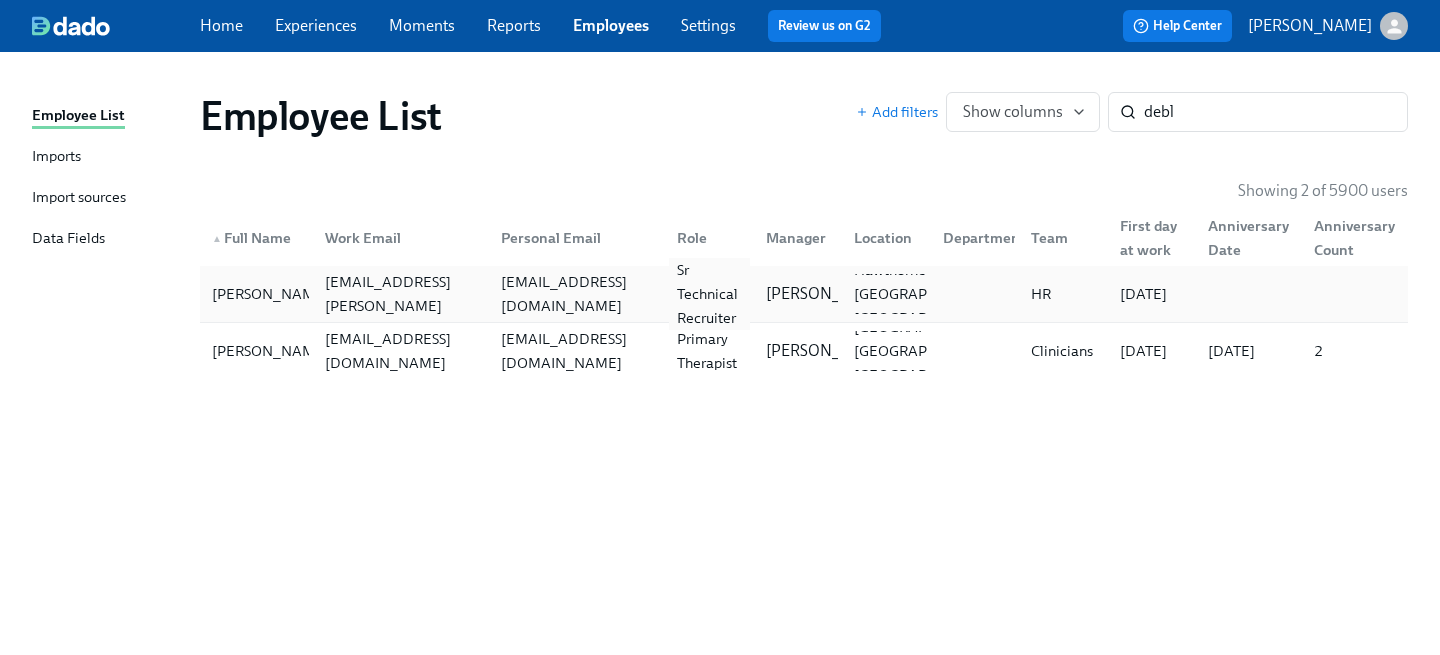 click on "Sr Technical Recruiter" at bounding box center (705, 294) 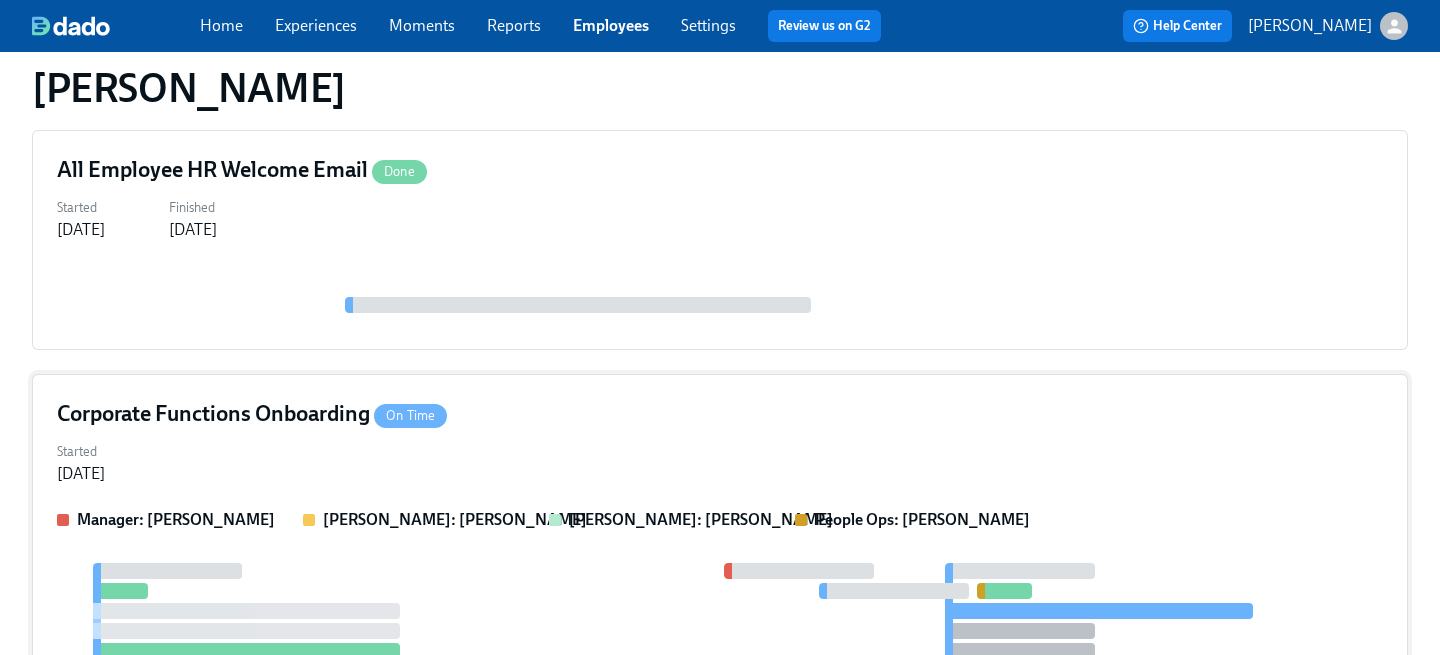 scroll, scrollTop: 239, scrollLeft: 0, axis: vertical 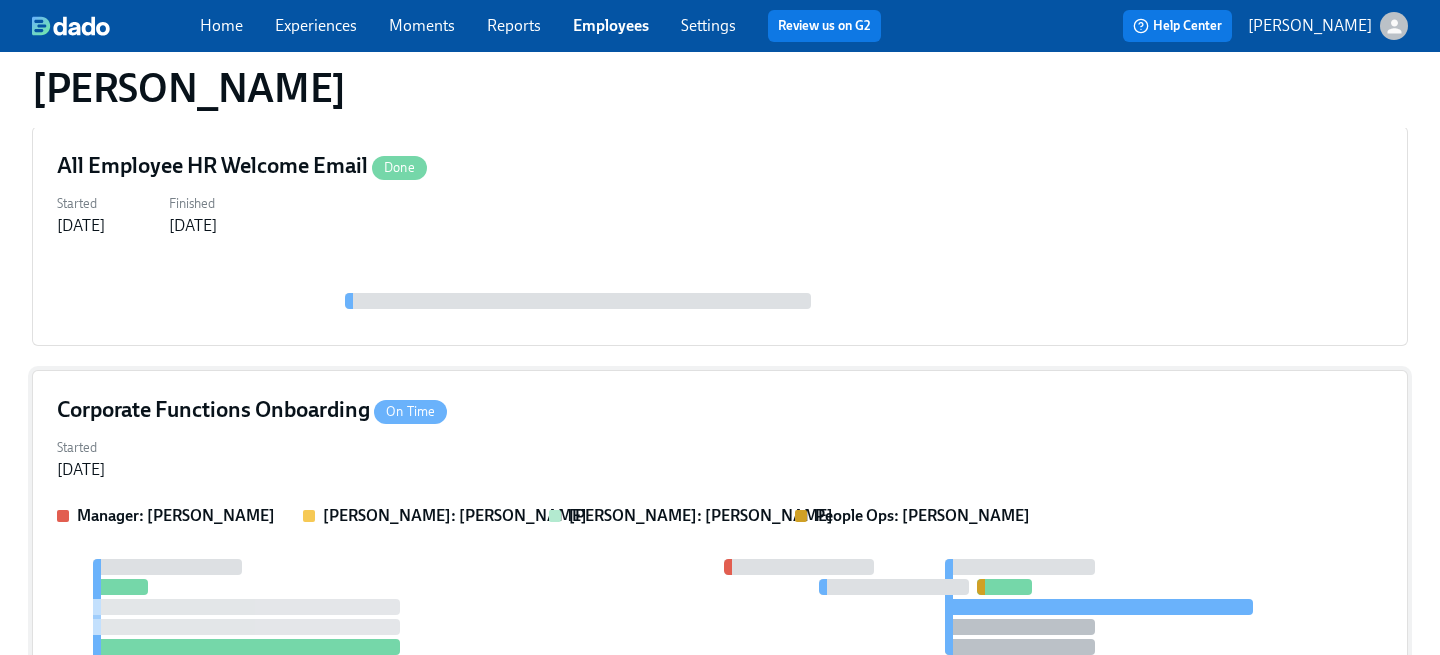 click on "Started [DATE]" at bounding box center (720, 457) 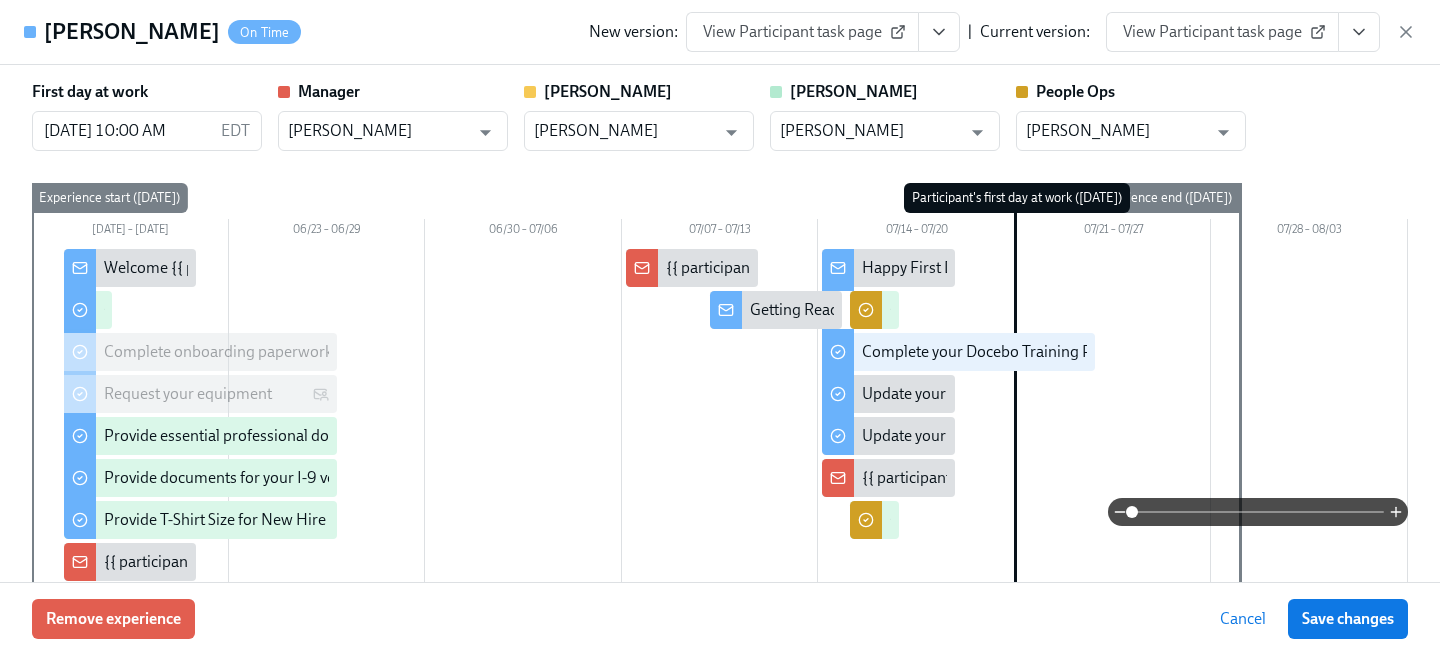 click on "View Participant task page" at bounding box center (1222, 32) 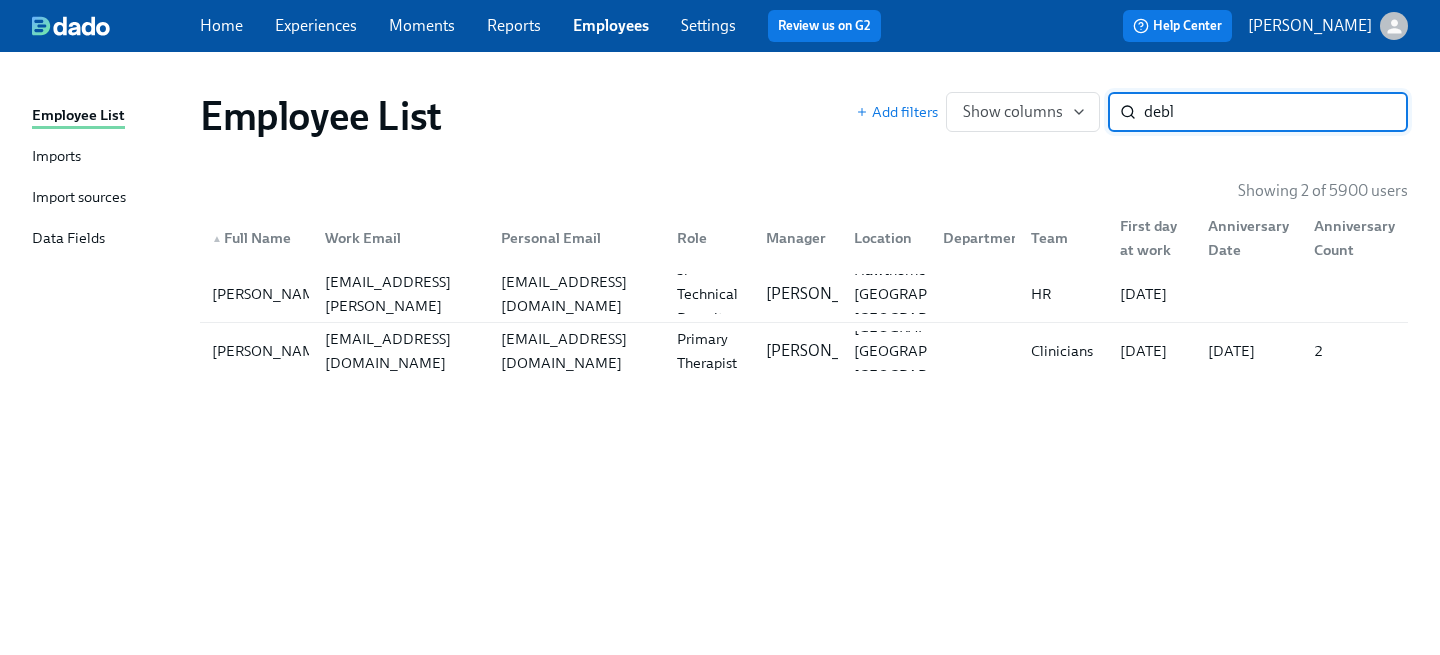scroll, scrollTop: 0, scrollLeft: 0, axis: both 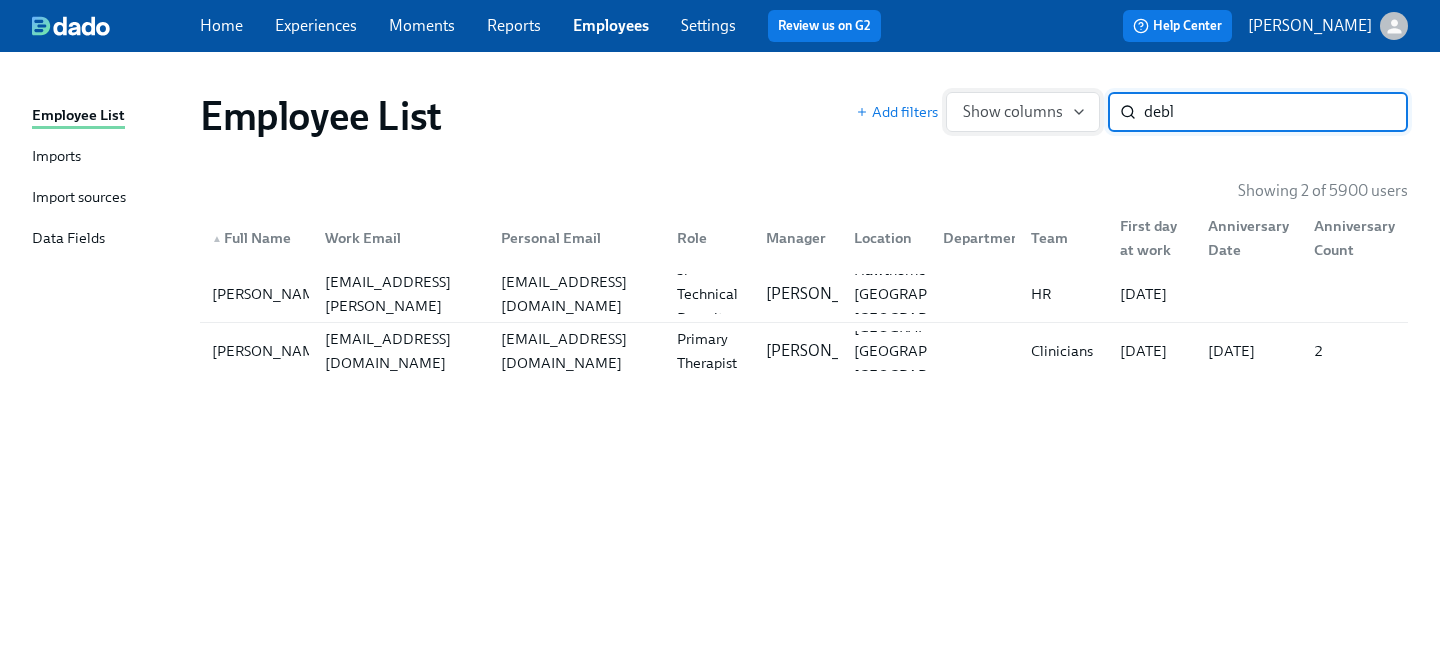 drag, startPoint x: 1199, startPoint y: 115, endPoint x: 1008, endPoint y: 100, distance: 191.5881 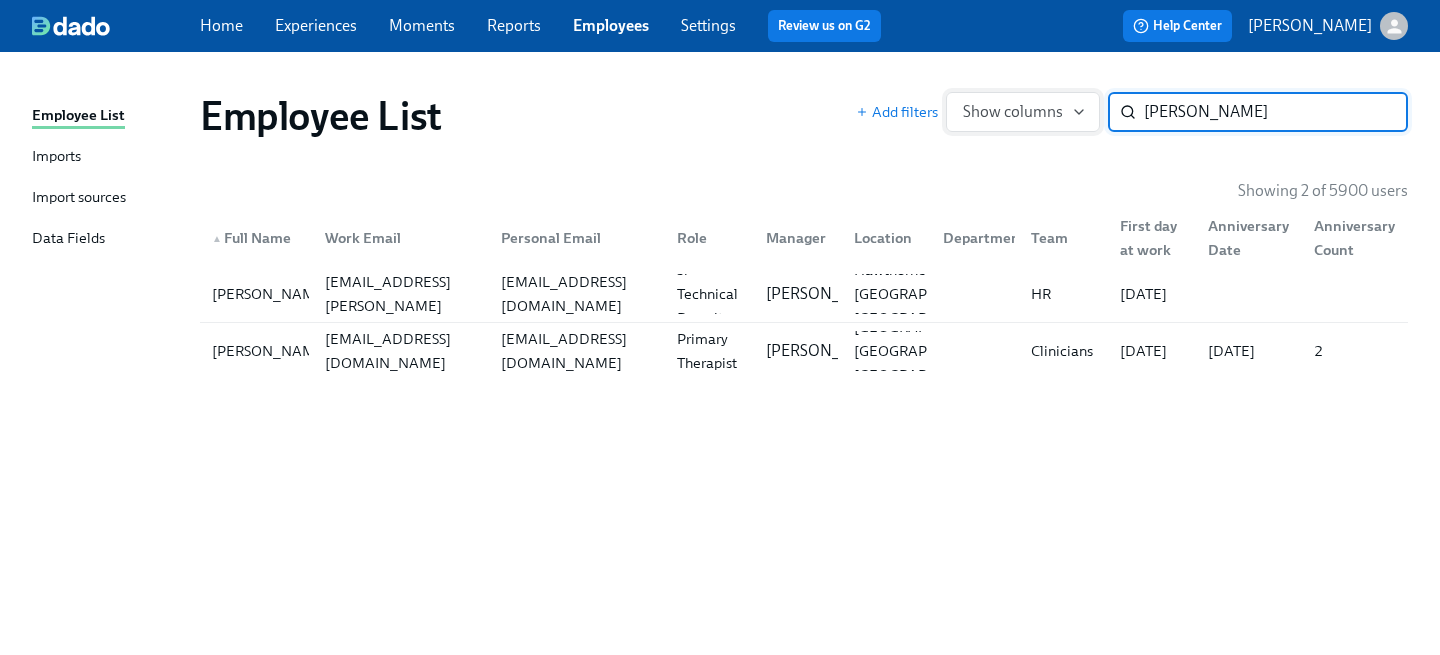 type on "[PERSON_NAME]" 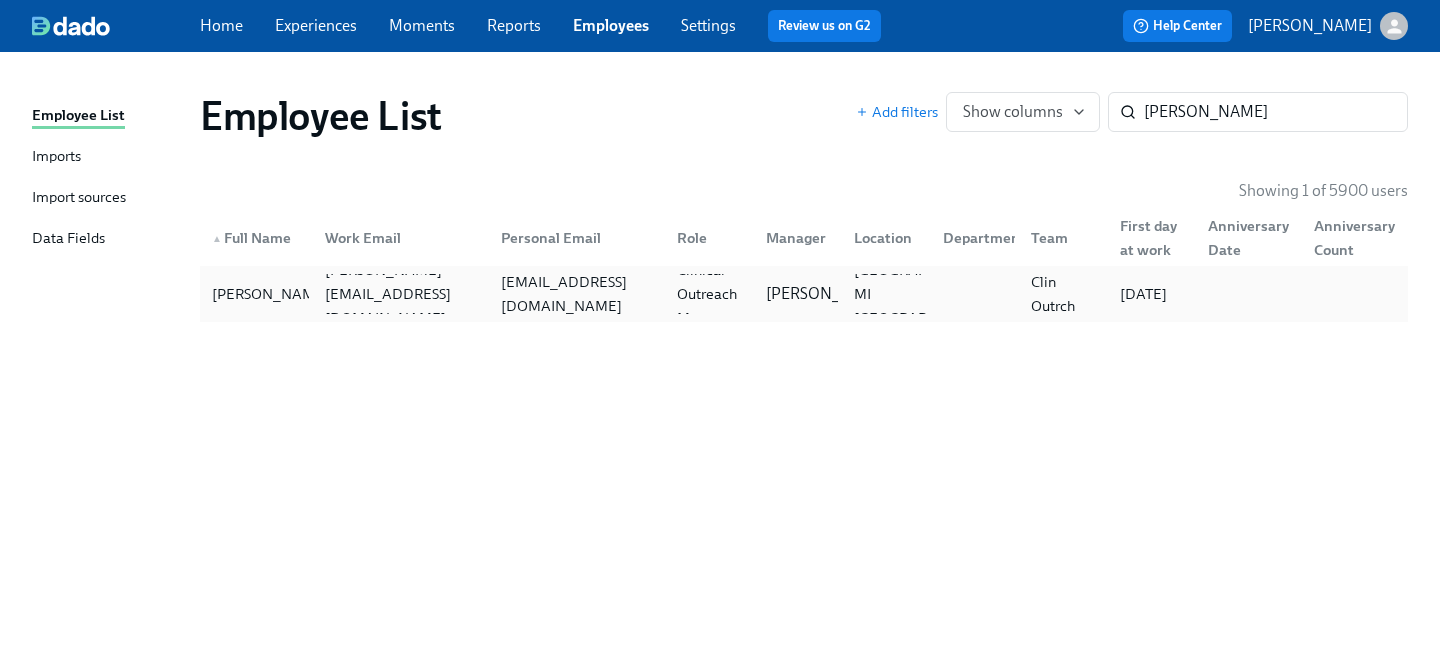 click on "[EMAIL_ADDRESS][DOMAIN_NAME]" at bounding box center [577, 294] 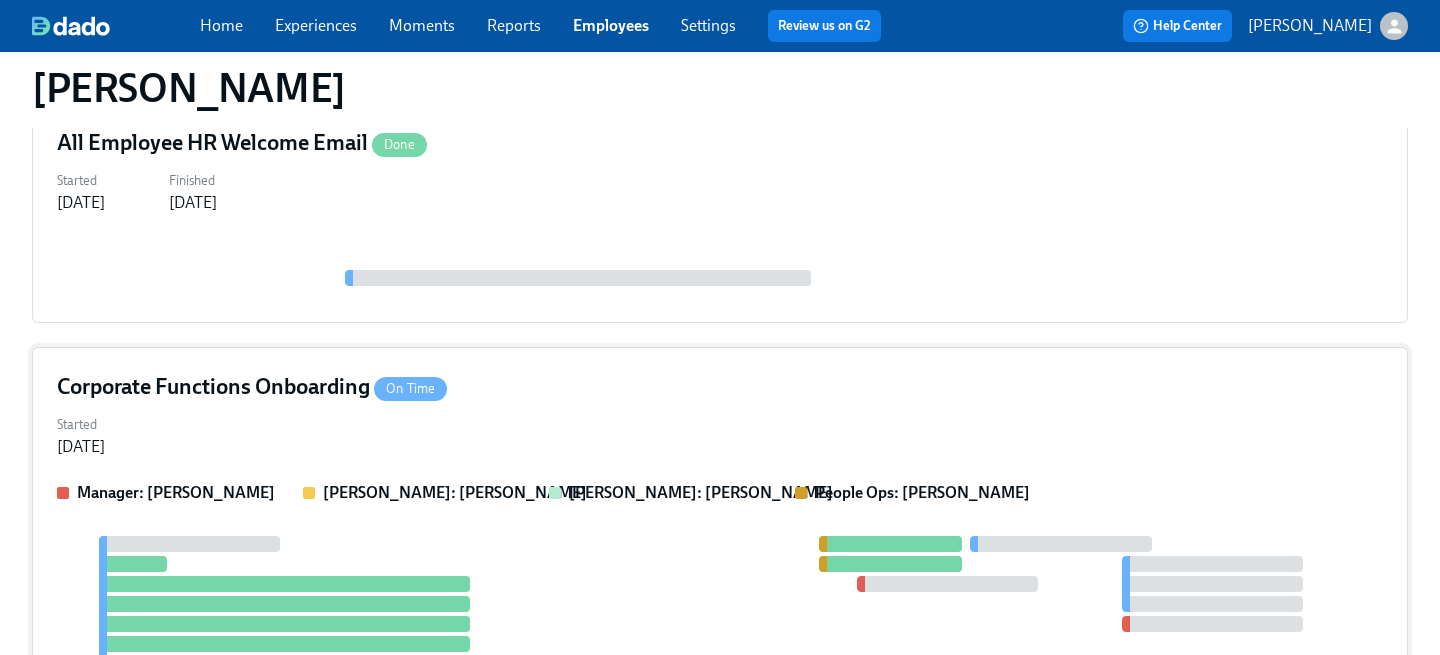scroll, scrollTop: 284, scrollLeft: 0, axis: vertical 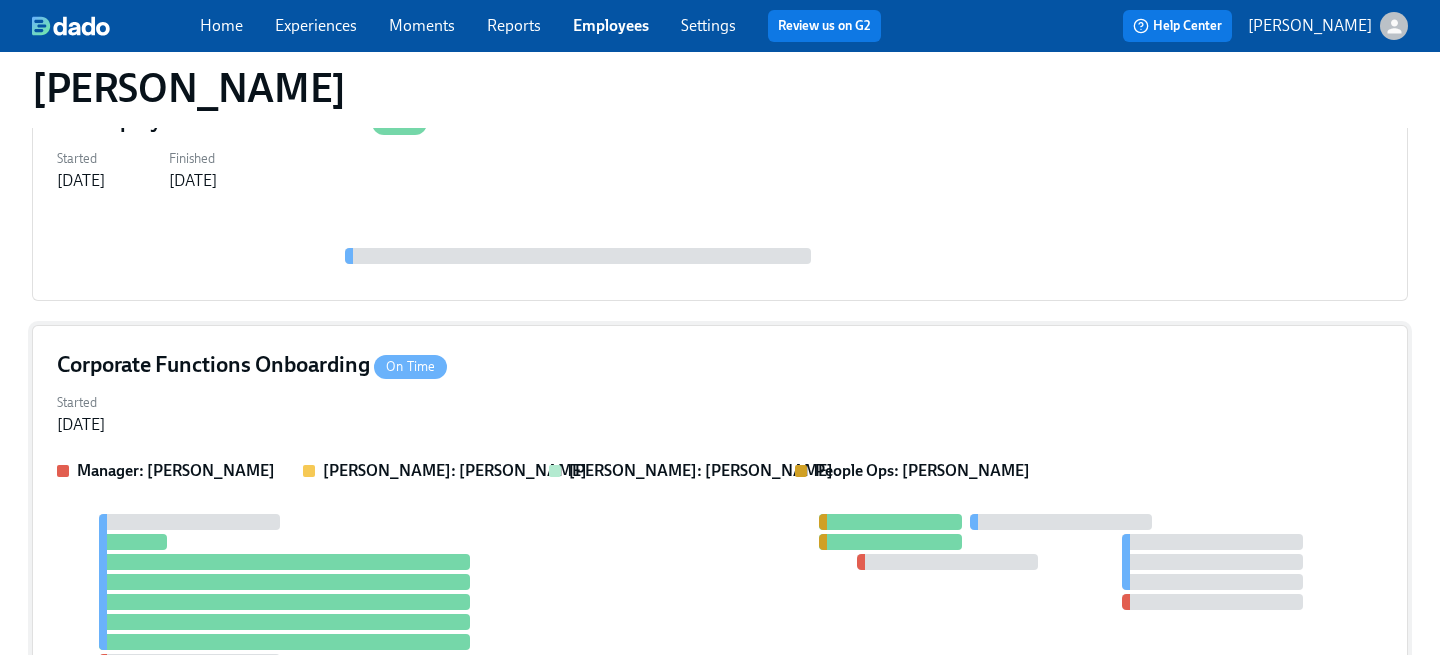 click on "Started [DATE]" at bounding box center [720, 412] 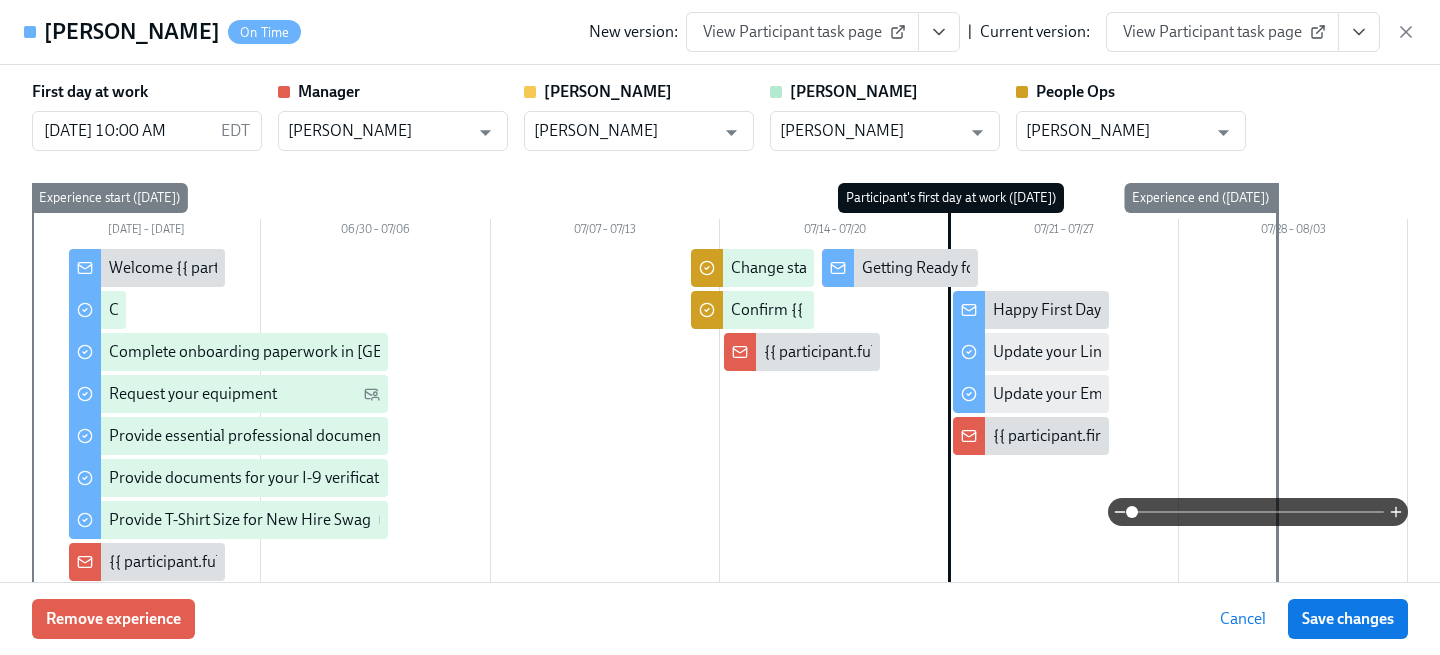 click on "View Participant task page" at bounding box center (1222, 32) 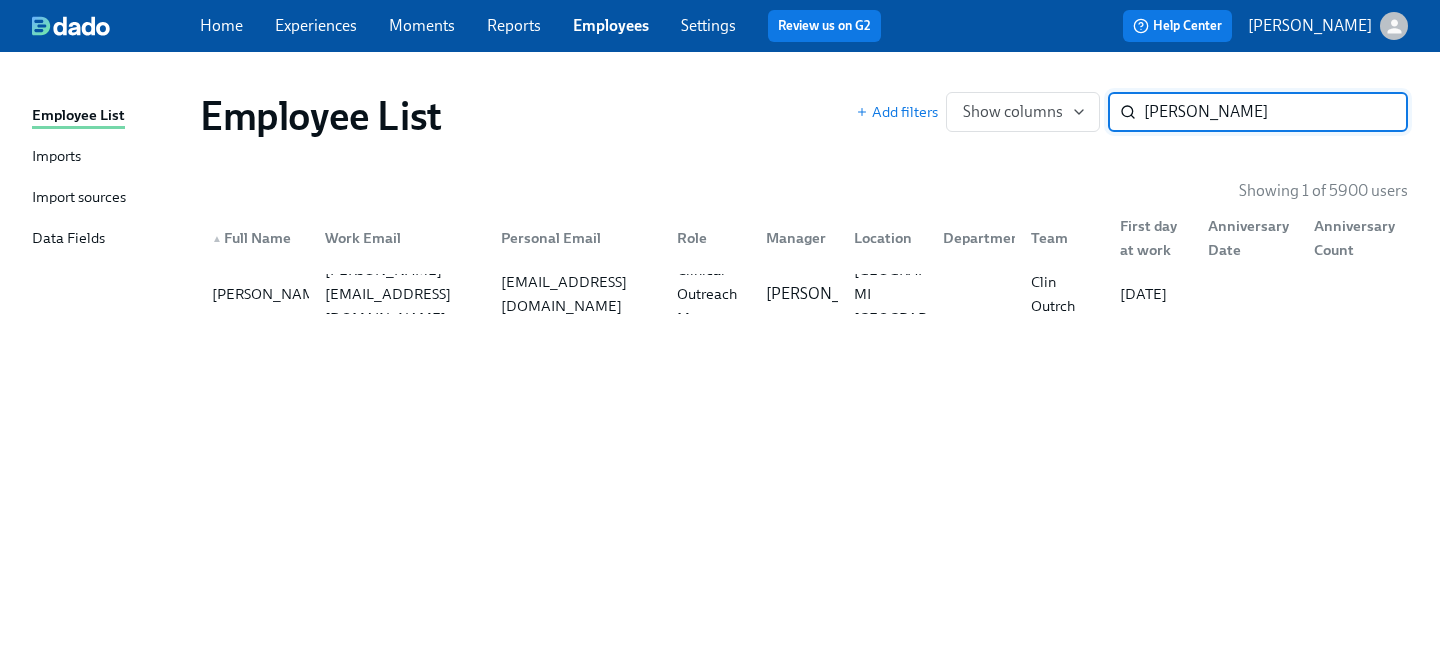 scroll, scrollTop: 0, scrollLeft: 0, axis: both 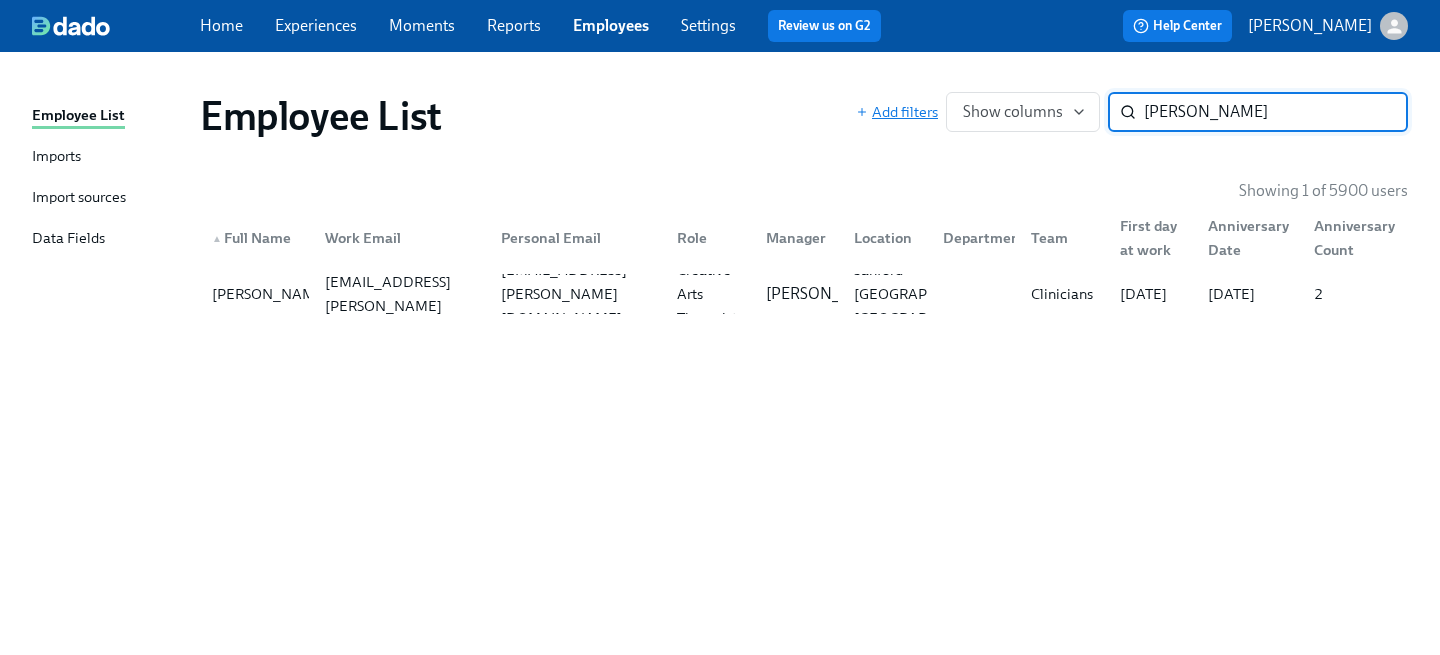 drag, startPoint x: 1247, startPoint y: 107, endPoint x: 818, endPoint y: 87, distance: 429.46594 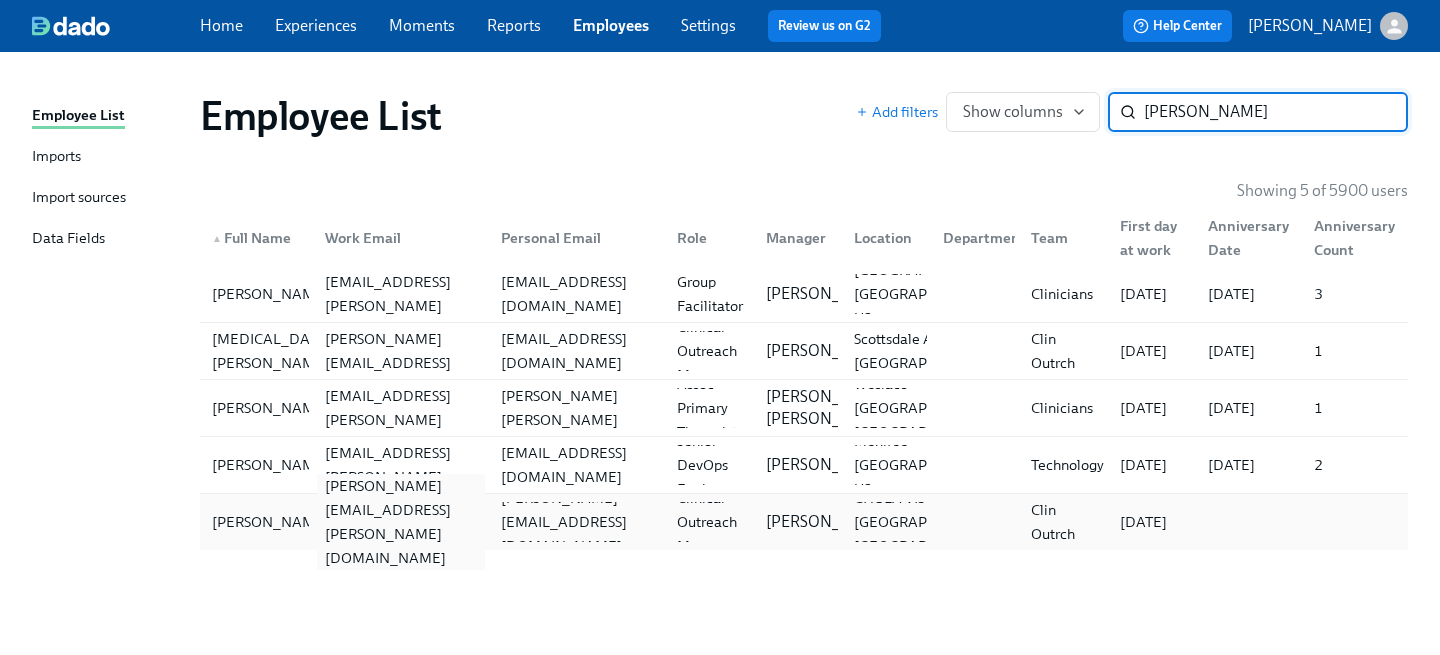 type on "[PERSON_NAME]" 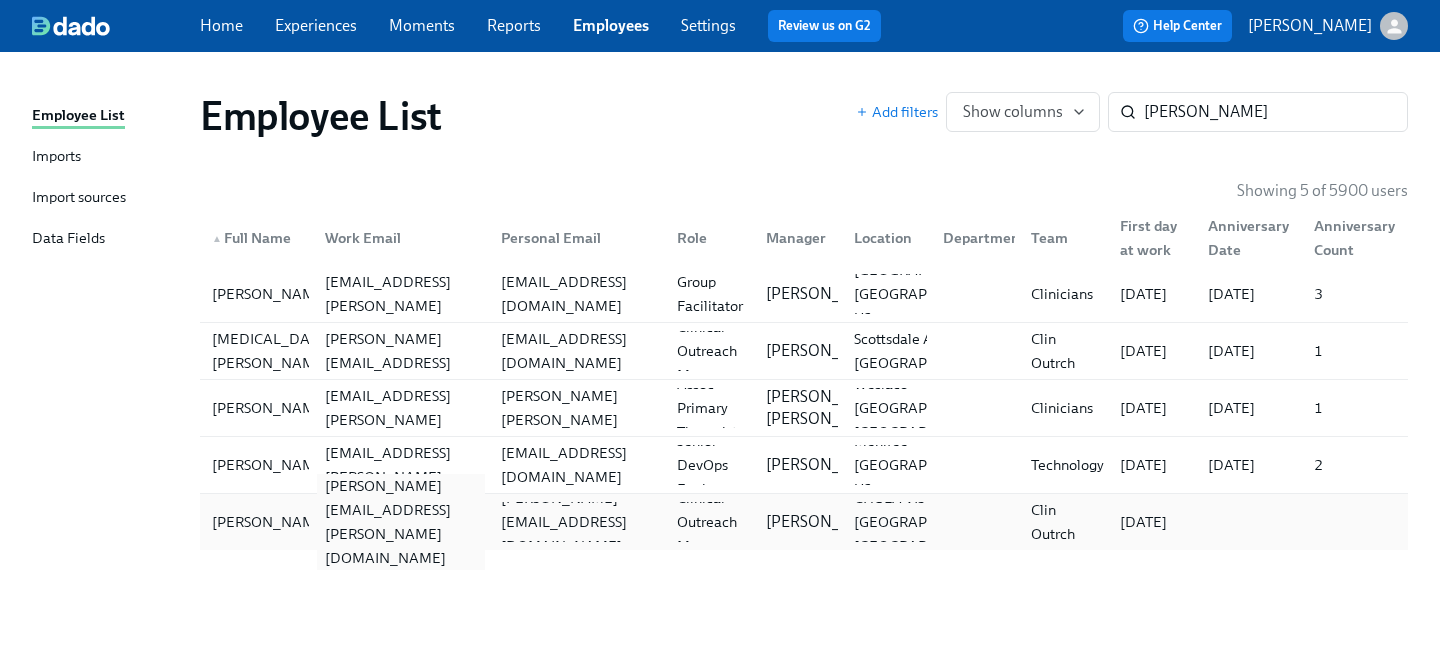 click on "[PERSON_NAME][EMAIL_ADDRESS][PERSON_NAME][DOMAIN_NAME]" at bounding box center (401, 522) 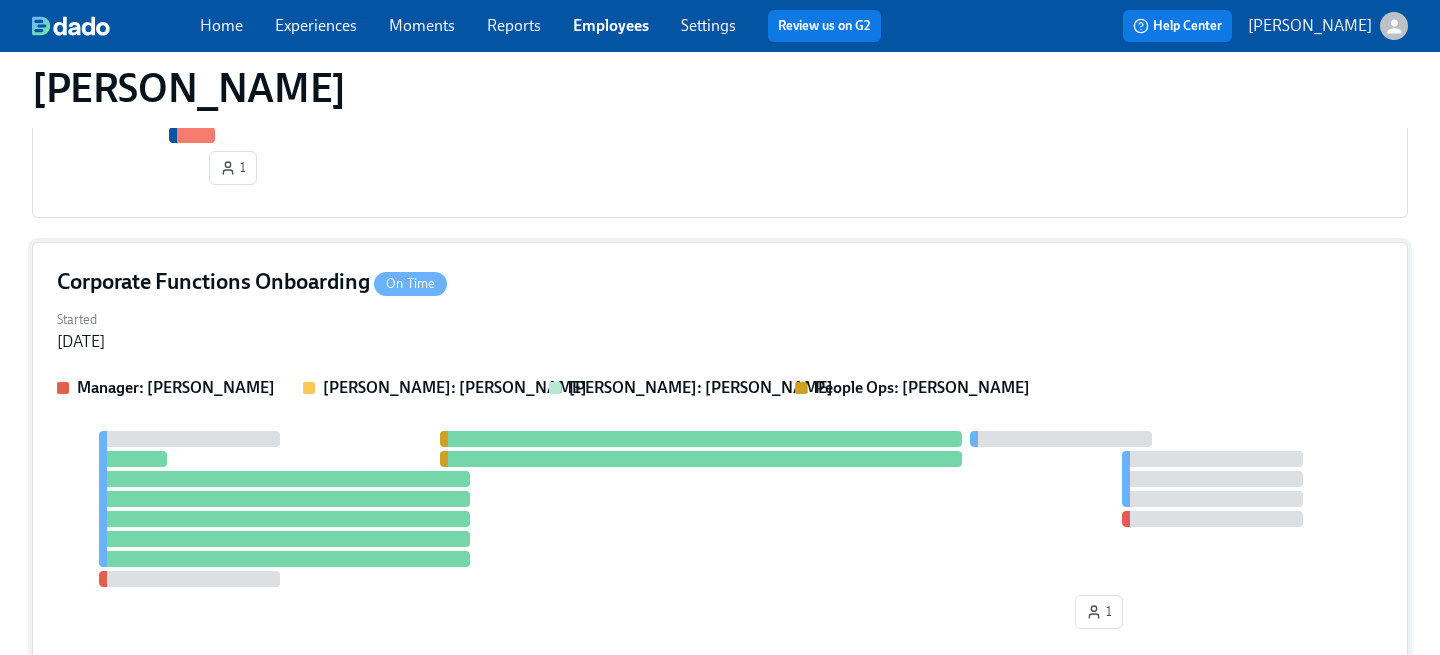 scroll, scrollTop: 1002, scrollLeft: 0, axis: vertical 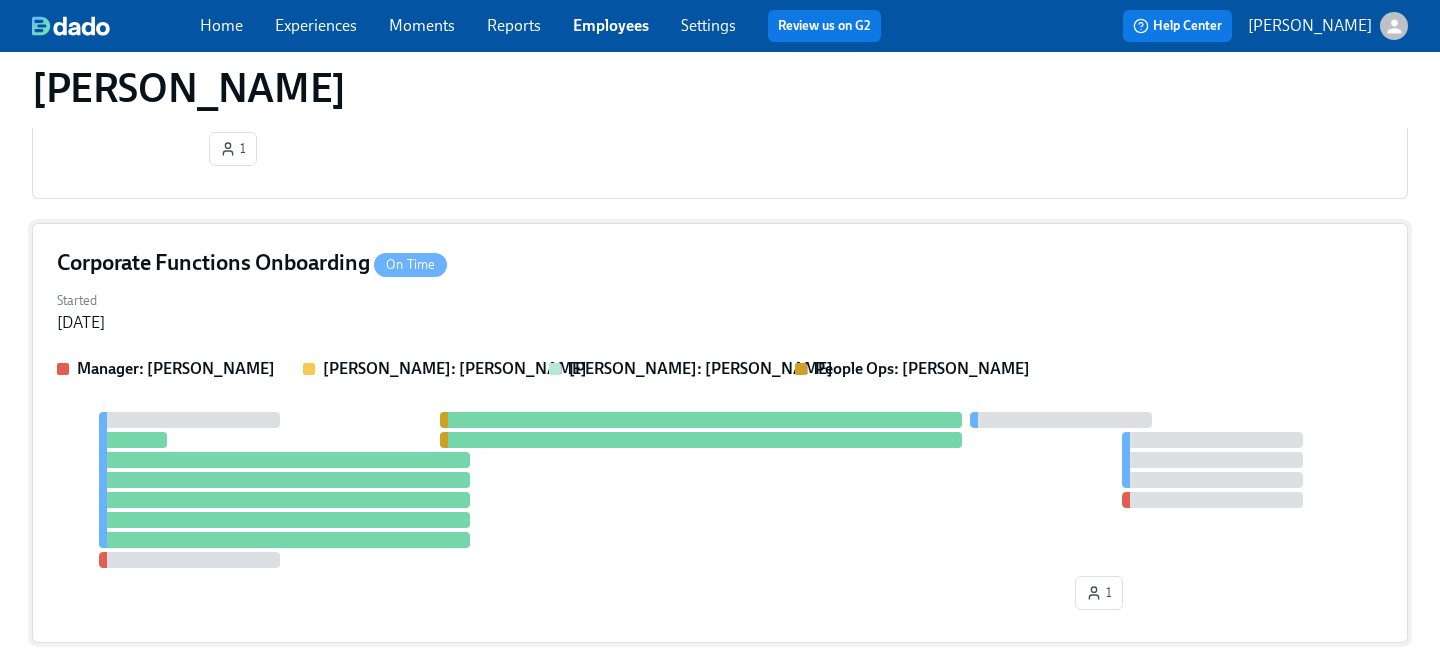 click on "Started [DATE]" at bounding box center (720, 310) 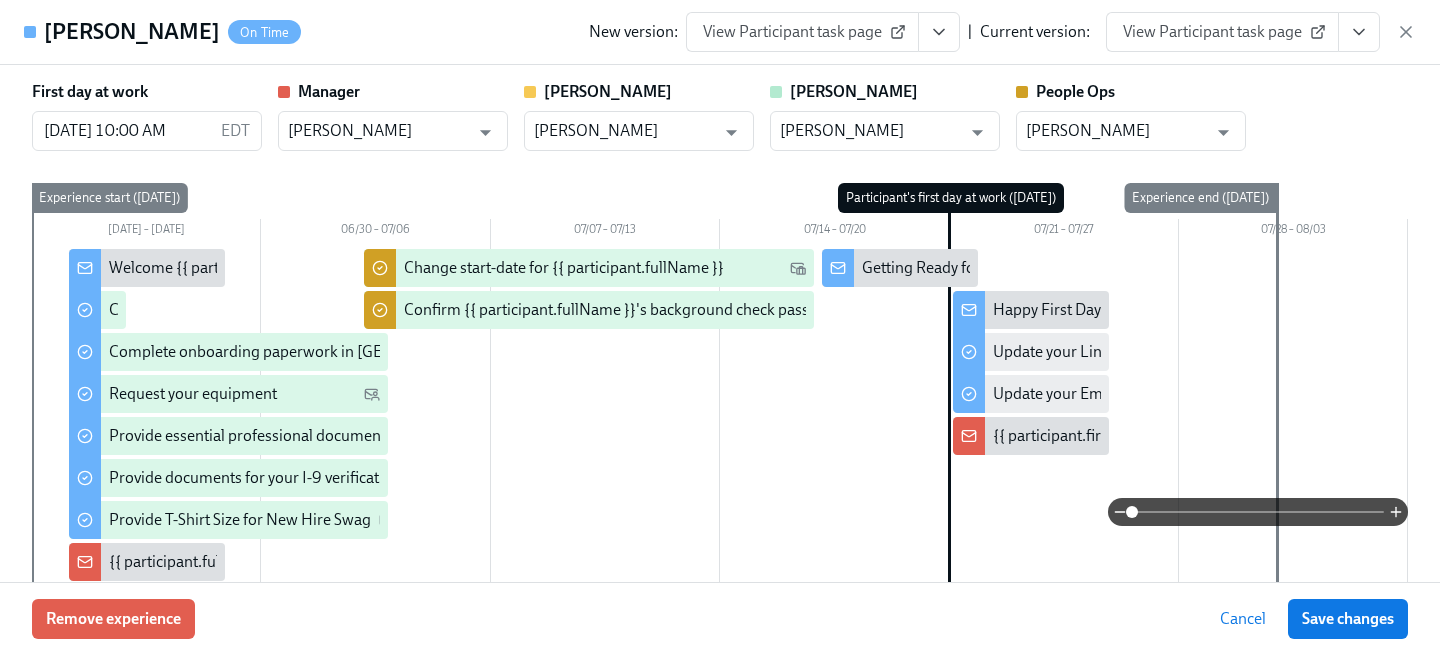 click on "View Participant task page" at bounding box center (1222, 32) 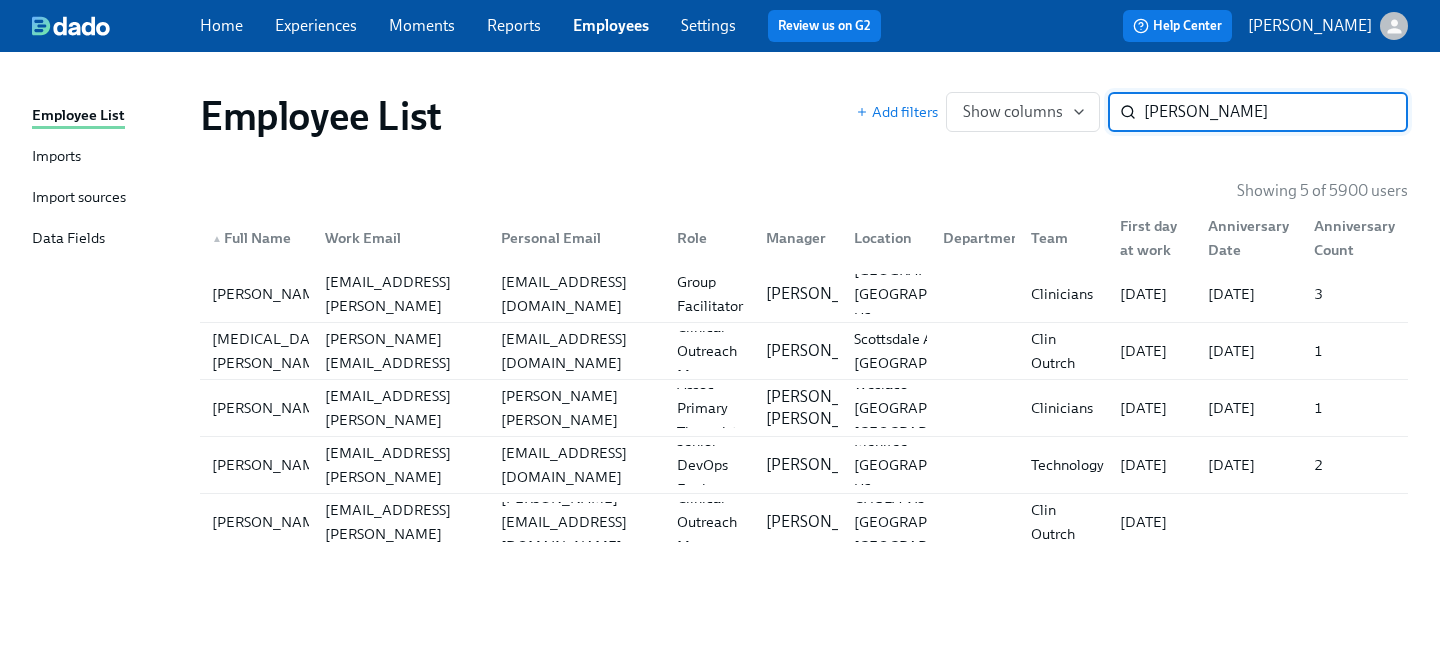 drag, startPoint x: 1243, startPoint y: 126, endPoint x: 891, endPoint y: 61, distance: 357.9511 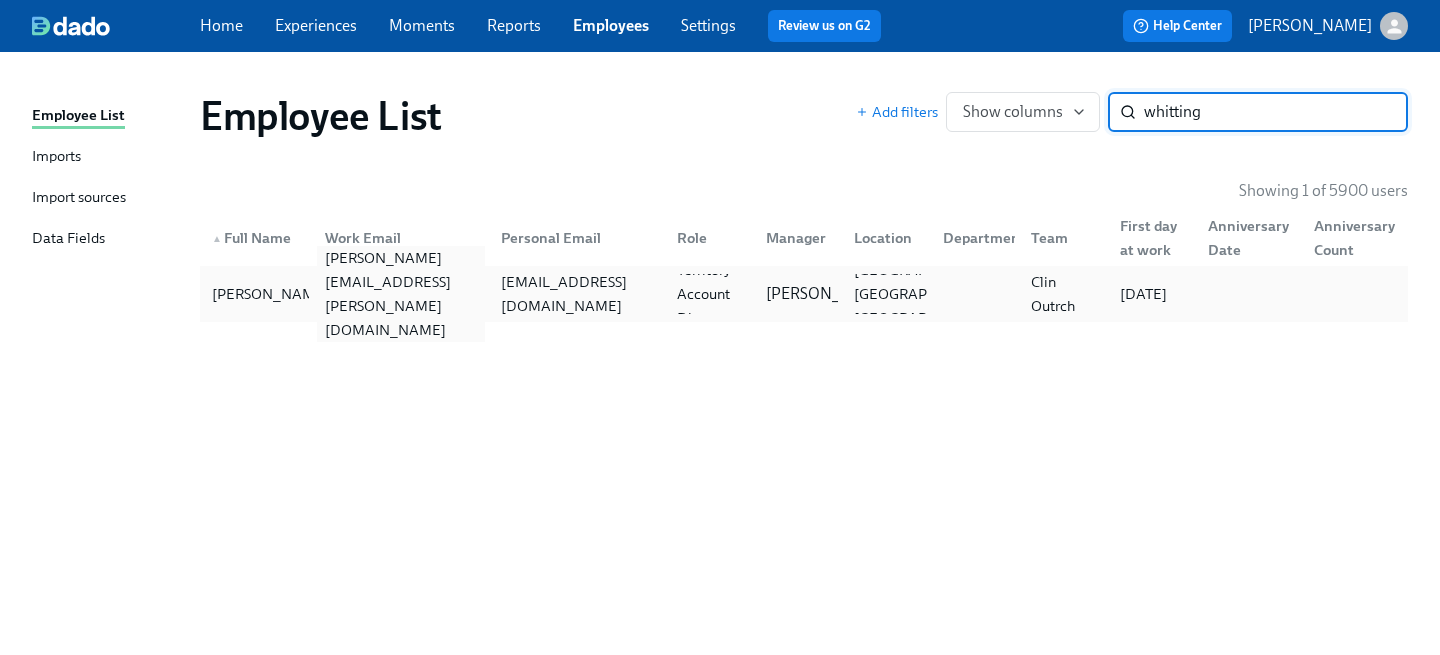 type on "whitting" 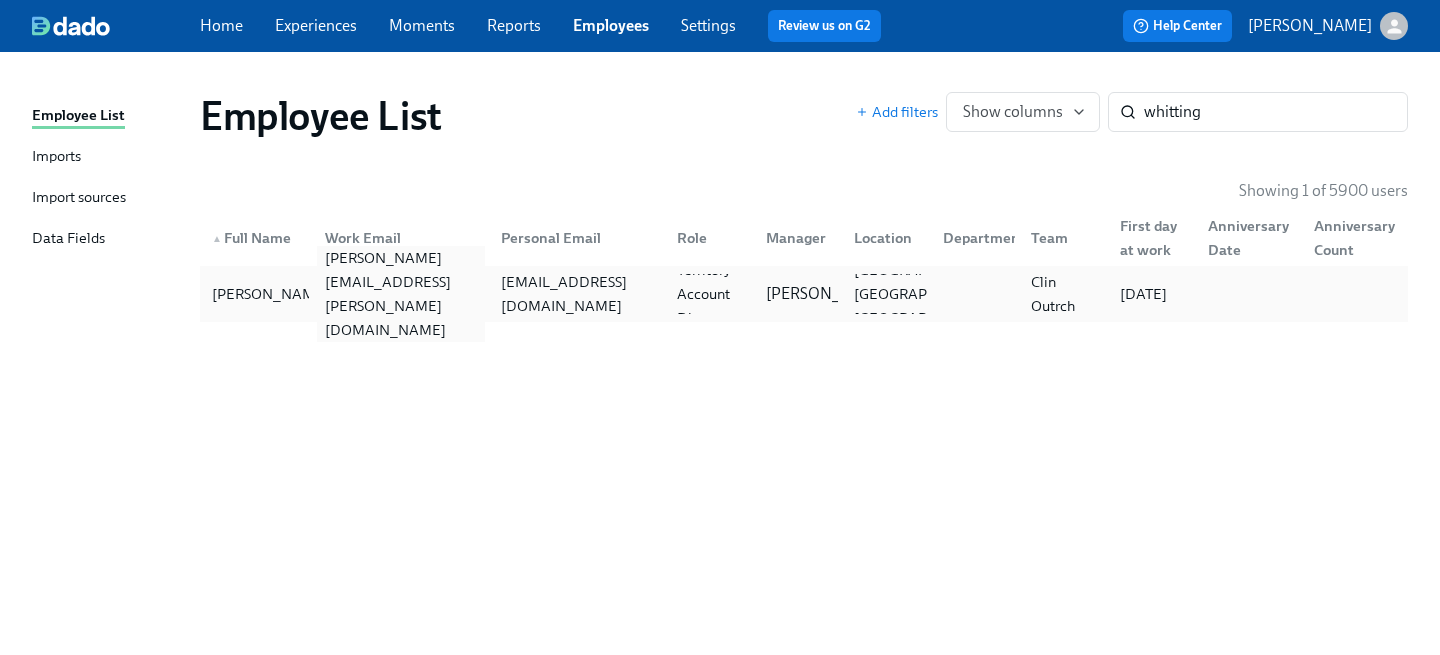 click on "[PERSON_NAME][EMAIL_ADDRESS][PERSON_NAME][DOMAIN_NAME]" at bounding box center [397, 294] 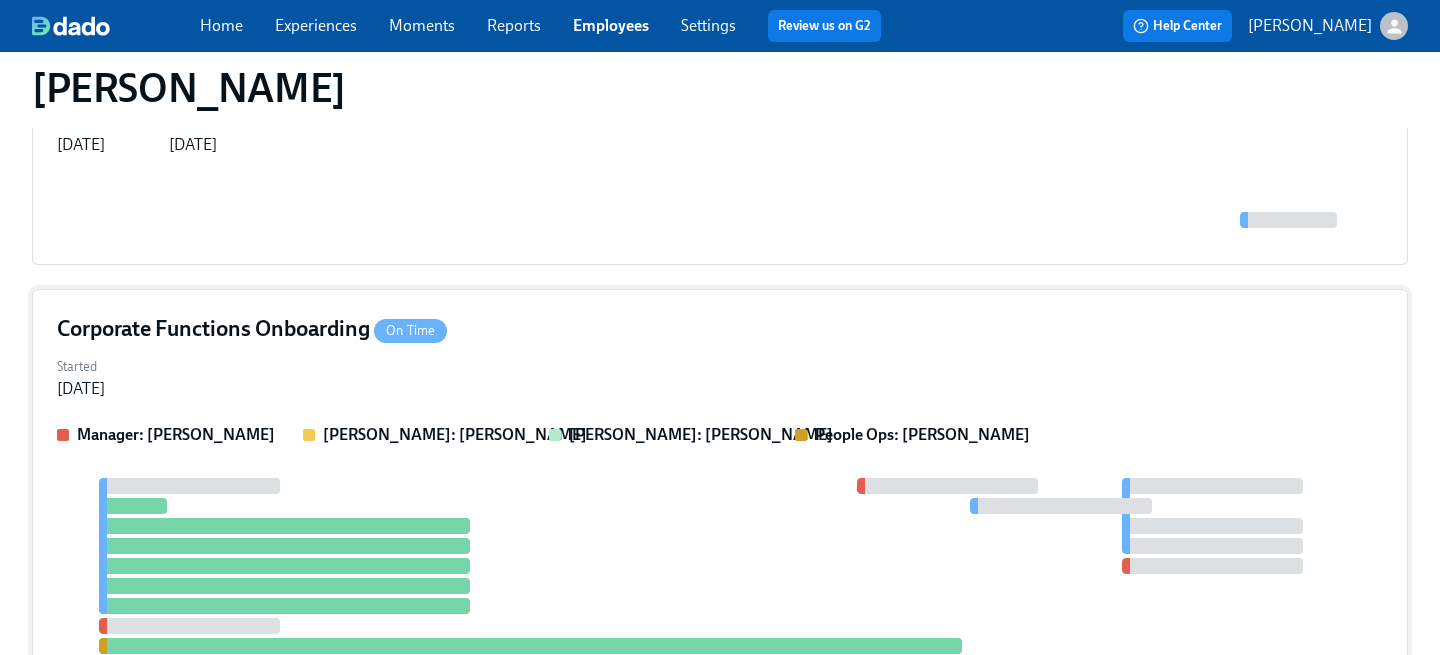 scroll, scrollTop: 1238, scrollLeft: 0, axis: vertical 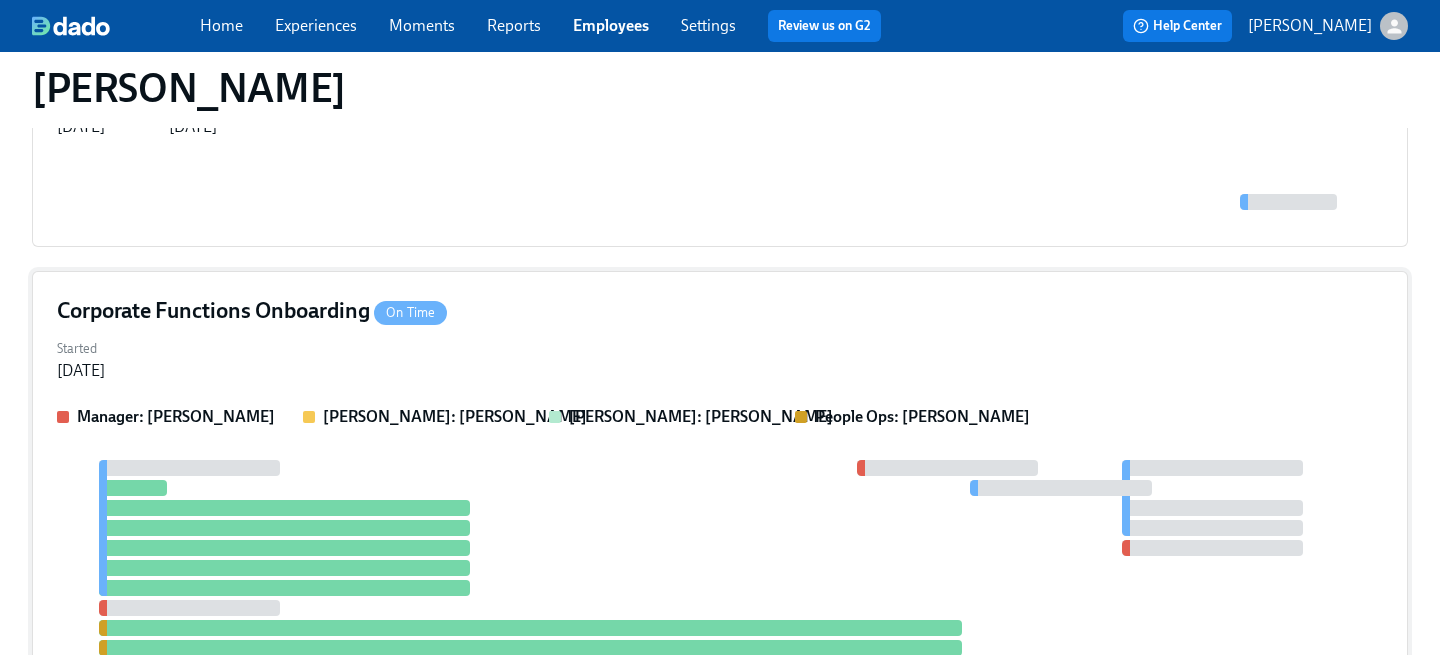 click on "Started [DATE]" at bounding box center (720, 358) 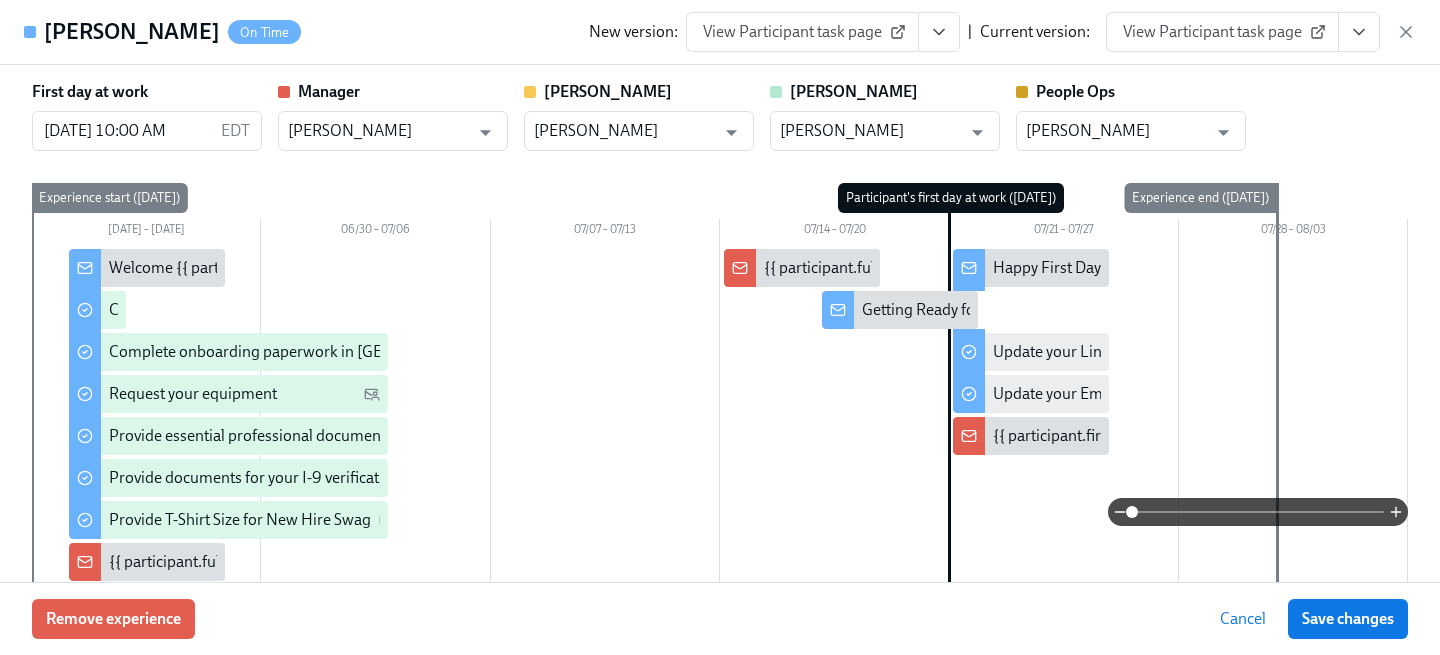 click on "View Participant task page" at bounding box center (1222, 32) 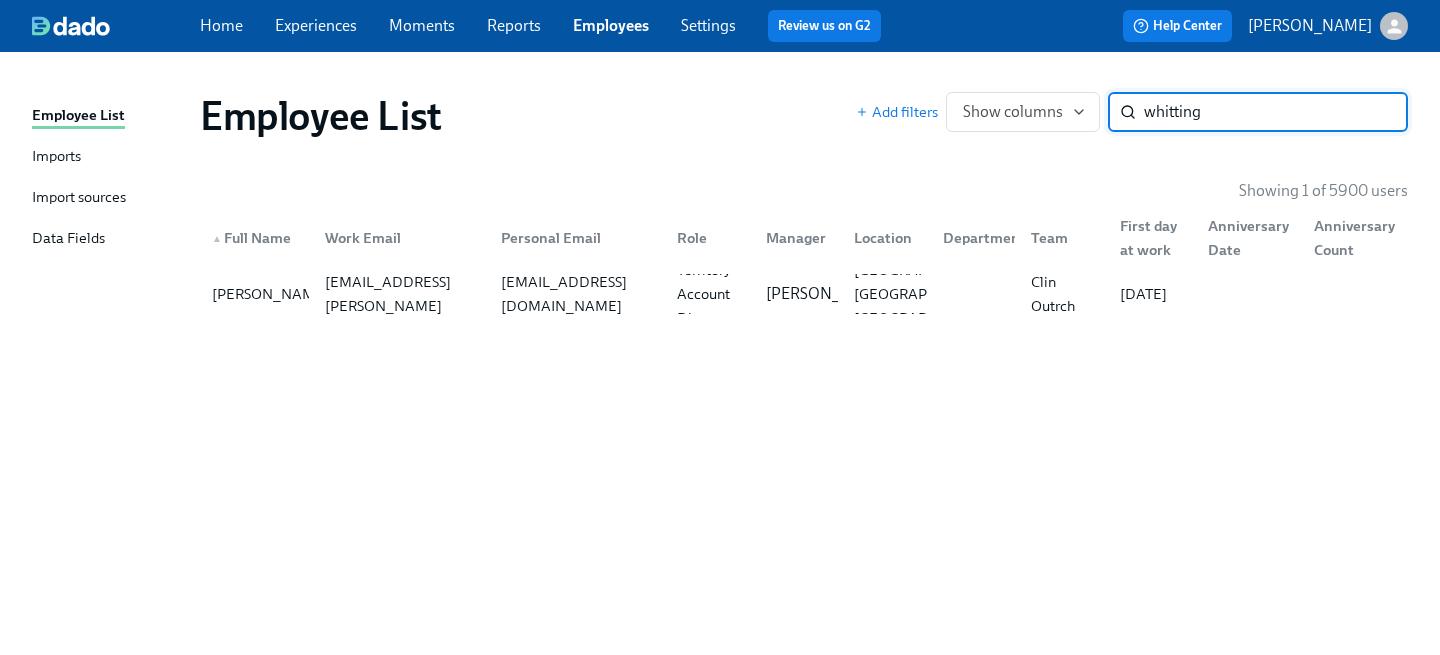 scroll, scrollTop: 0, scrollLeft: 0, axis: both 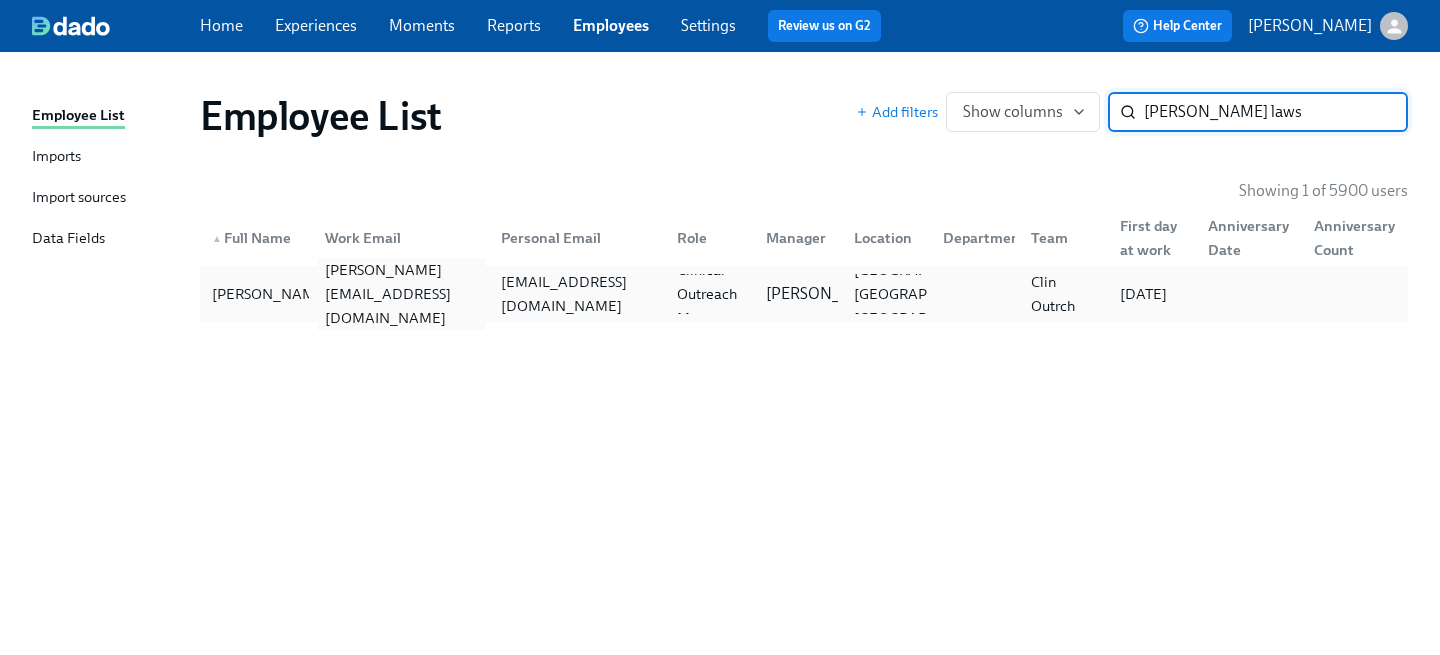 type on "[PERSON_NAME] laws" 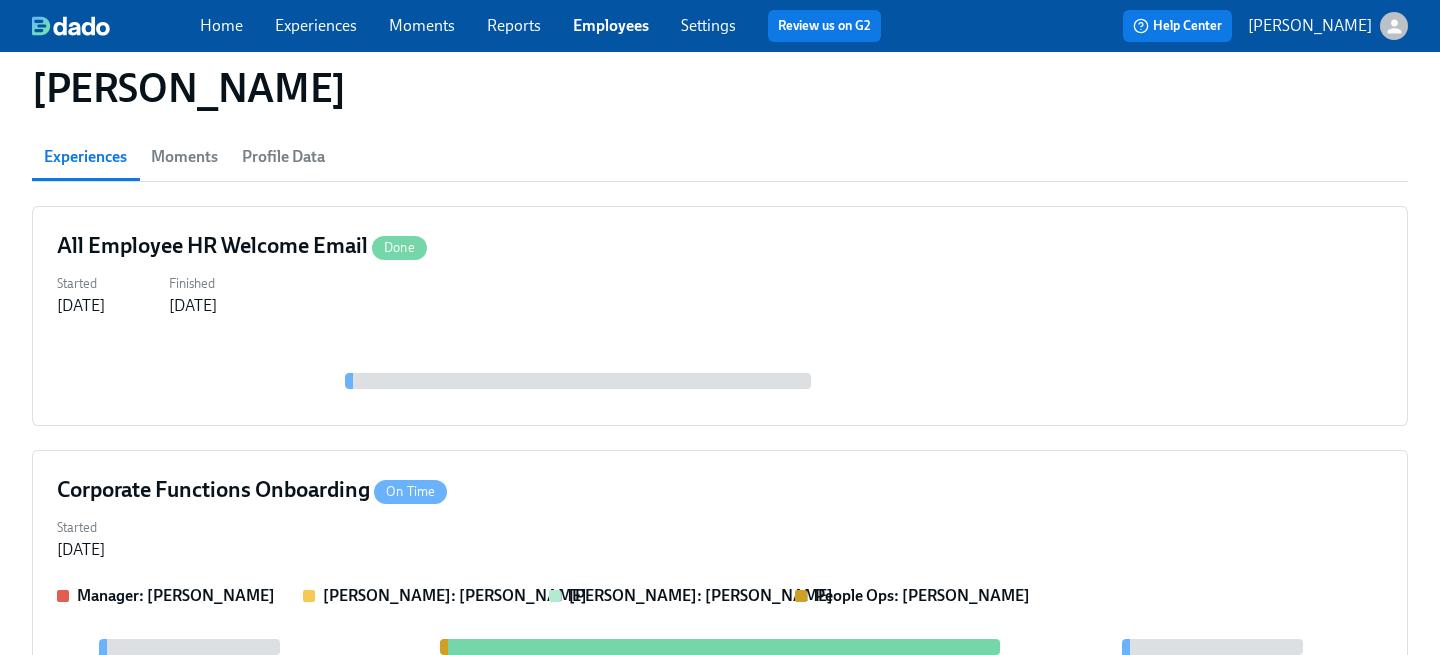 scroll, scrollTop: 313, scrollLeft: 0, axis: vertical 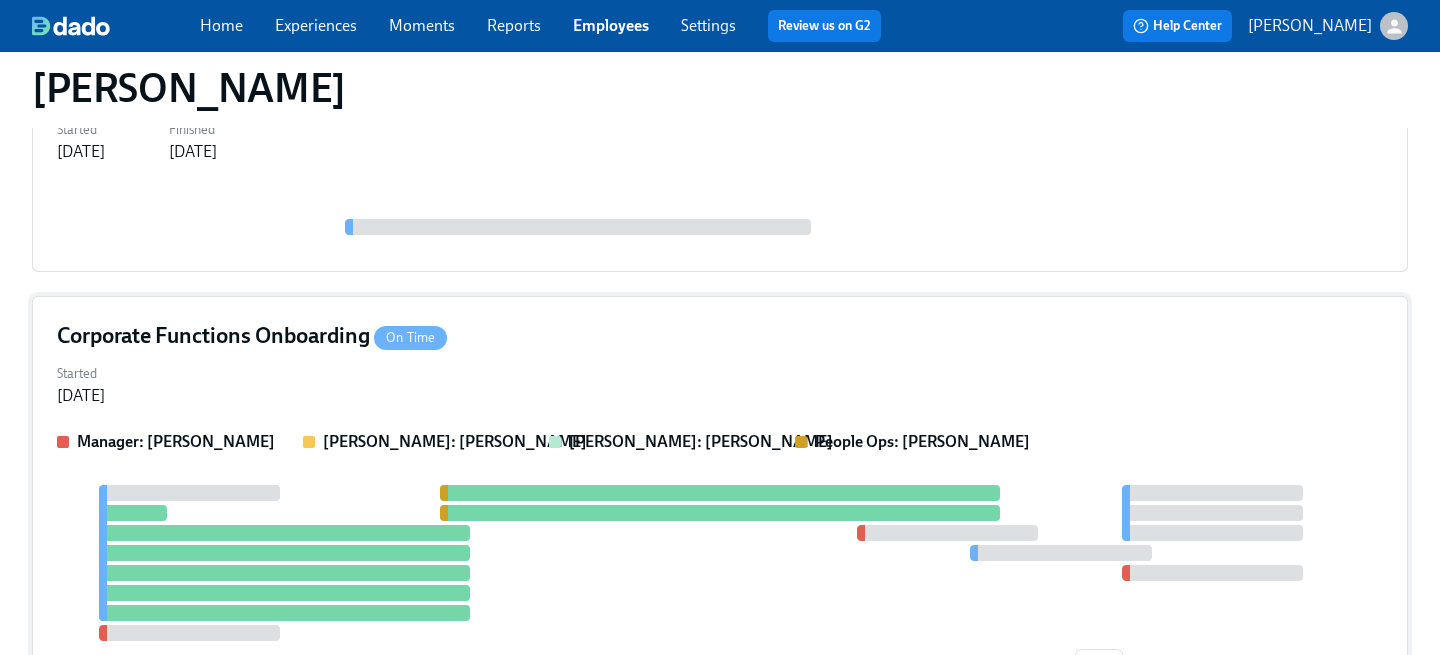 click on "Started [DATE]" at bounding box center [720, 383] 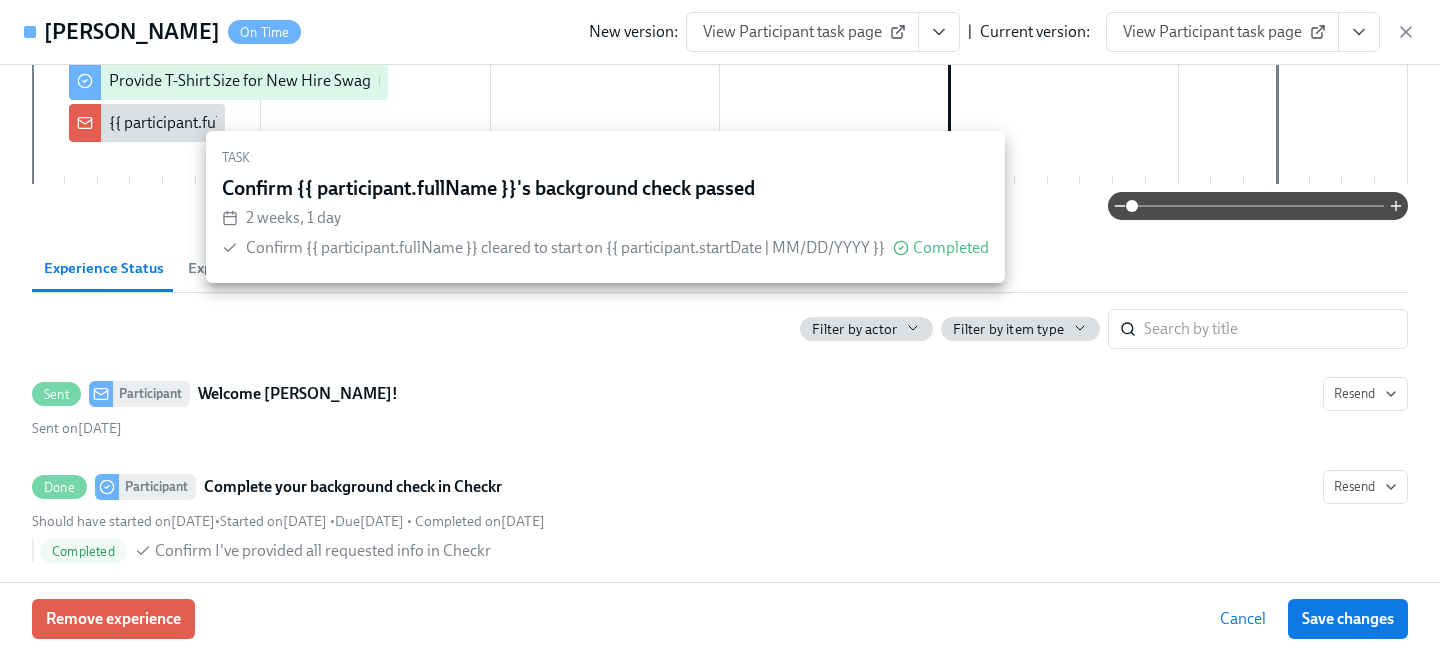 scroll, scrollTop: 450, scrollLeft: 0, axis: vertical 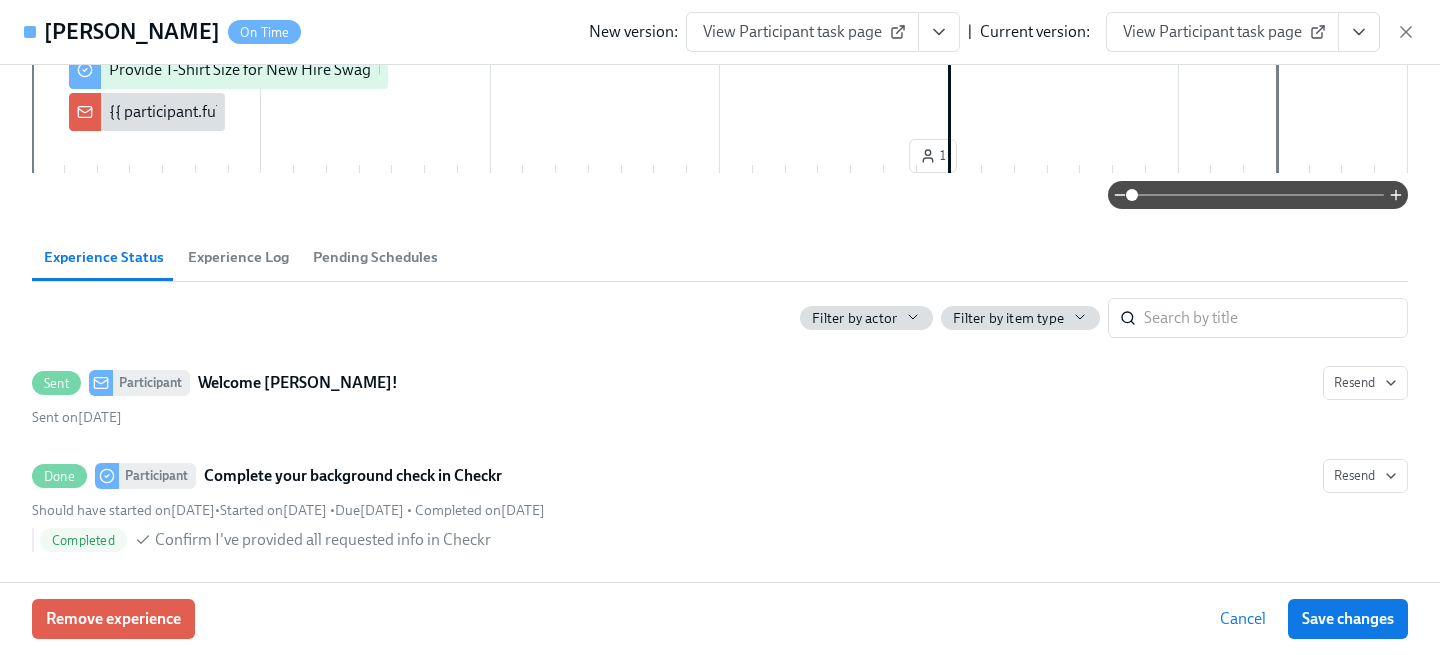 click on "View Participant task page" at bounding box center [1222, 32] 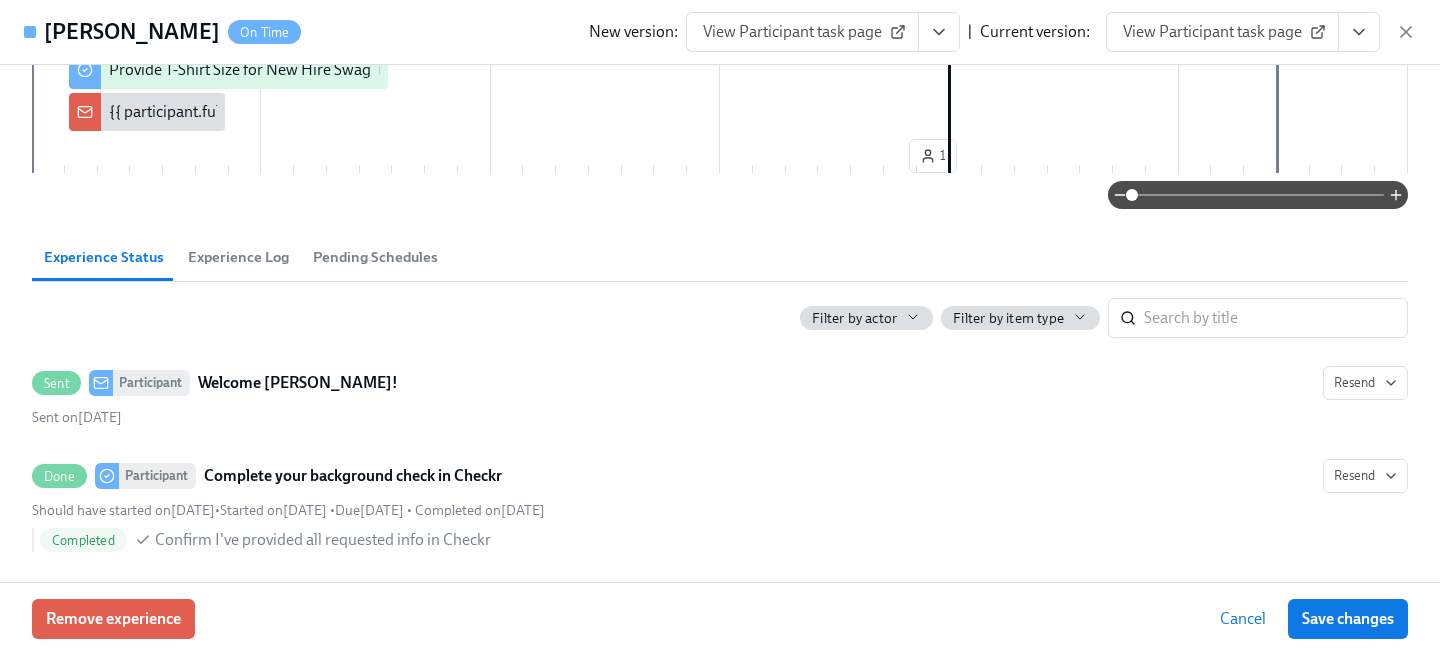 scroll, scrollTop: 0, scrollLeft: 0, axis: both 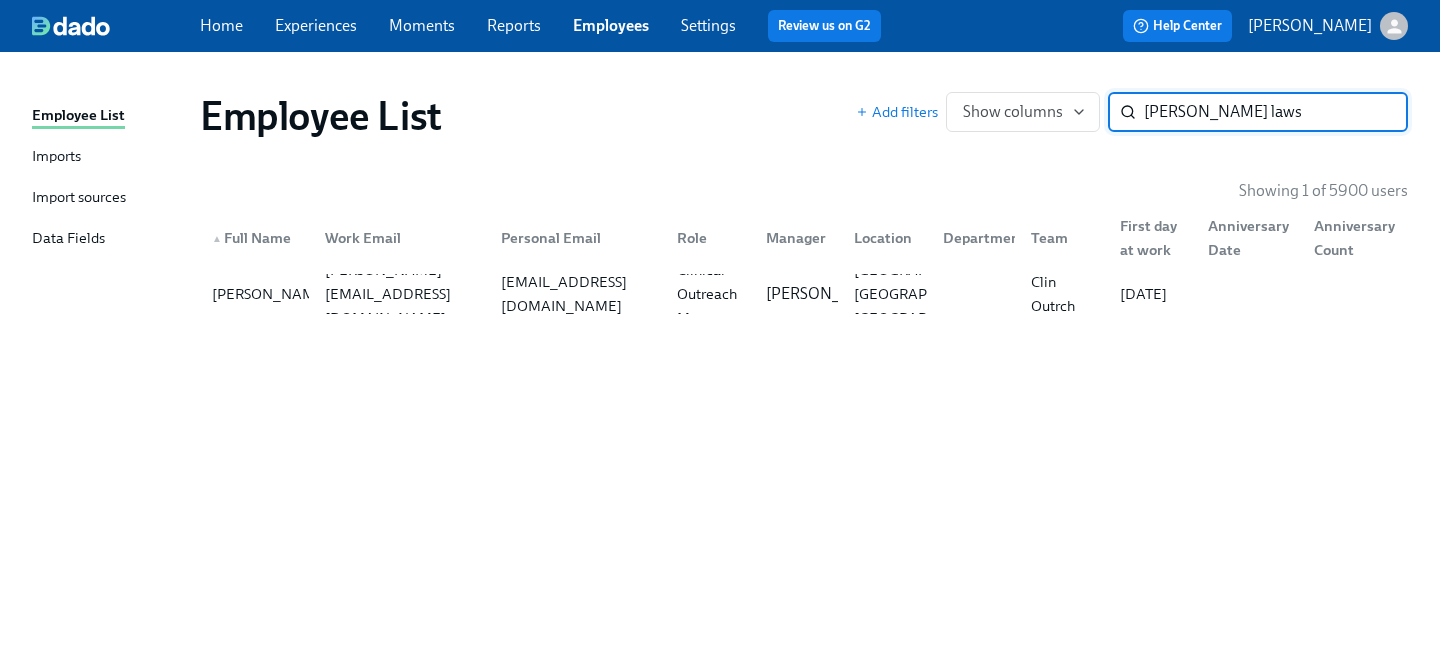 drag, startPoint x: 1250, startPoint y: 115, endPoint x: 920, endPoint y: 79, distance: 331.95782 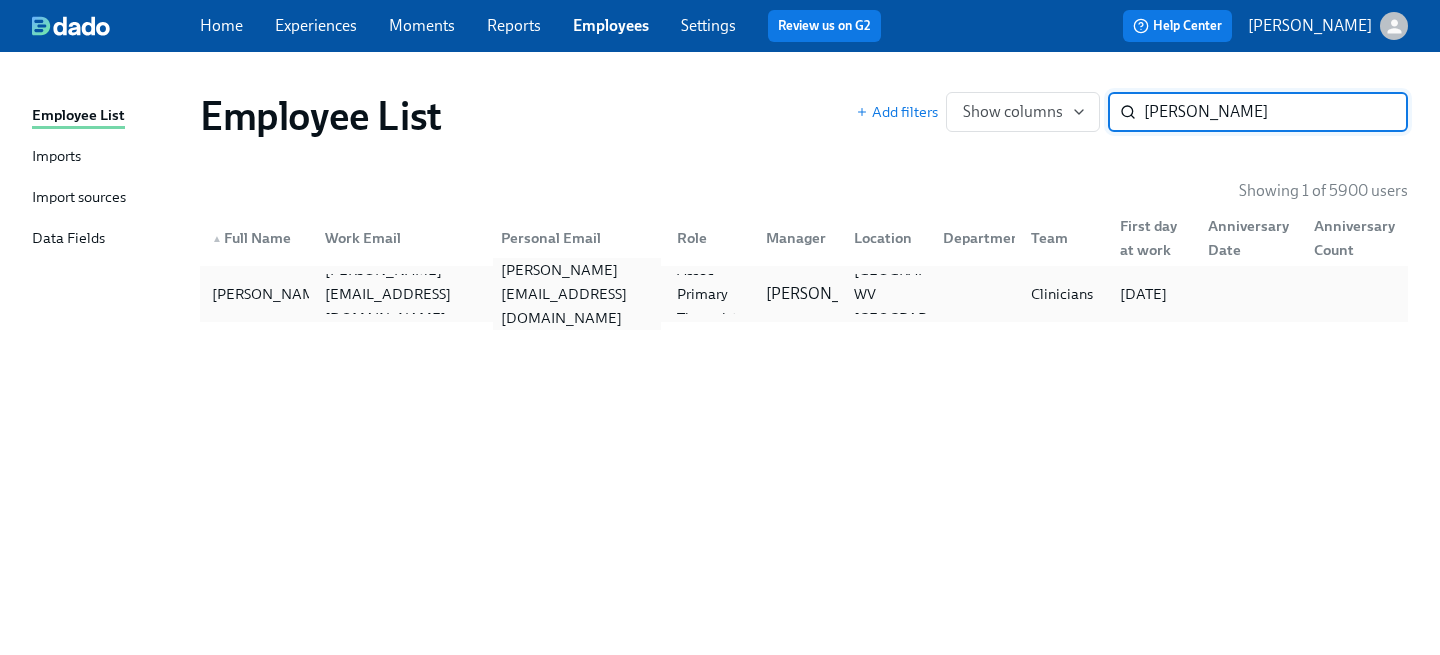 type on "[PERSON_NAME]" 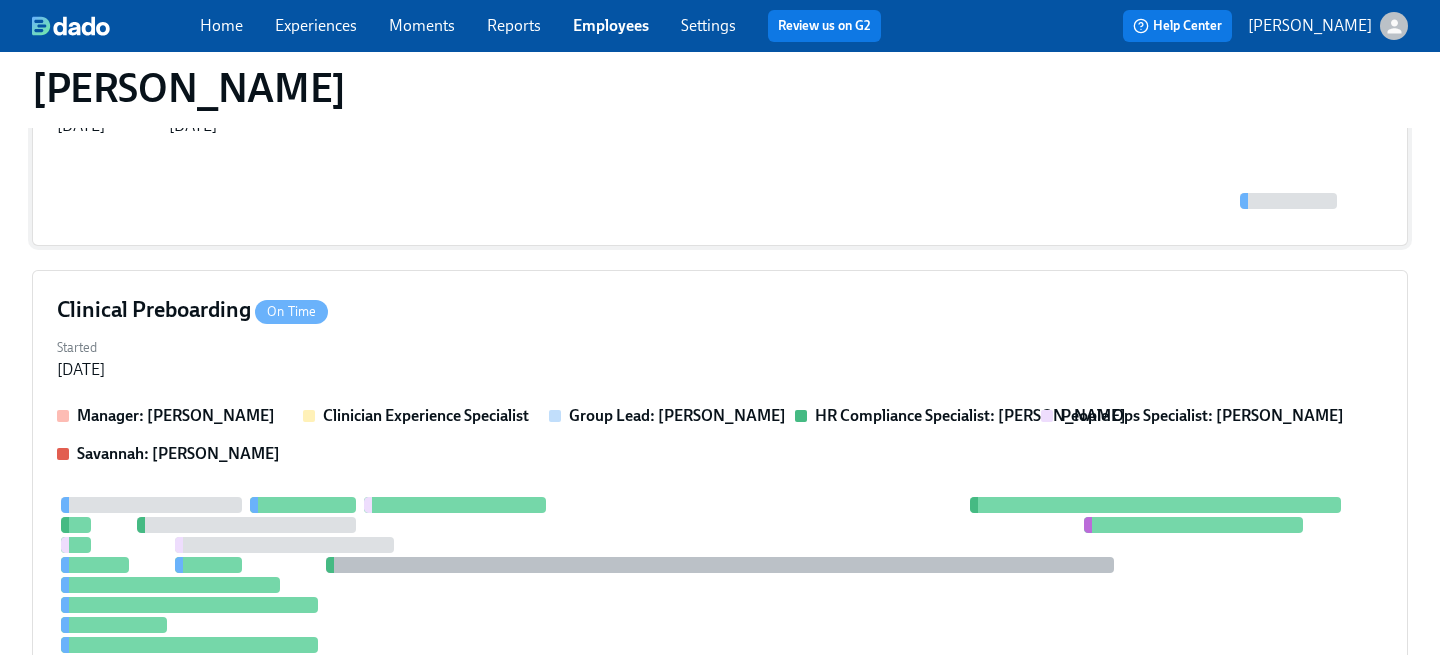 scroll, scrollTop: 345, scrollLeft: 0, axis: vertical 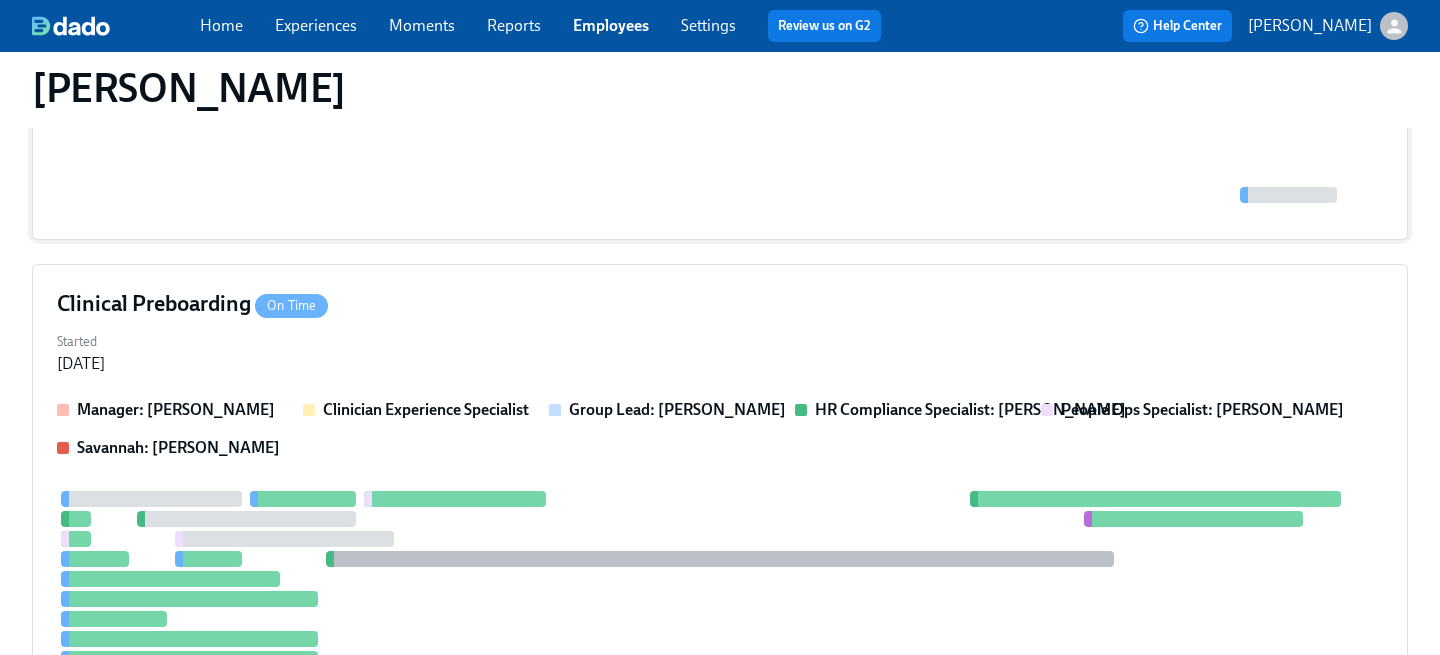 click on "Clinician Experience Specialist" at bounding box center [426, 409] 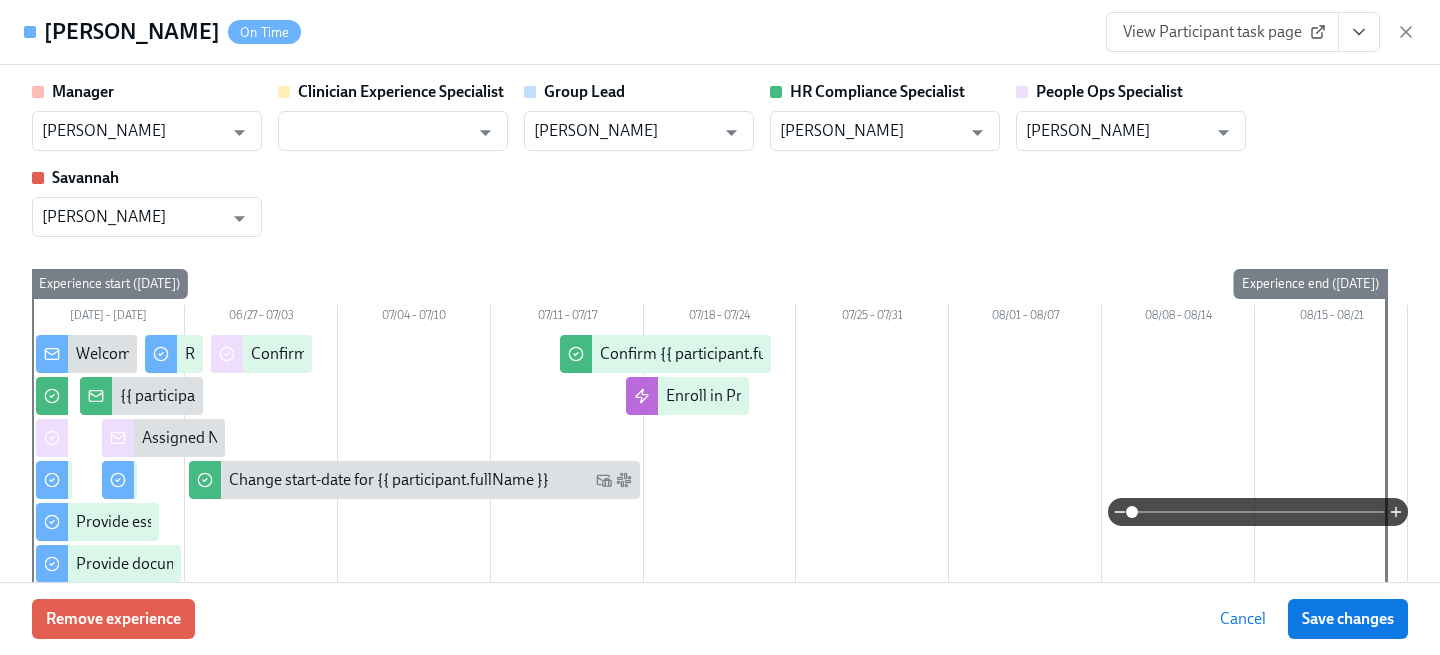 click on "View Participant task page" at bounding box center [1222, 32] 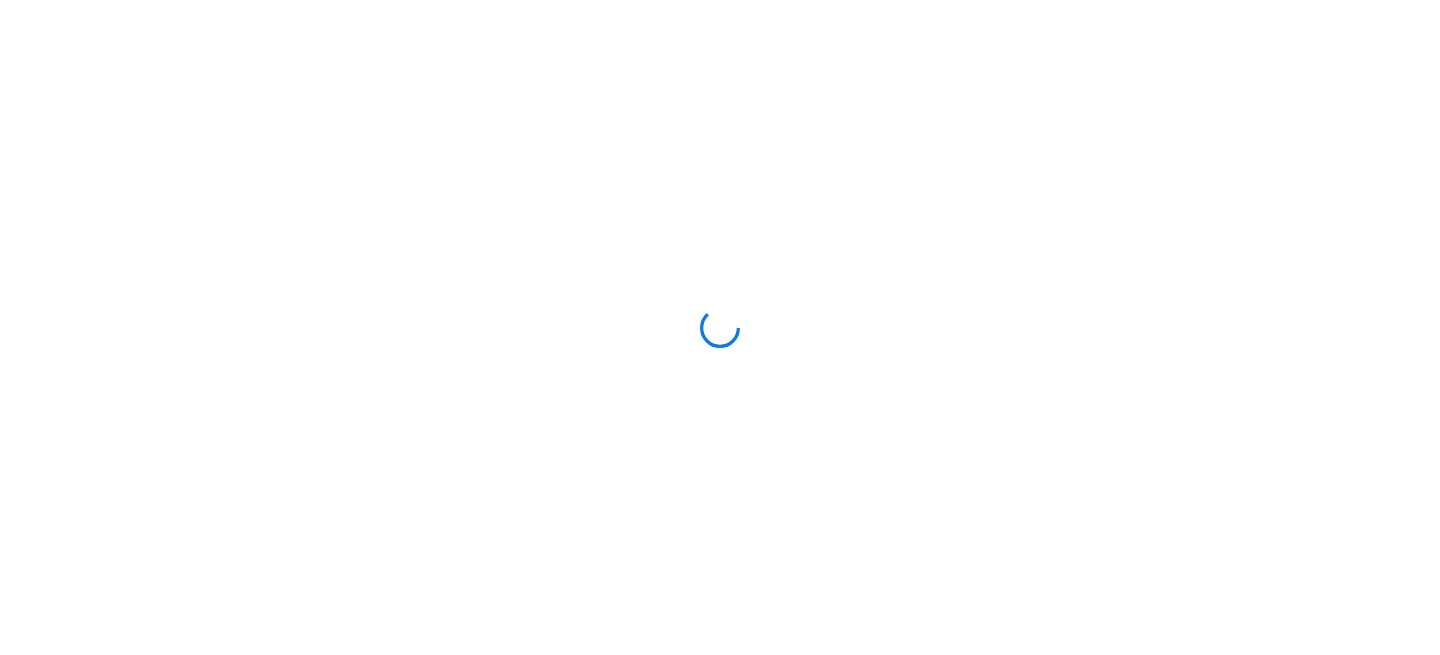 scroll, scrollTop: 0, scrollLeft: 0, axis: both 